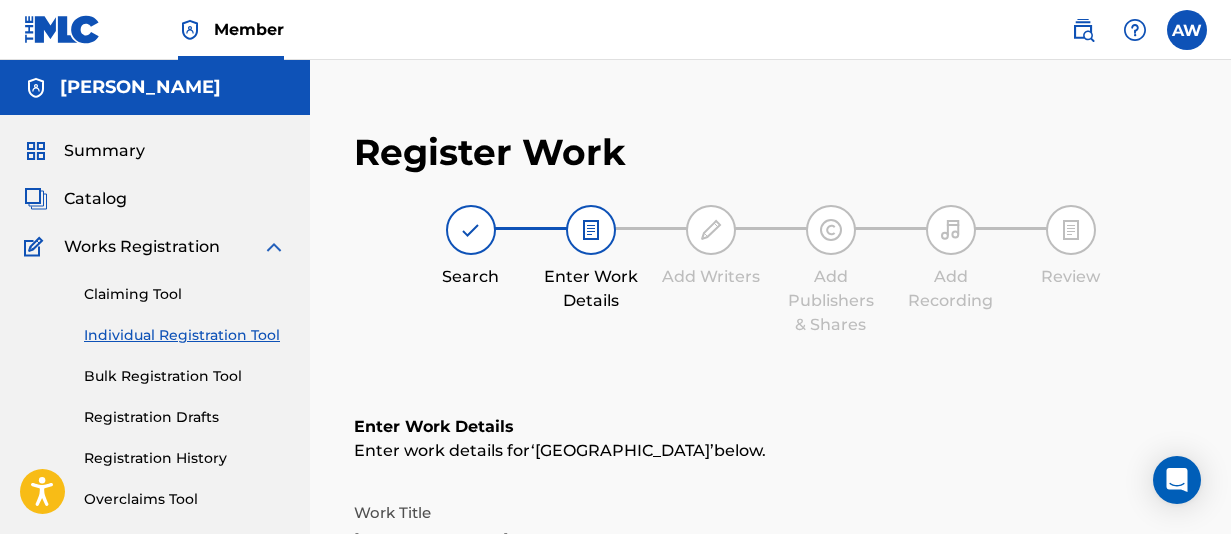 scroll, scrollTop: 400, scrollLeft: 0, axis: vertical 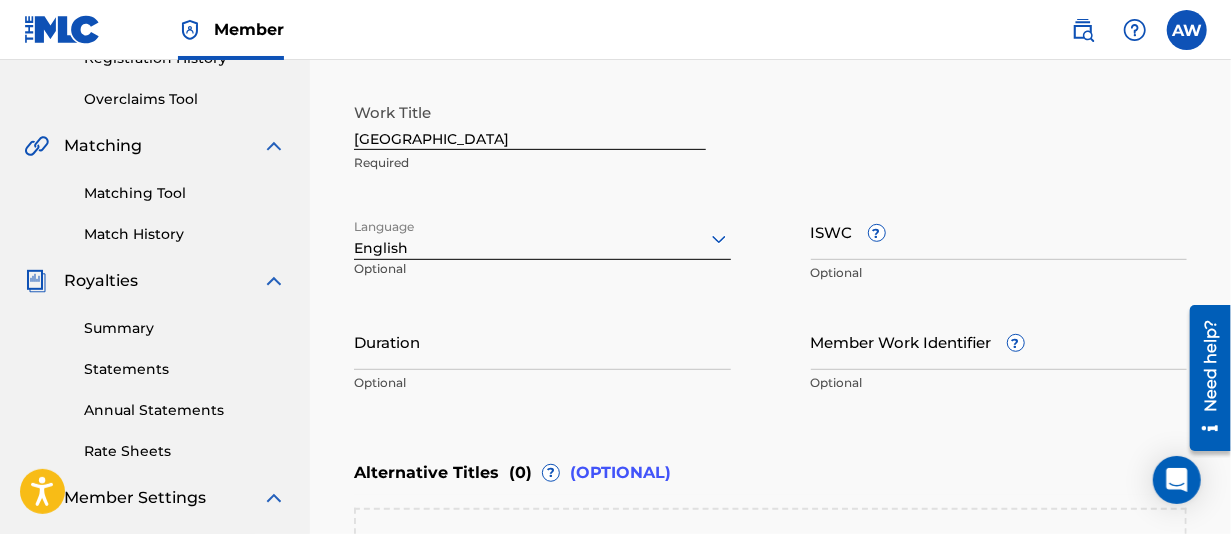 click on "Member Work Identifier   ?" at bounding box center (999, 341) 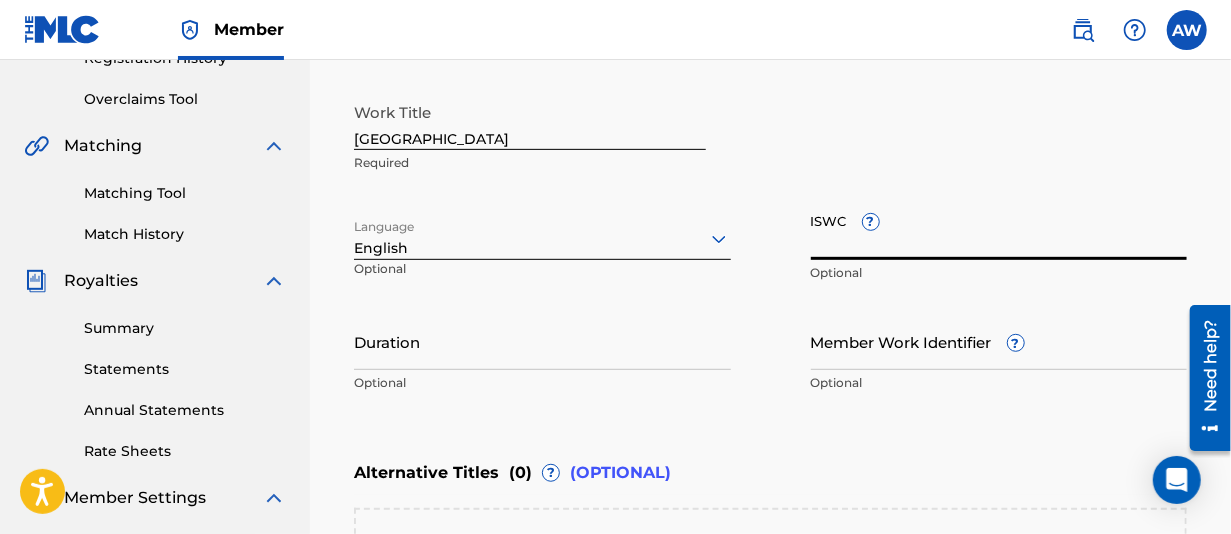 click on "ISWC   ?" at bounding box center (999, 231) 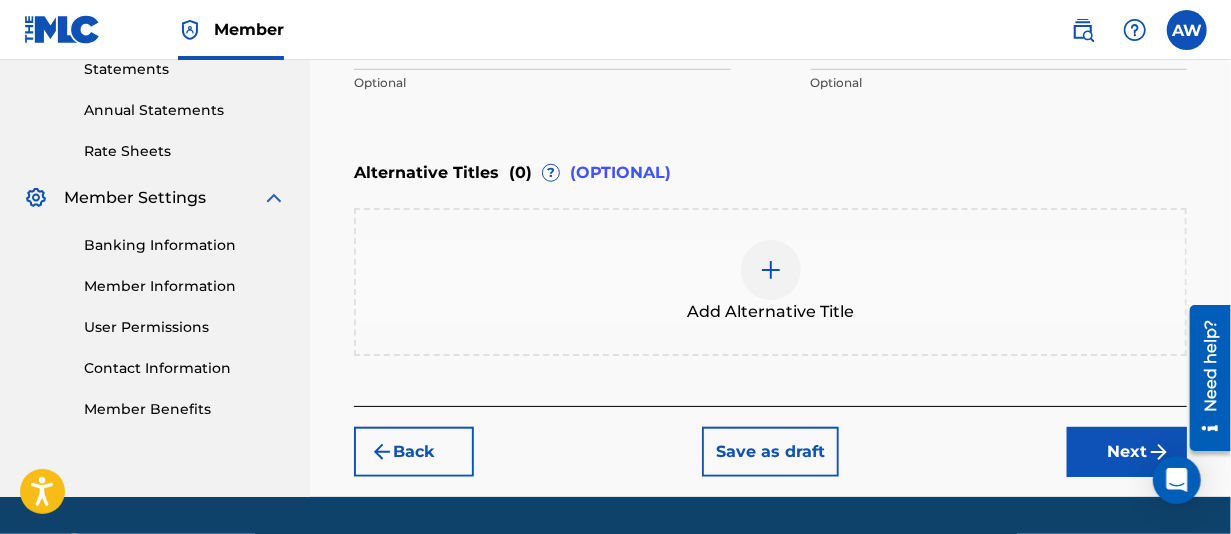 scroll, scrollTop: 758, scrollLeft: 0, axis: vertical 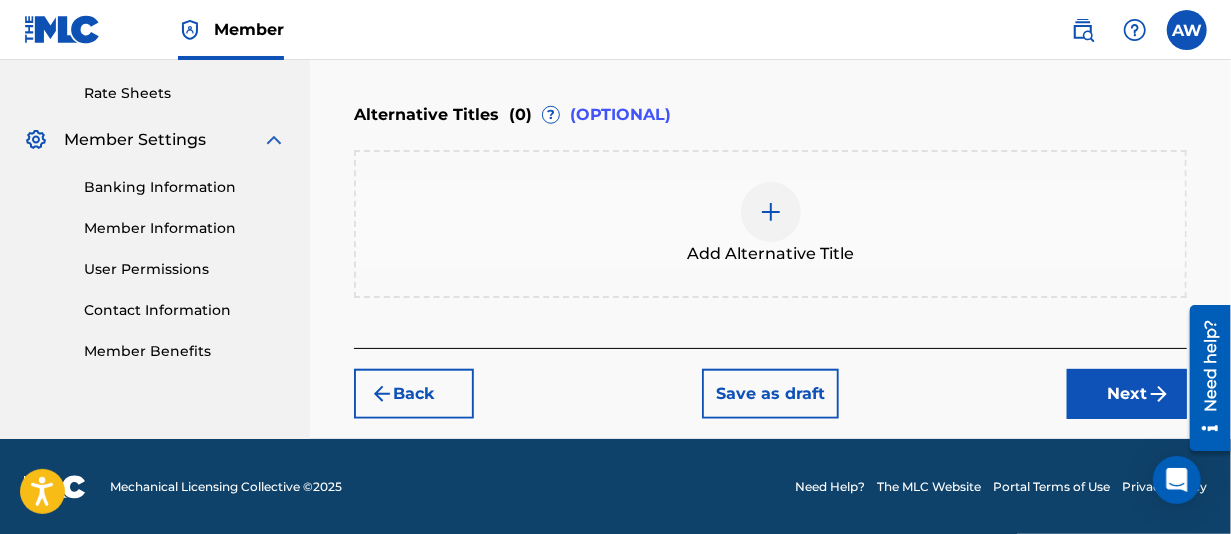 type on "T-309.549.305-9" 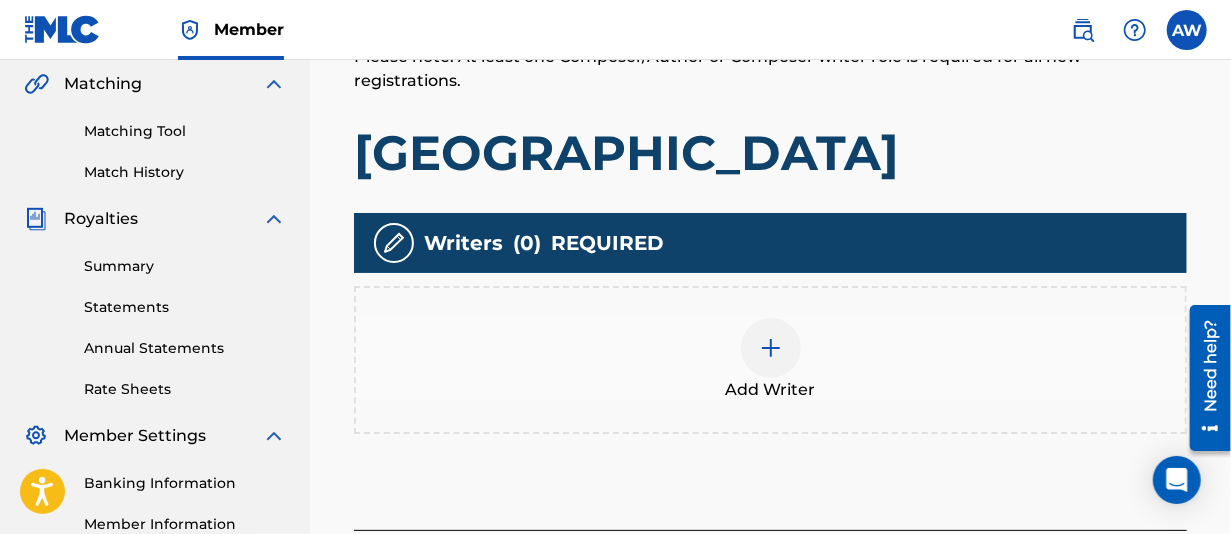 scroll, scrollTop: 490, scrollLeft: 0, axis: vertical 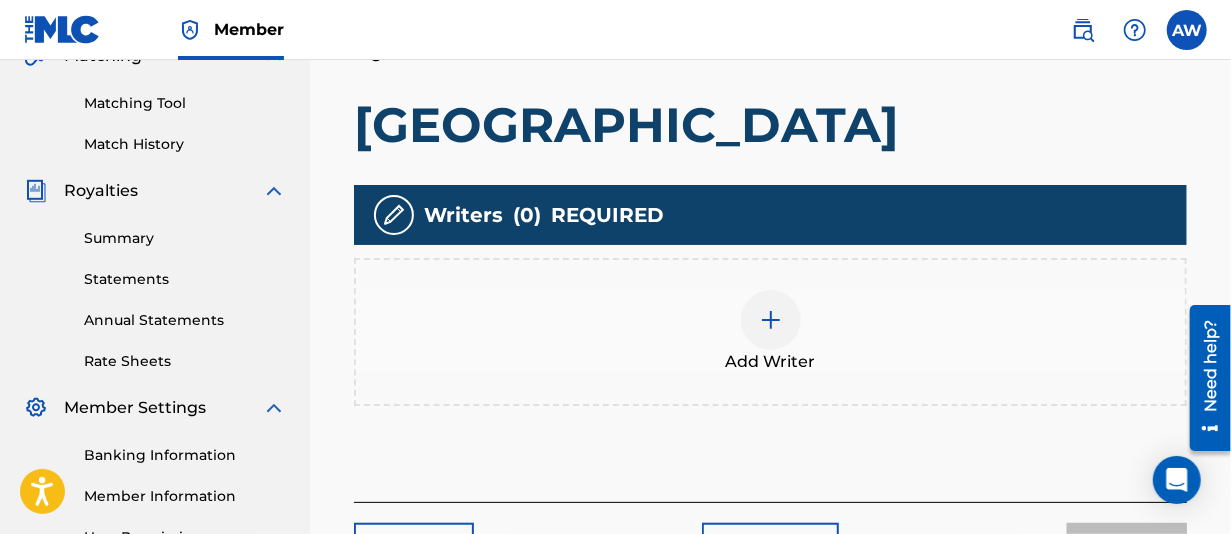 click at bounding box center [771, 320] 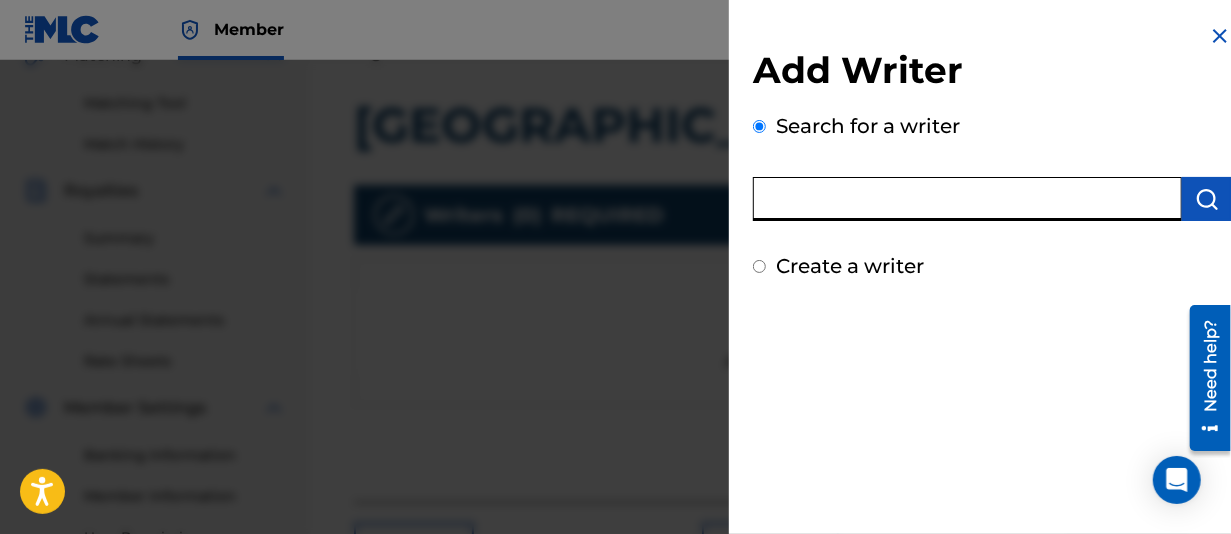click at bounding box center [967, 199] 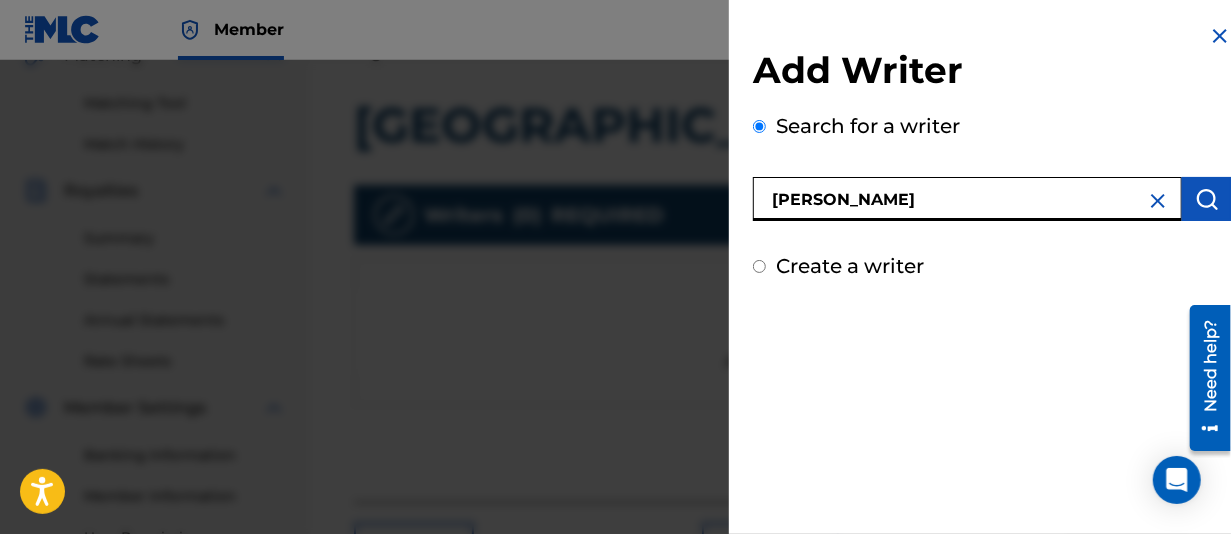 type on "[PERSON_NAME]" 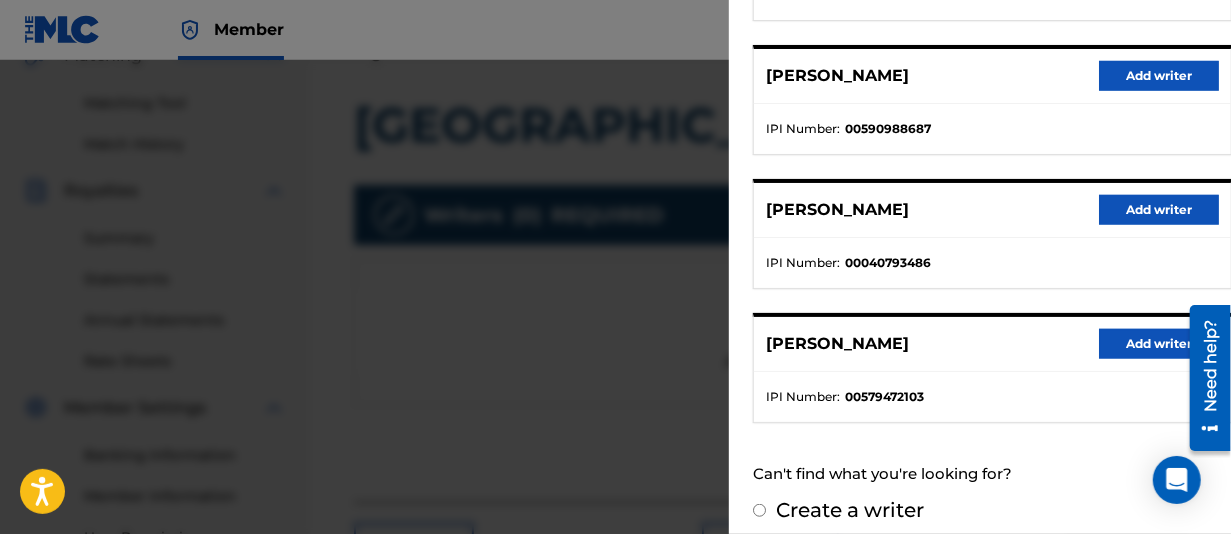 scroll, scrollTop: 504, scrollLeft: 0, axis: vertical 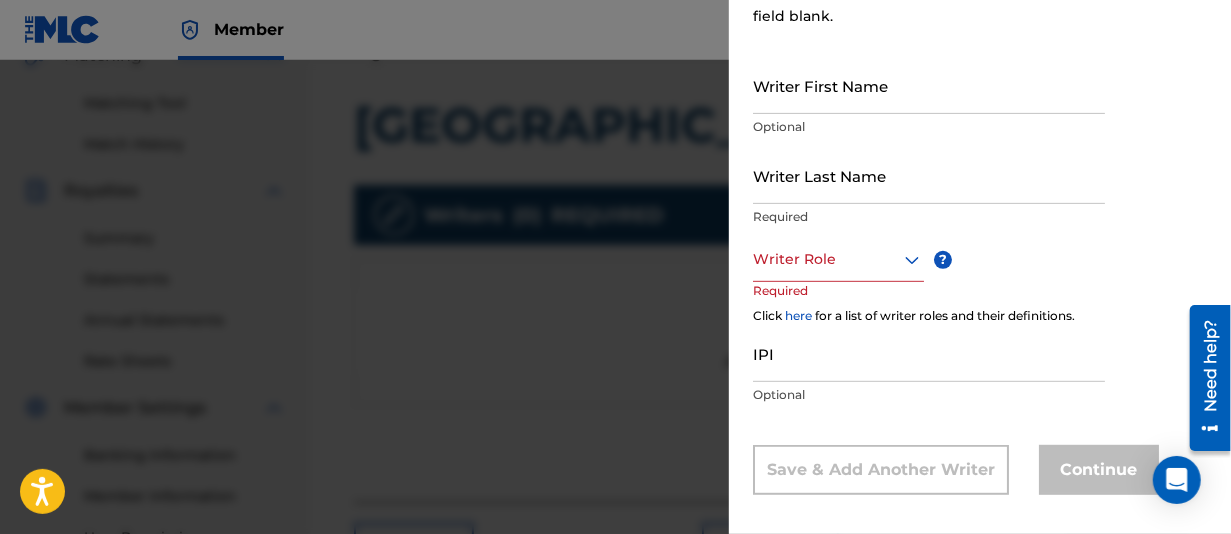 click on "Writer First Name" at bounding box center [929, 85] 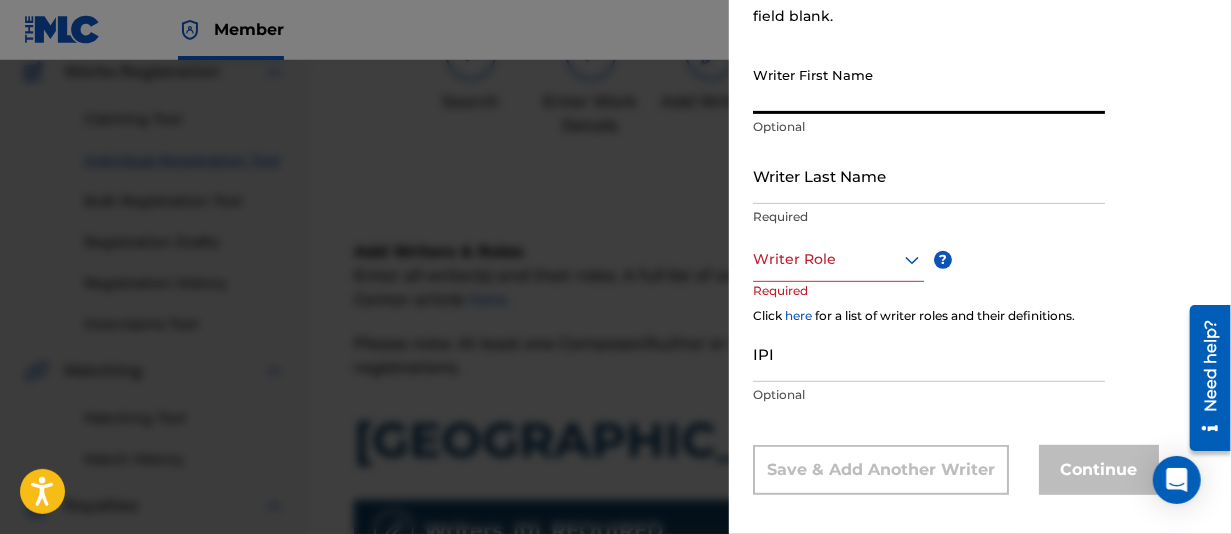 scroll, scrollTop: 0, scrollLeft: 0, axis: both 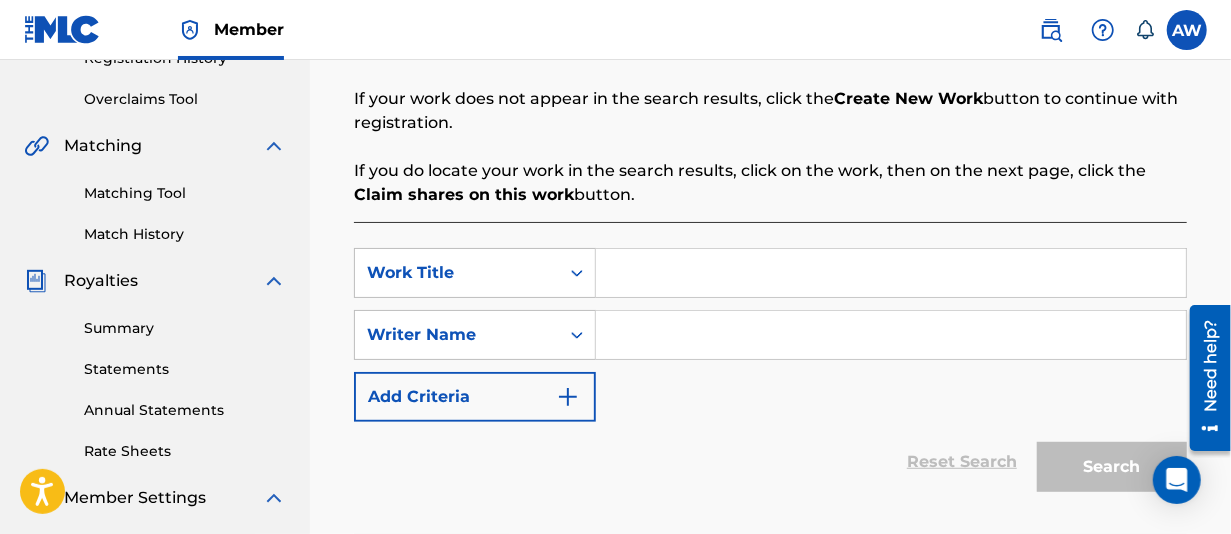 click at bounding box center (891, 273) 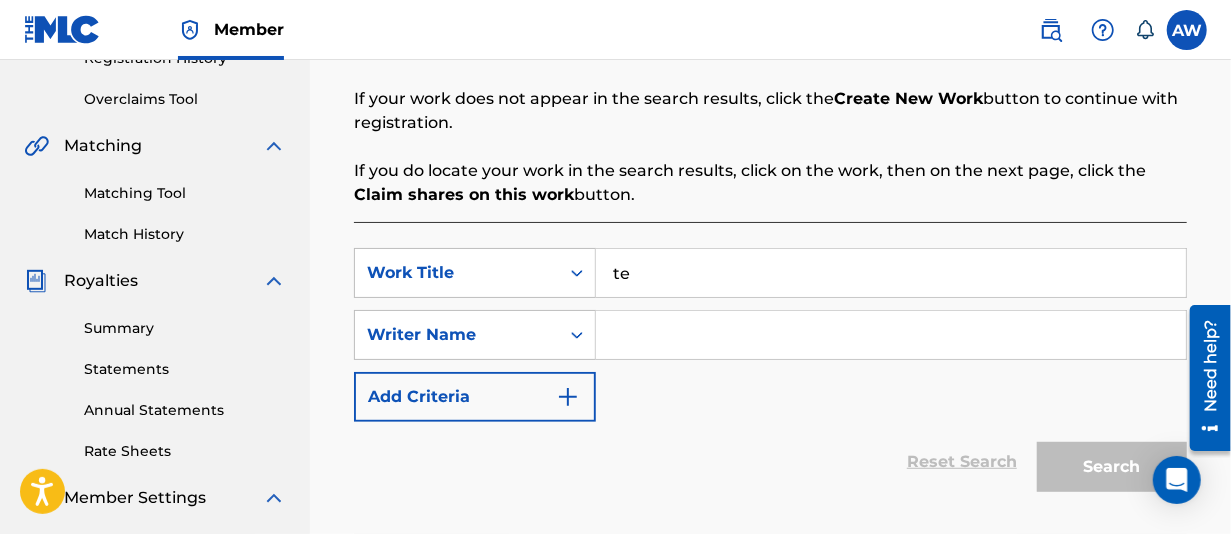 type on "t" 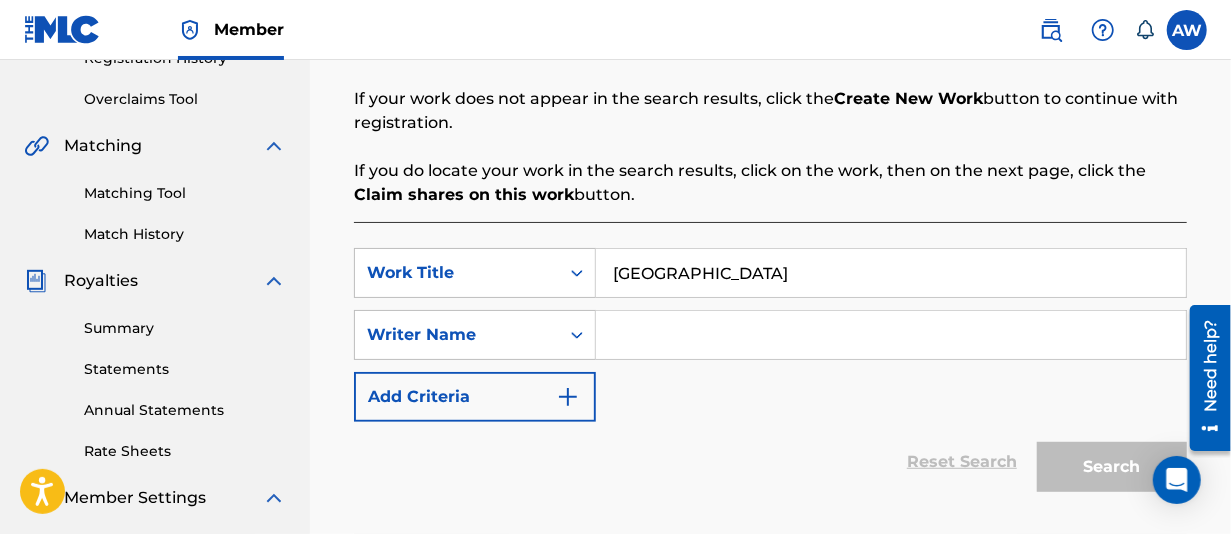 type on "[GEOGRAPHIC_DATA]" 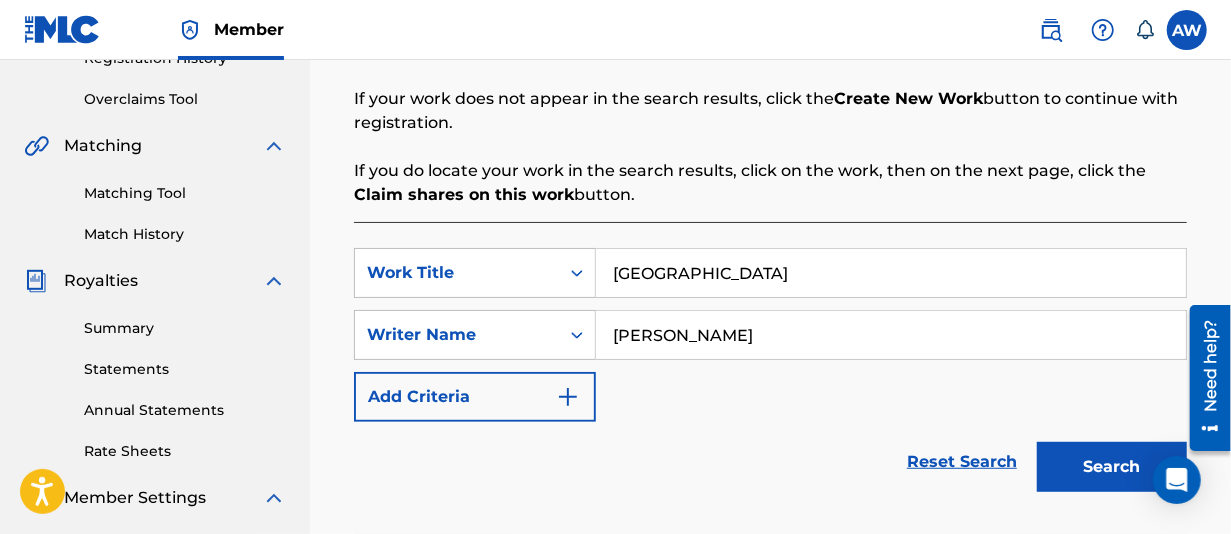 type on "[PERSON_NAME]" 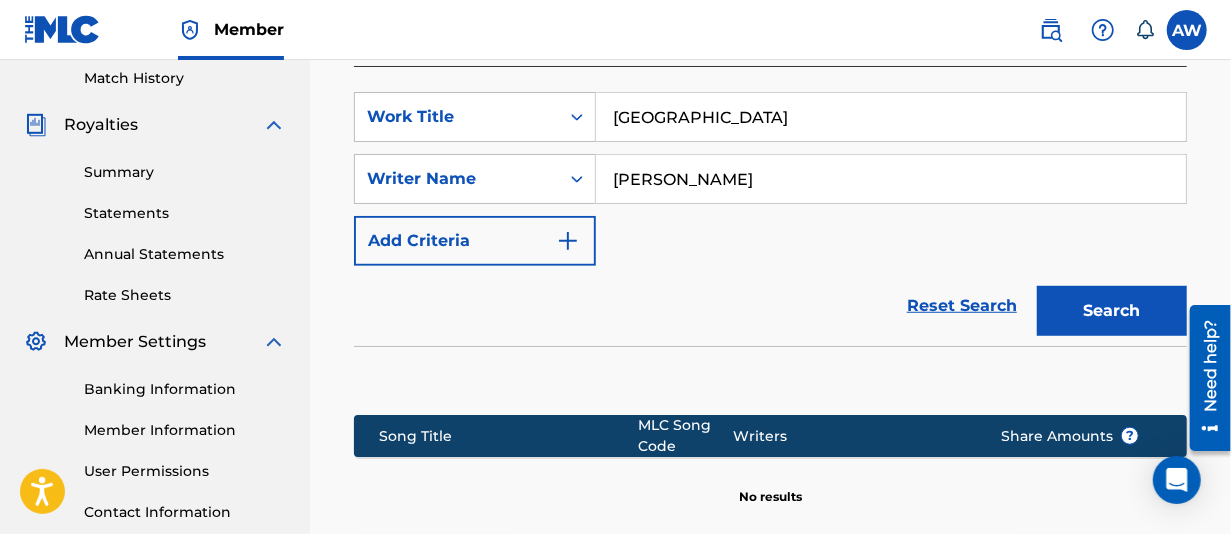 scroll, scrollTop: 794, scrollLeft: 0, axis: vertical 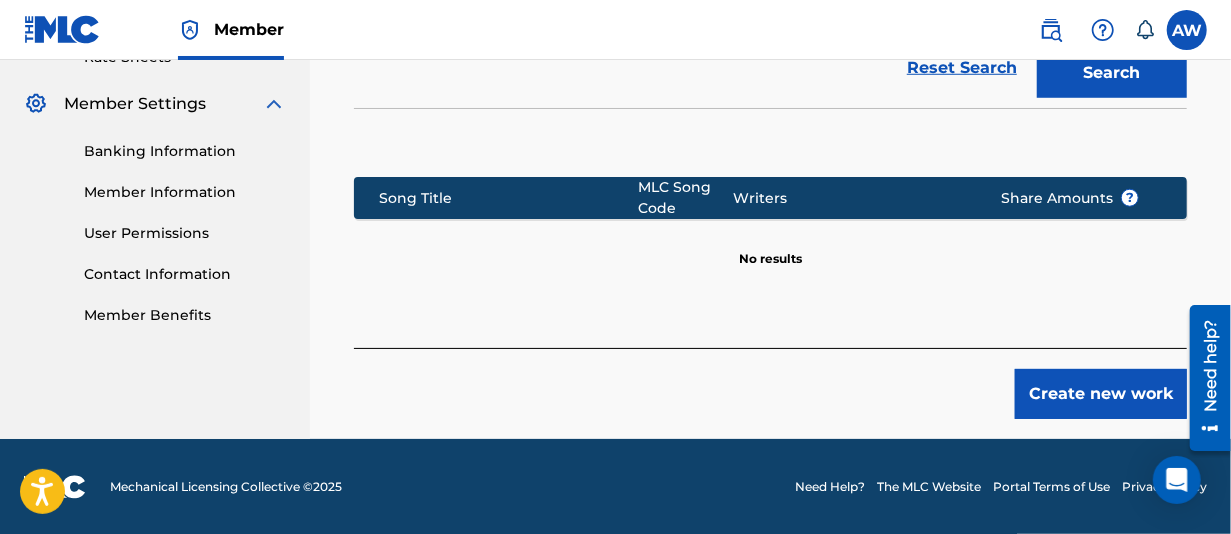 click on "Create new work" at bounding box center (1101, 394) 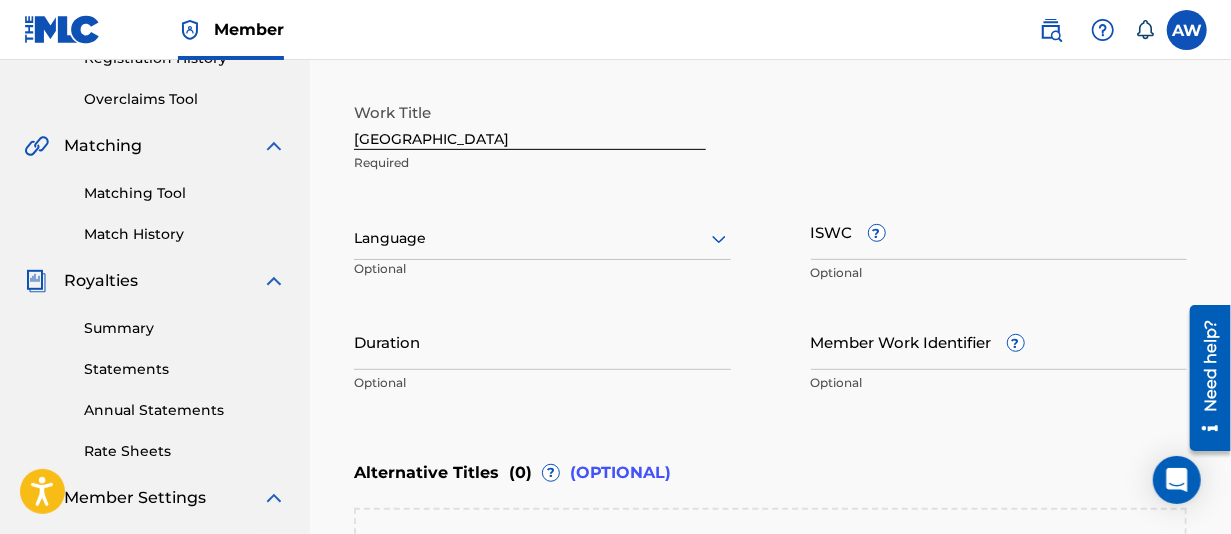 scroll, scrollTop: 500, scrollLeft: 0, axis: vertical 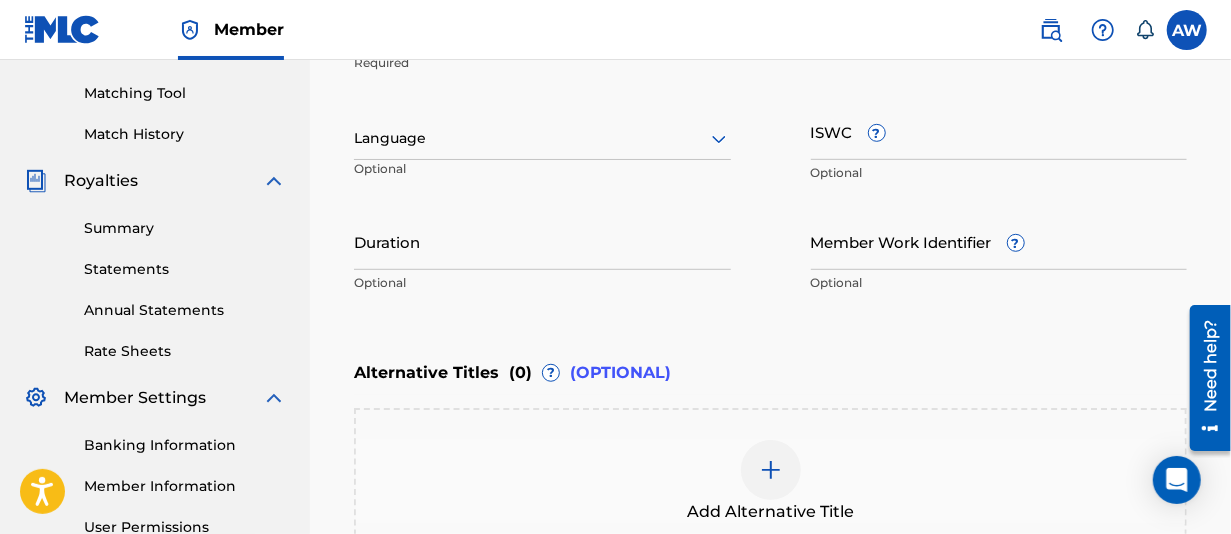 click on "ISWC   ?" at bounding box center (999, 131) 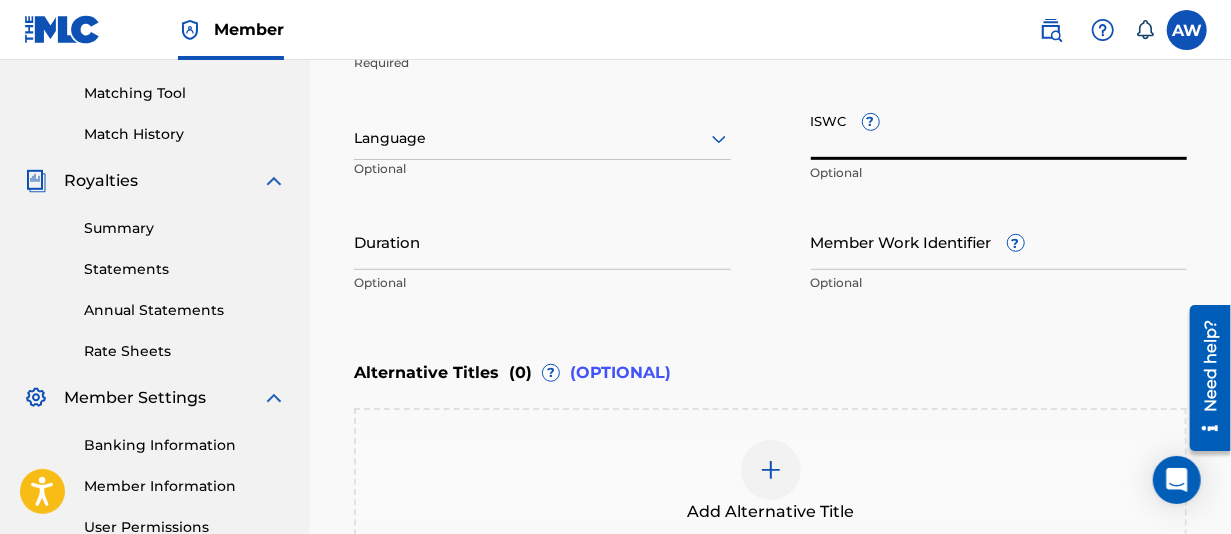 paste on "T-309.549.305-9" 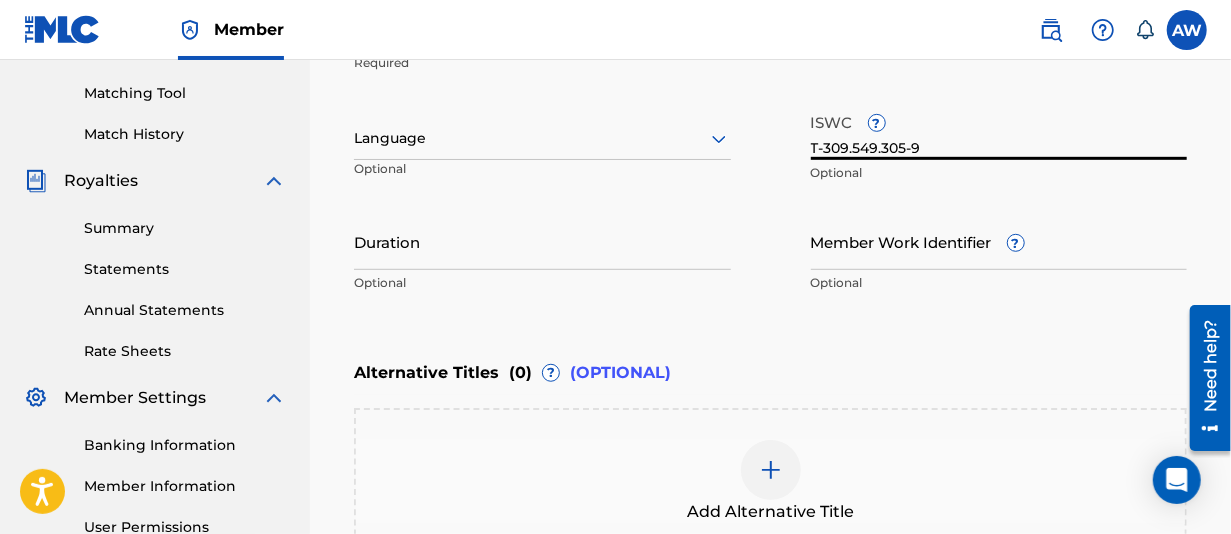 scroll, scrollTop: 500, scrollLeft: 0, axis: vertical 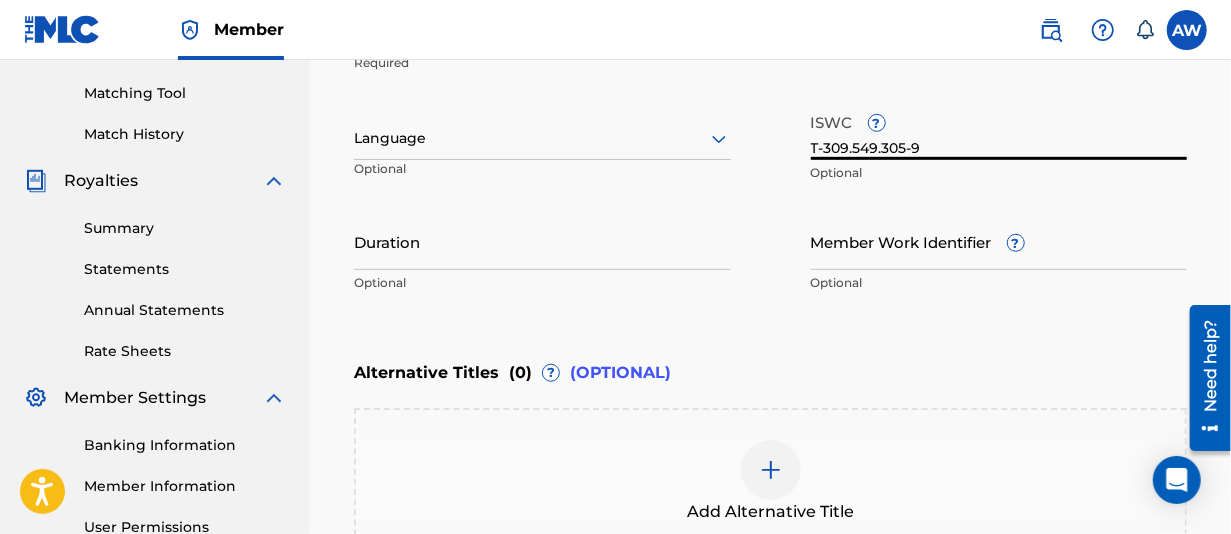type on "T-309.549.305-9" 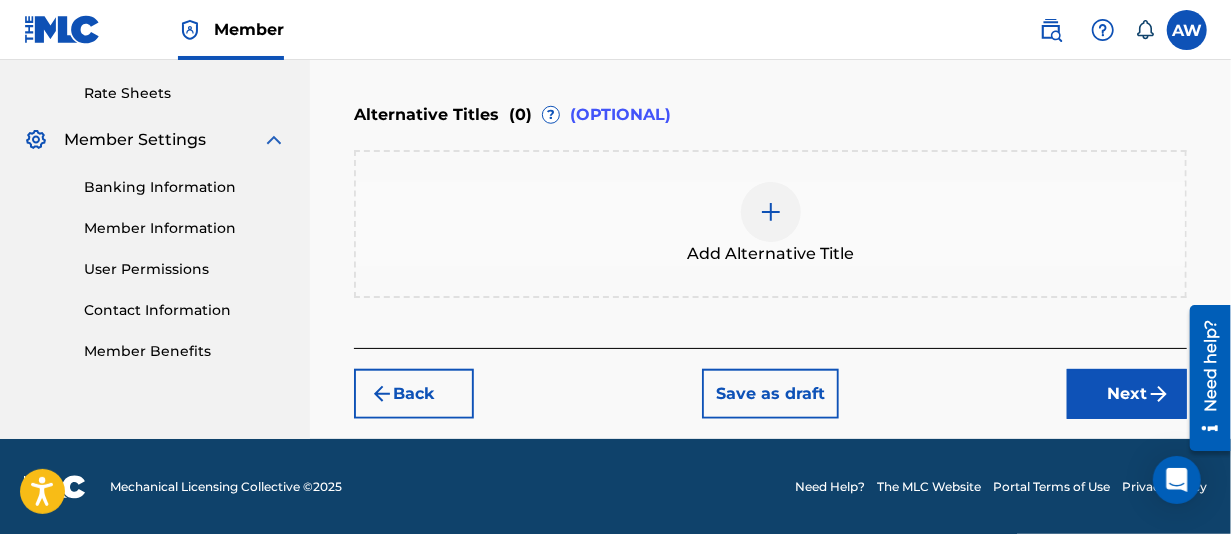 click on "Next" at bounding box center [1127, 394] 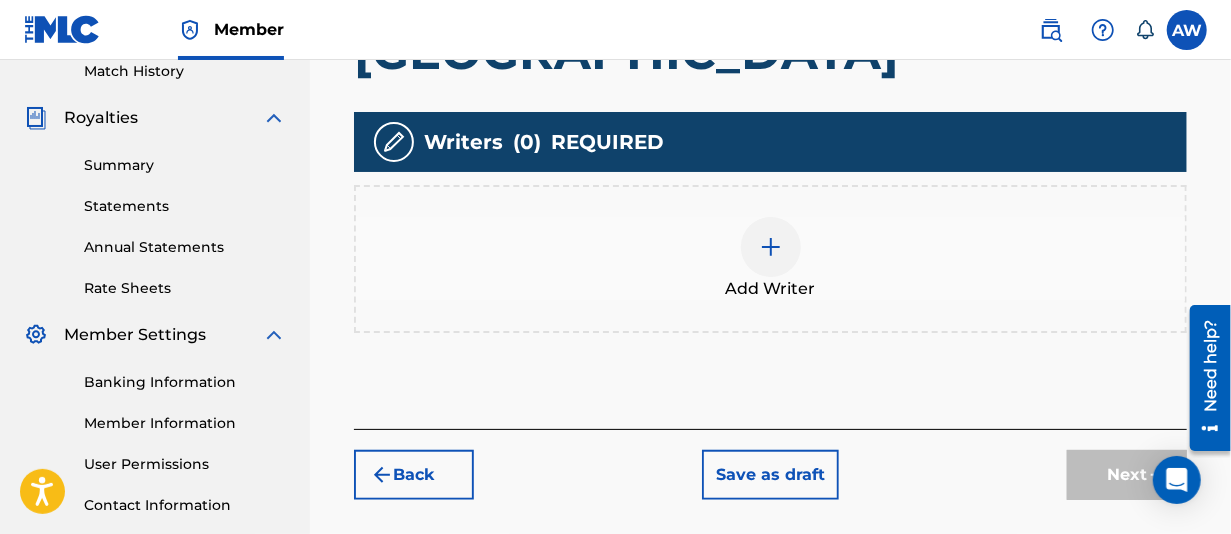 scroll, scrollTop: 590, scrollLeft: 0, axis: vertical 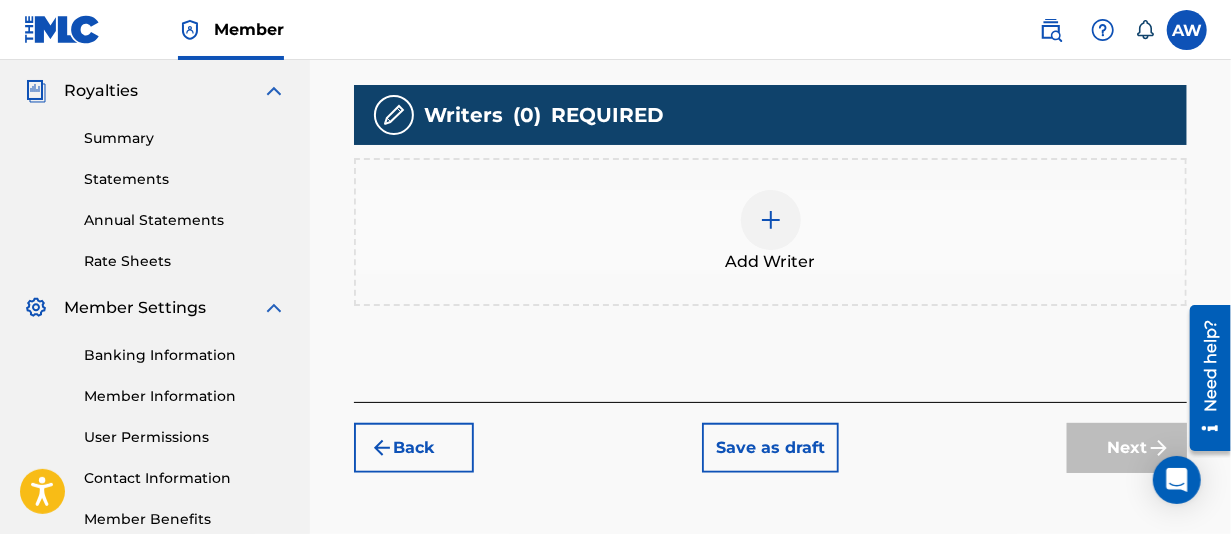 click at bounding box center (771, 220) 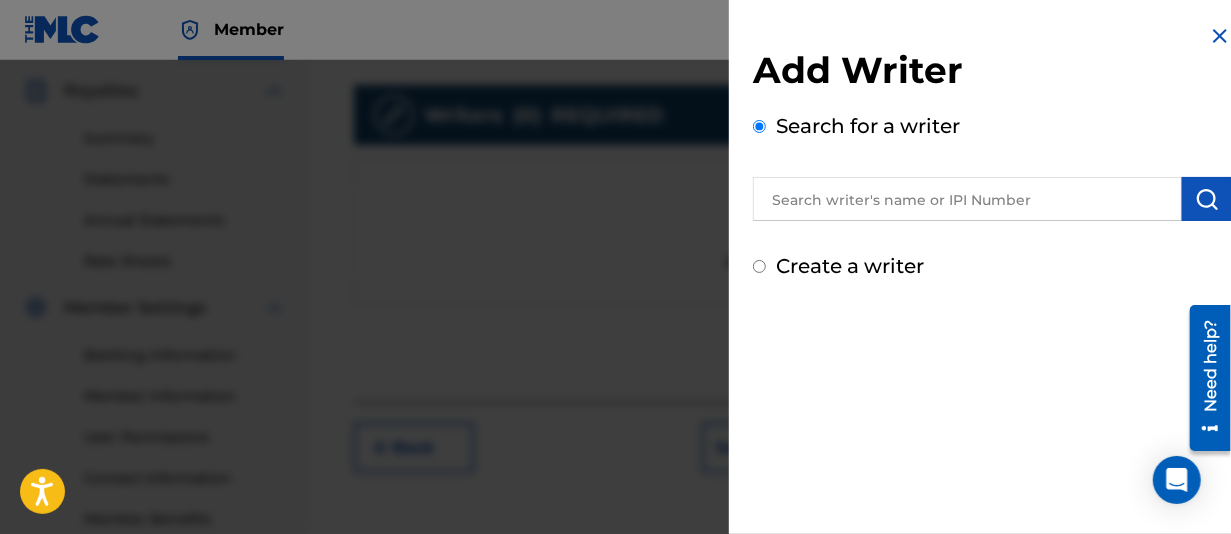 click at bounding box center [967, 199] 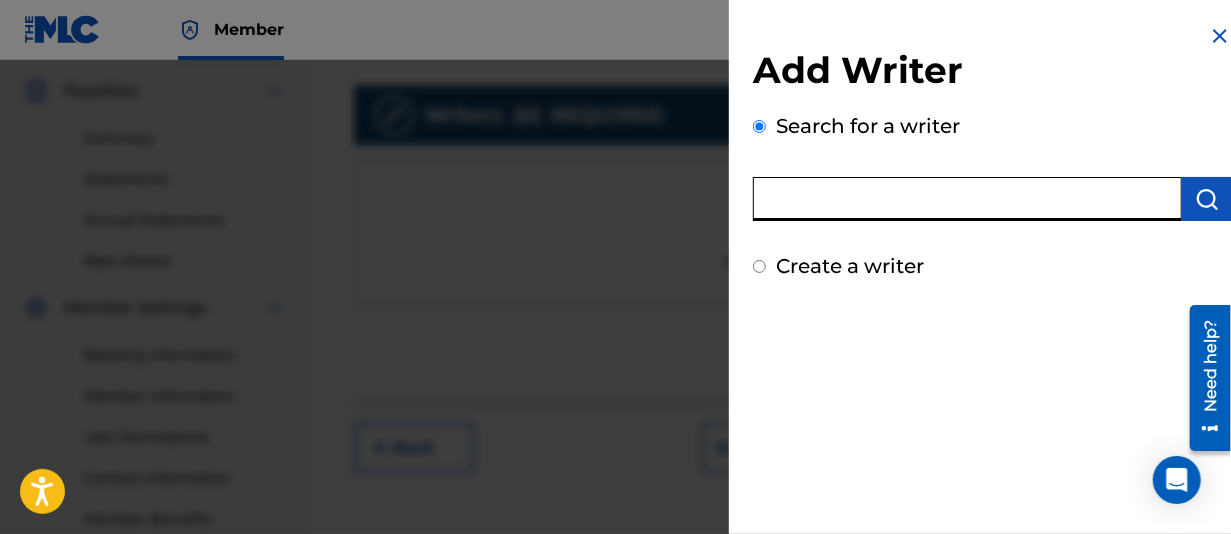 click on "Add Writer Search for a writer Create a writer" at bounding box center [992, 274] 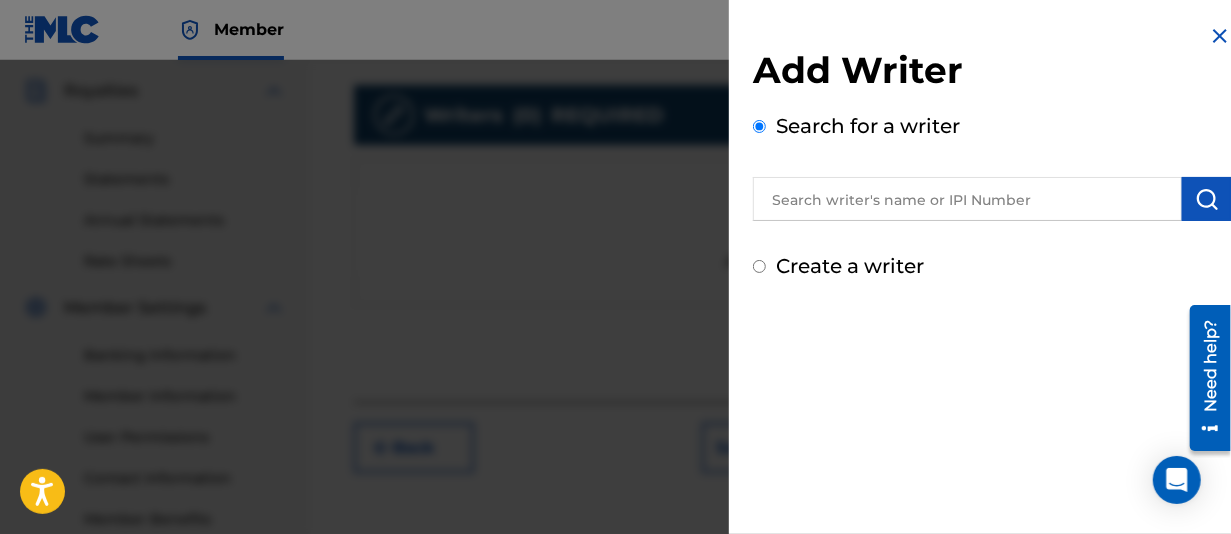 drag, startPoint x: 913, startPoint y: 175, endPoint x: 913, endPoint y: 190, distance: 15 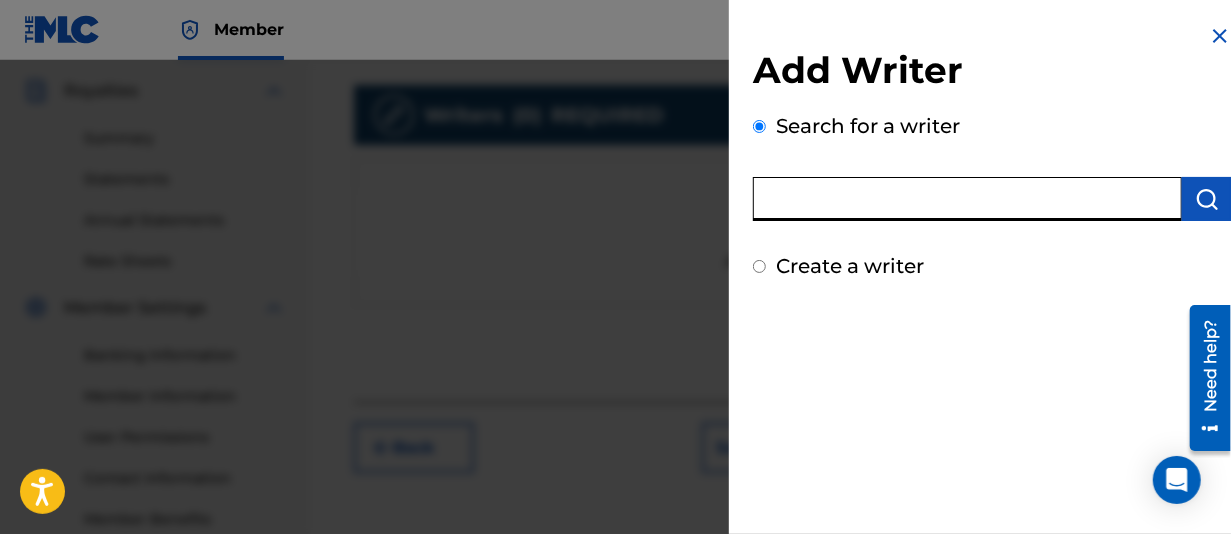 paste on "00381146371" 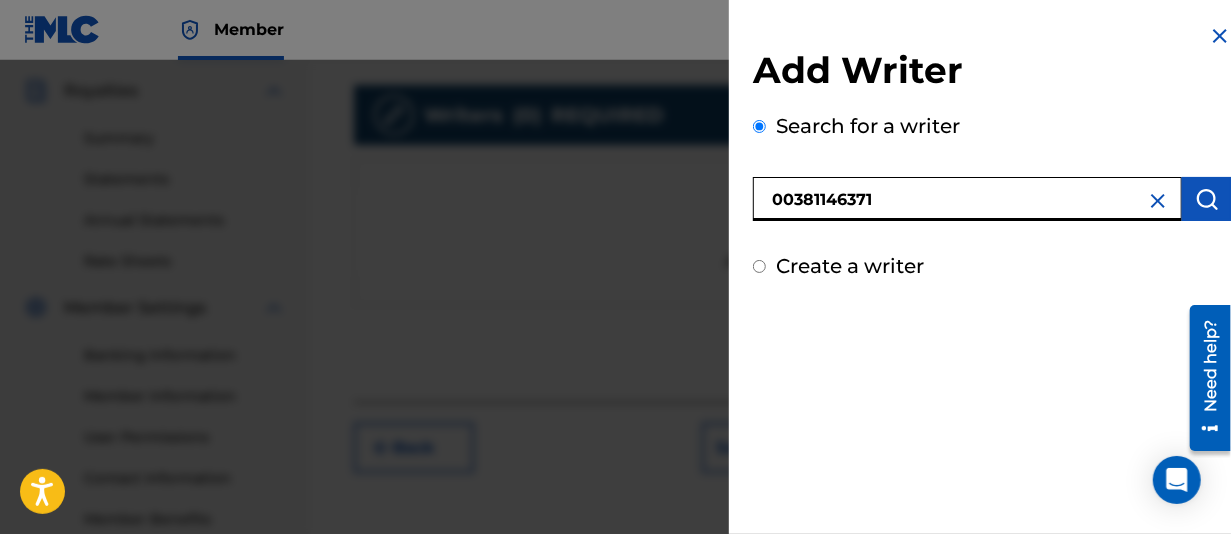 type on "00381146371" 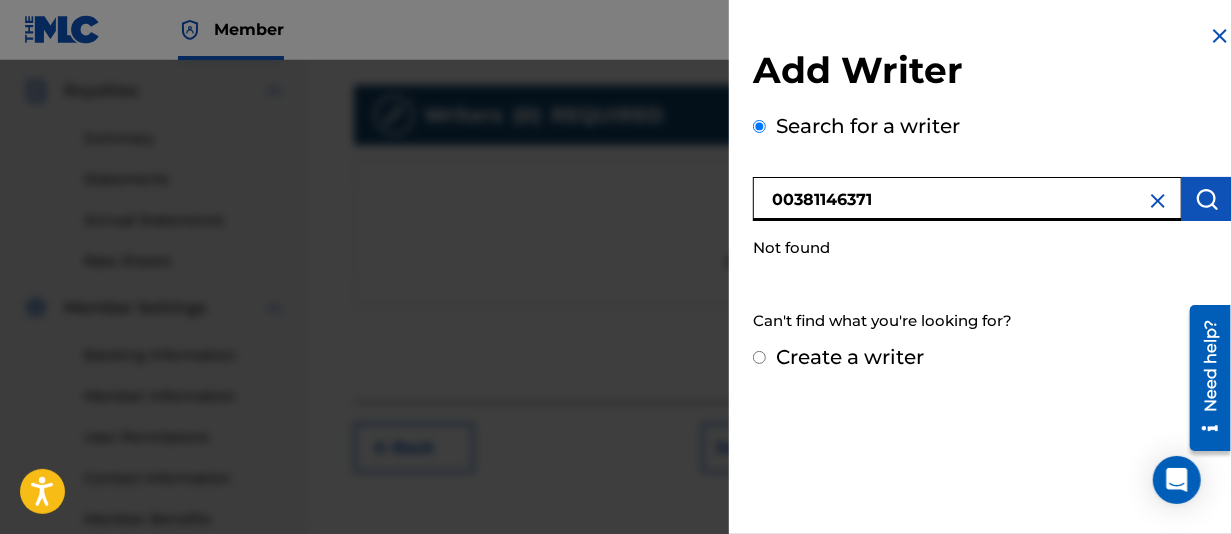 drag, startPoint x: 886, startPoint y: 195, endPoint x: 607, endPoint y: 193, distance: 279.00717 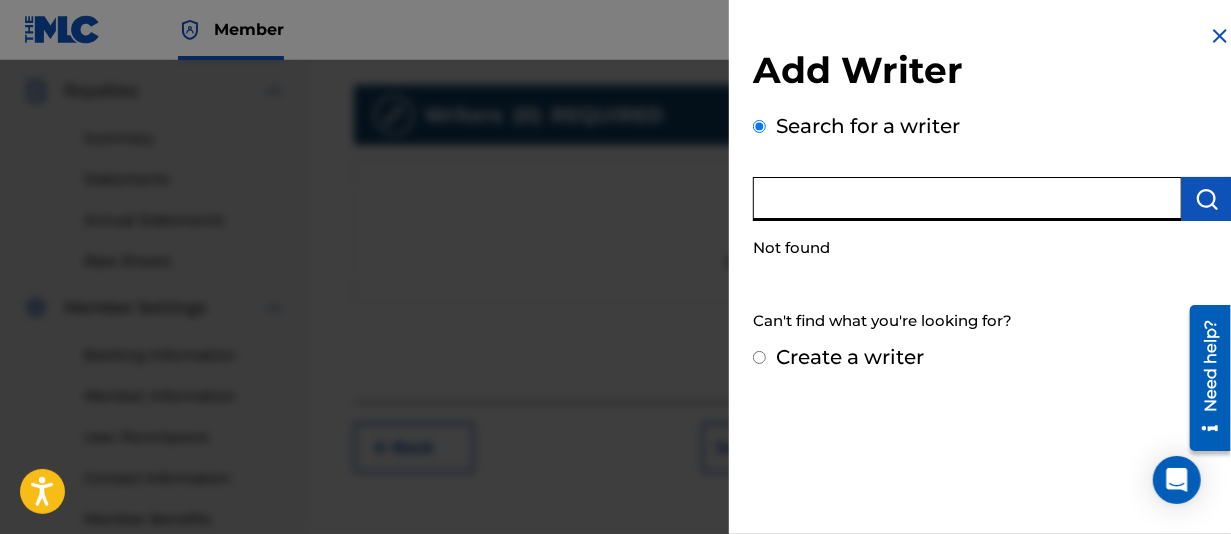 type 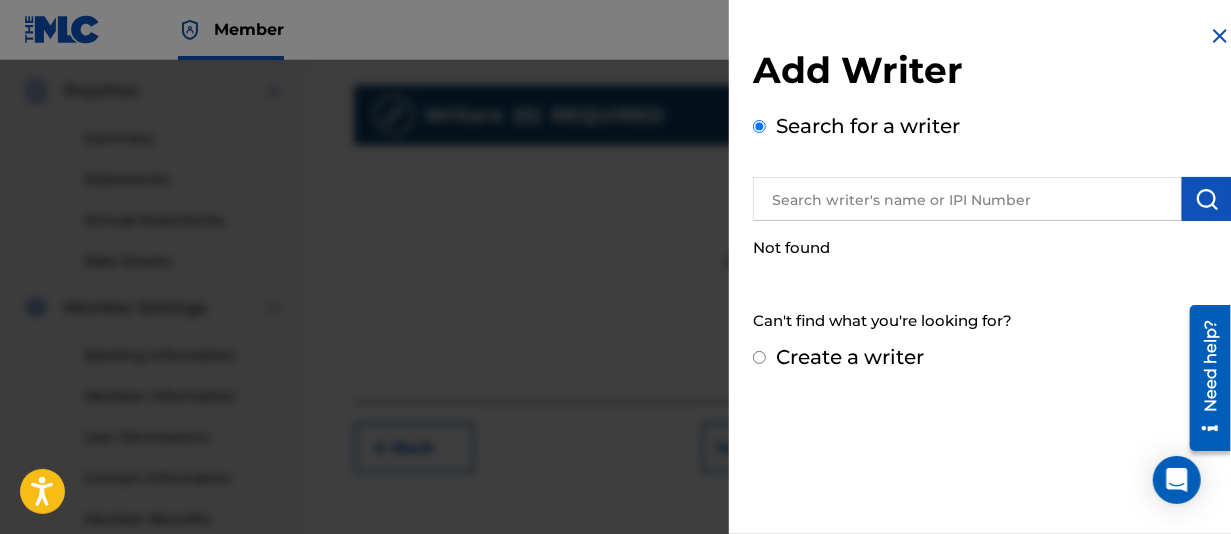 click at bounding box center (1220, 36) 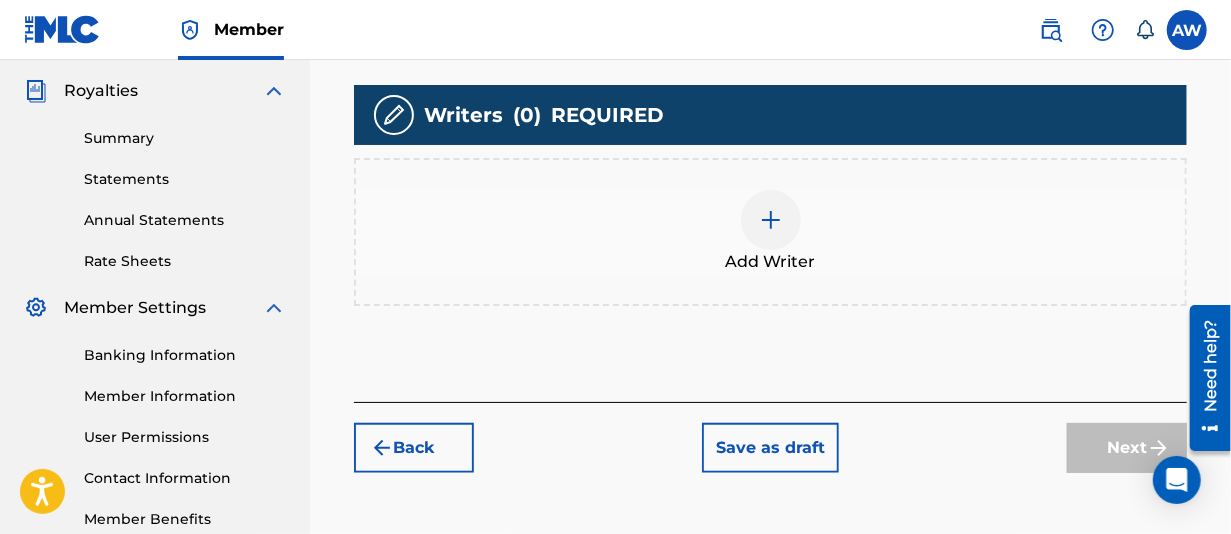 click at bounding box center (1187, 30) 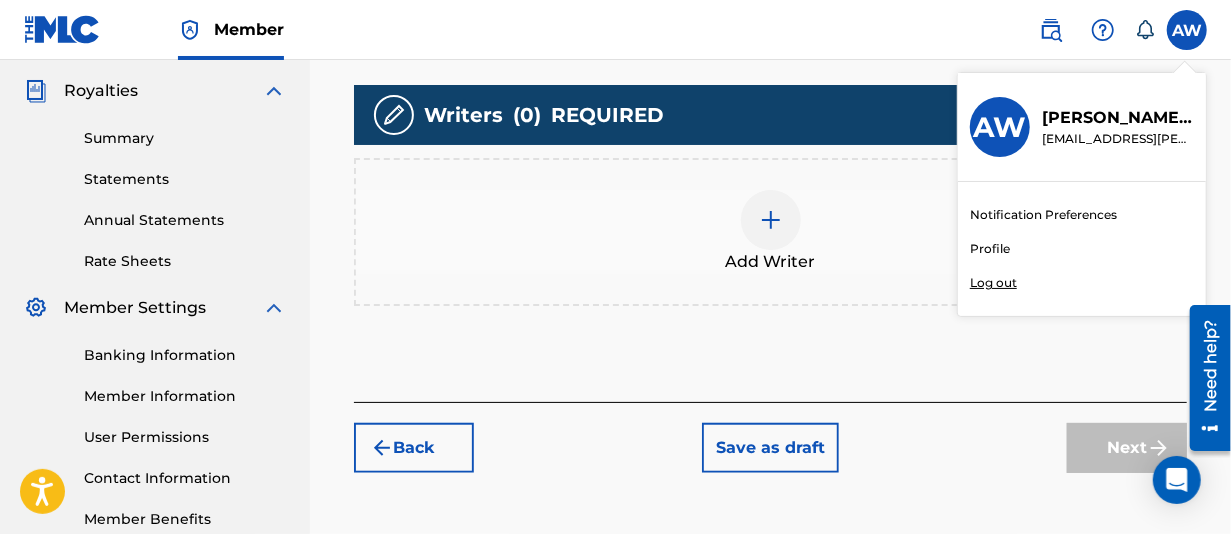 click on "Log out" at bounding box center [993, 283] 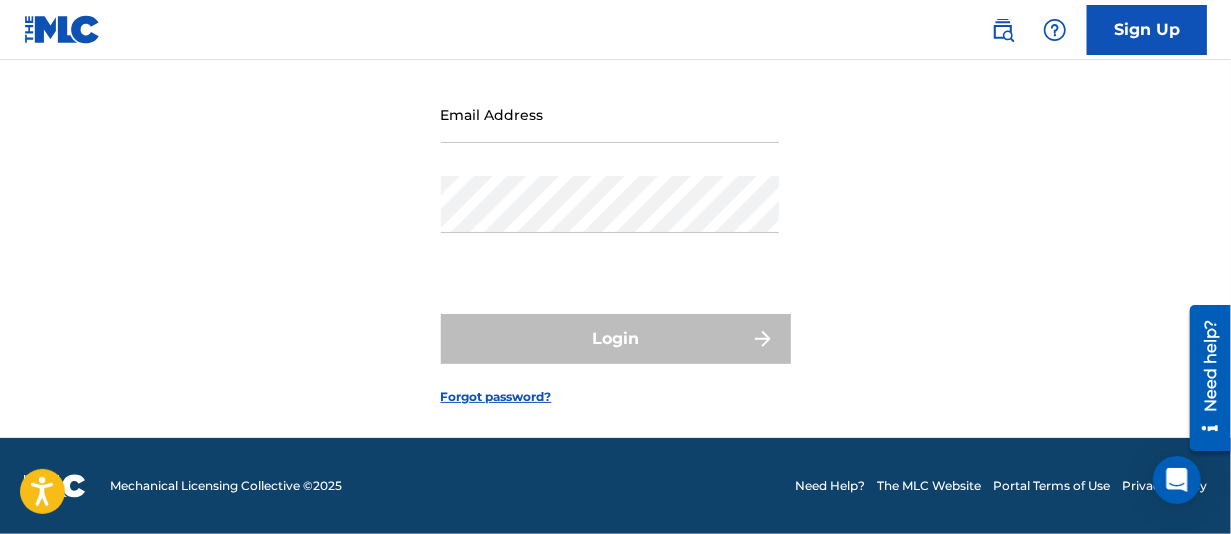 scroll, scrollTop: 0, scrollLeft: 0, axis: both 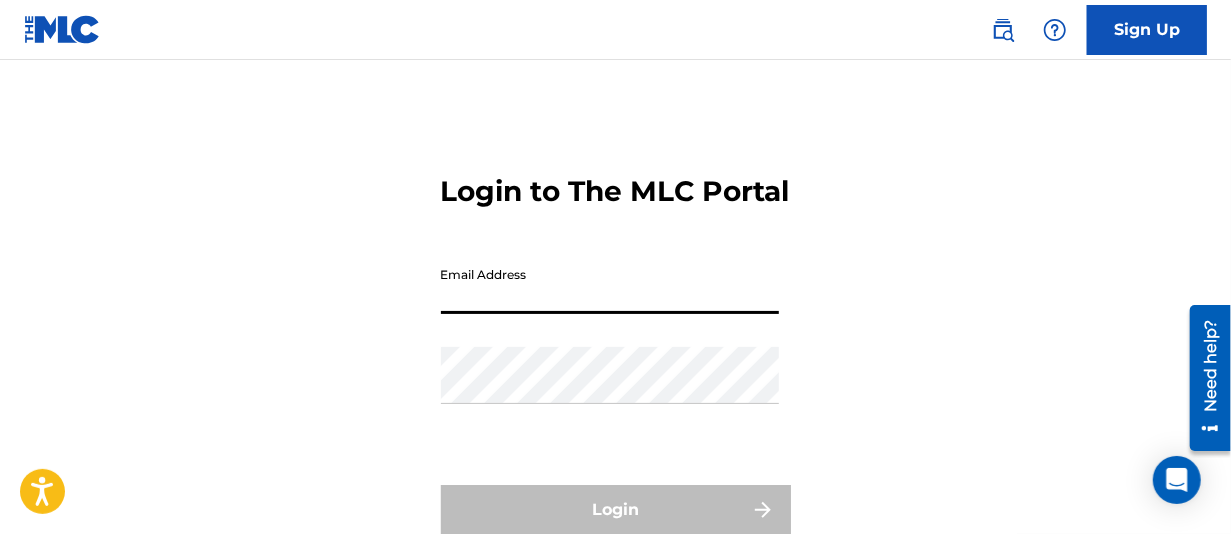 click on "Email Address" at bounding box center [610, 285] 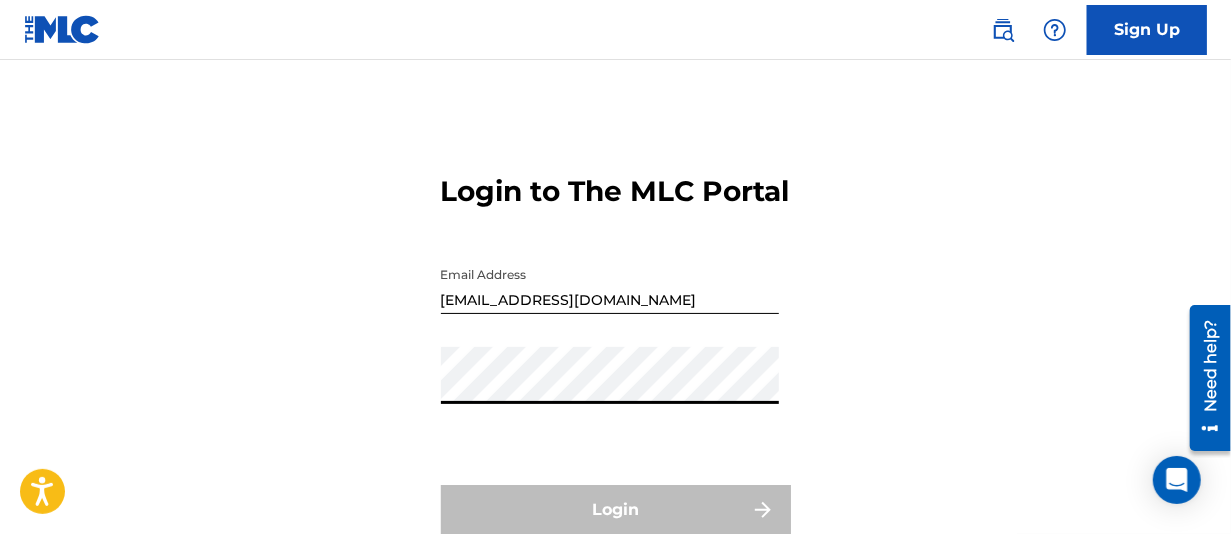 type on "[EMAIL_ADDRESS][PERSON_NAME][PERSON_NAME][DOMAIN_NAME]" 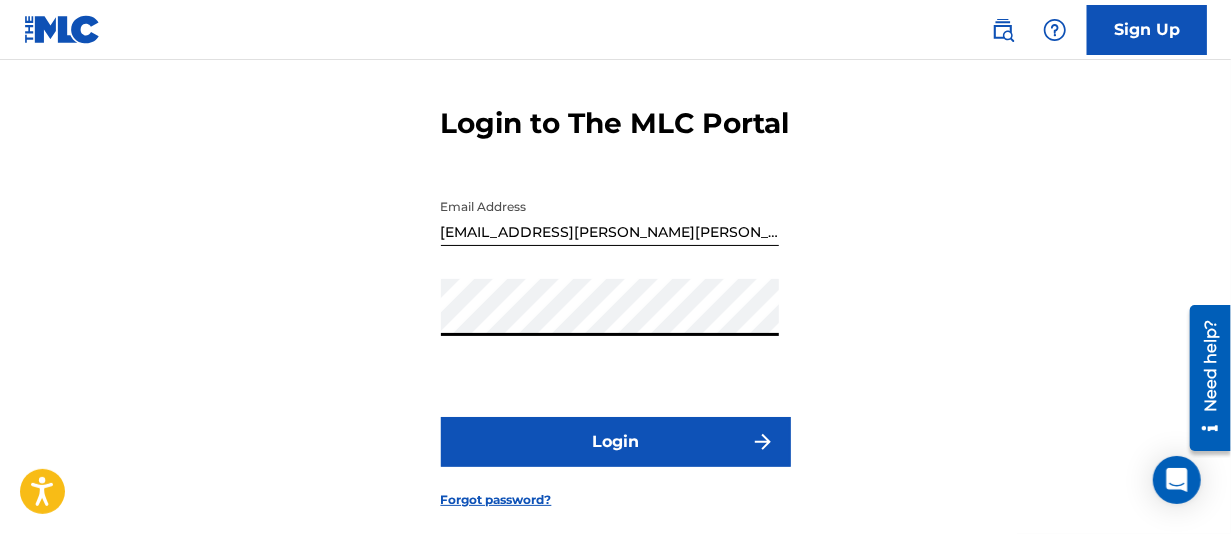 scroll, scrollTop: 100, scrollLeft: 0, axis: vertical 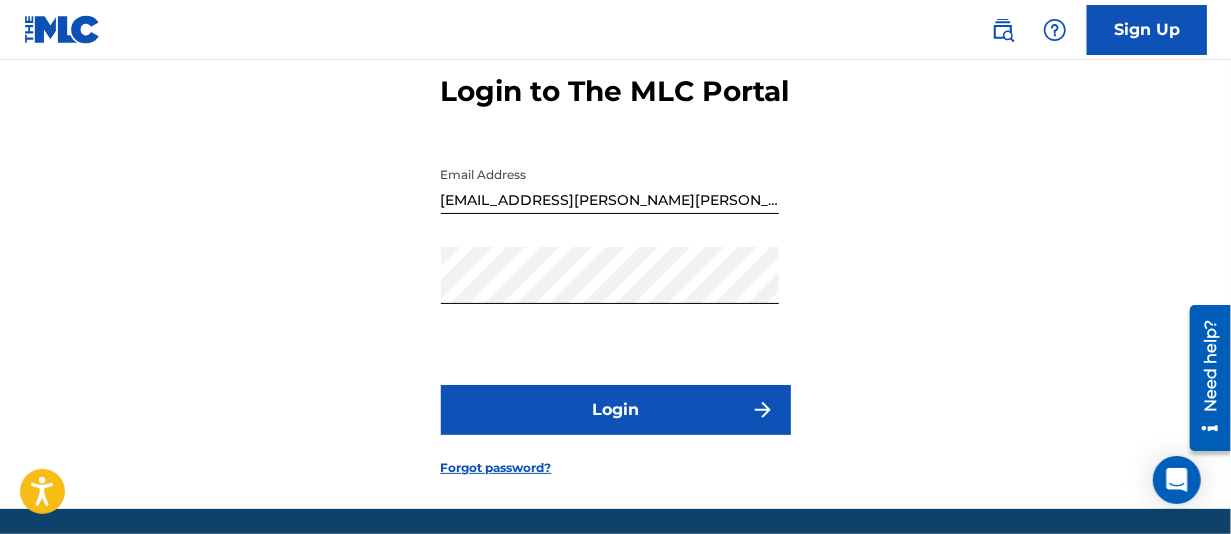 click on "Login" at bounding box center [616, 410] 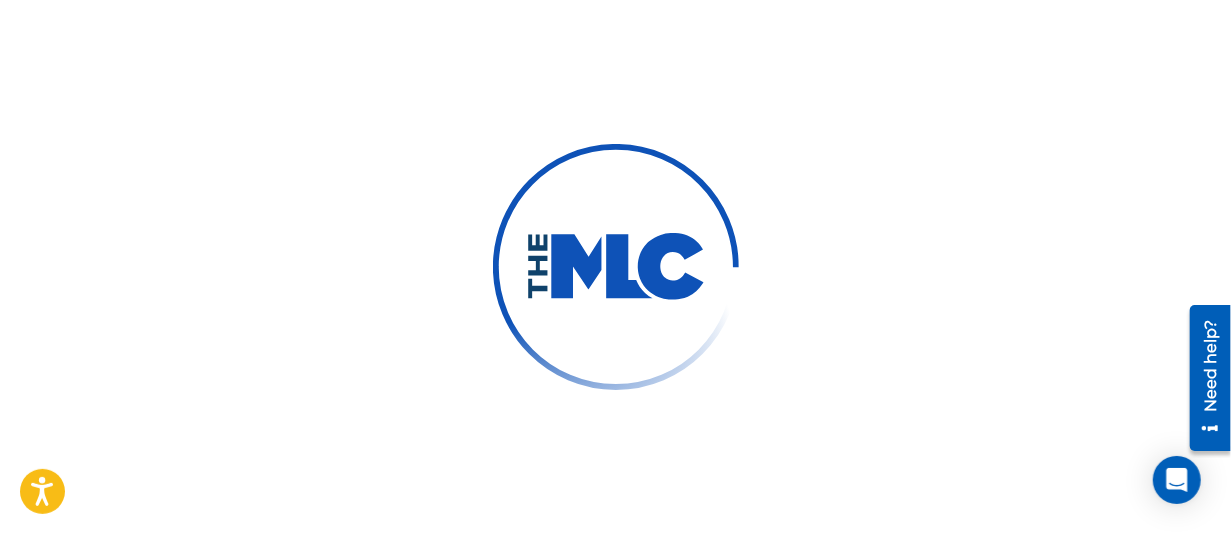 scroll, scrollTop: 106, scrollLeft: 0, axis: vertical 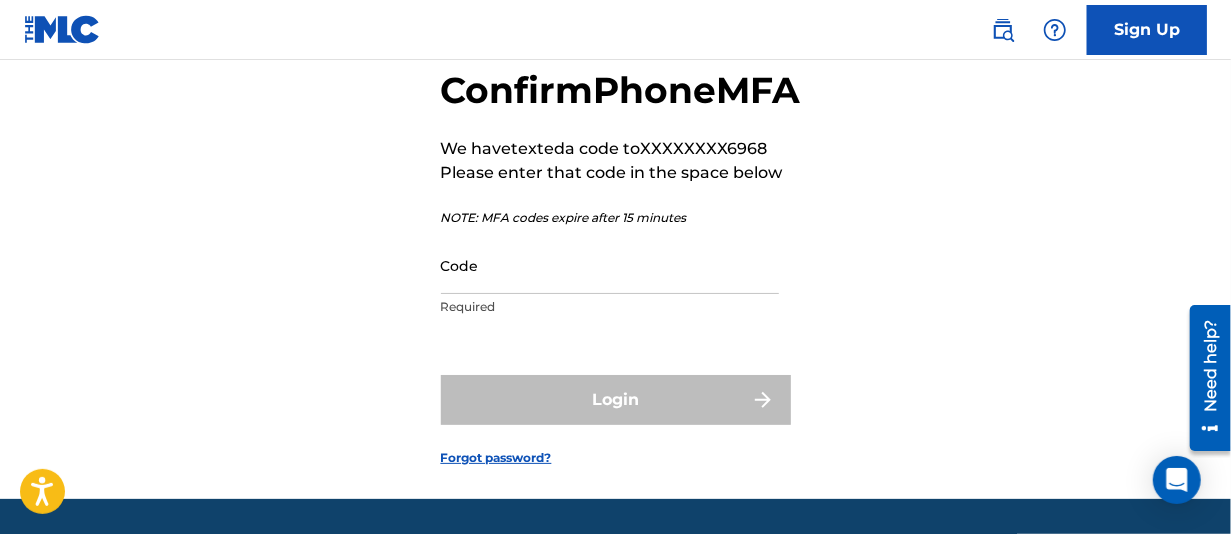 click on "Code" at bounding box center [610, 265] 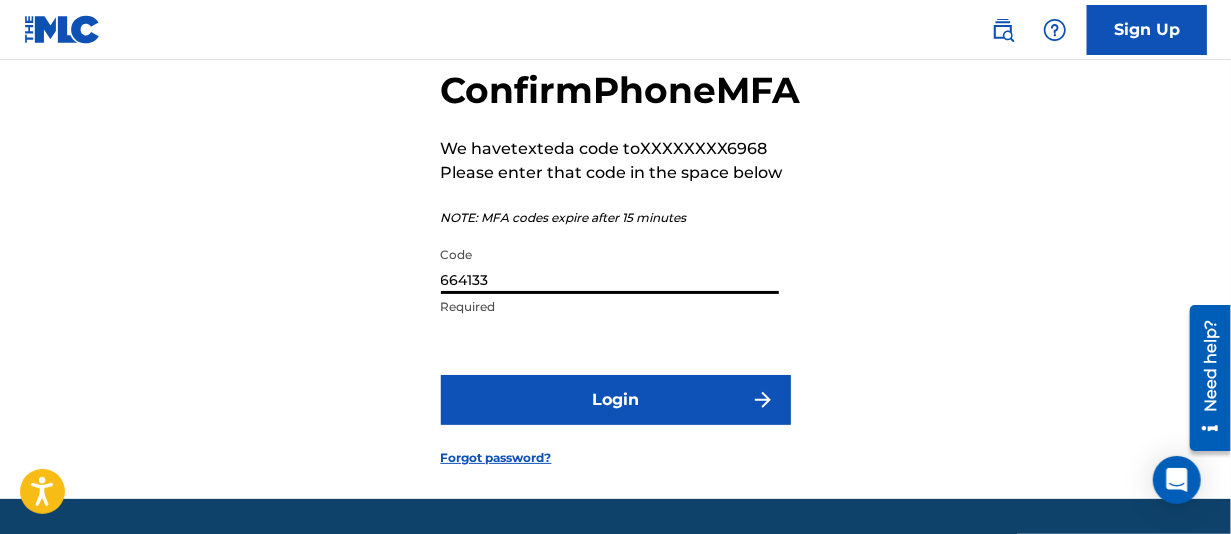type on "664133" 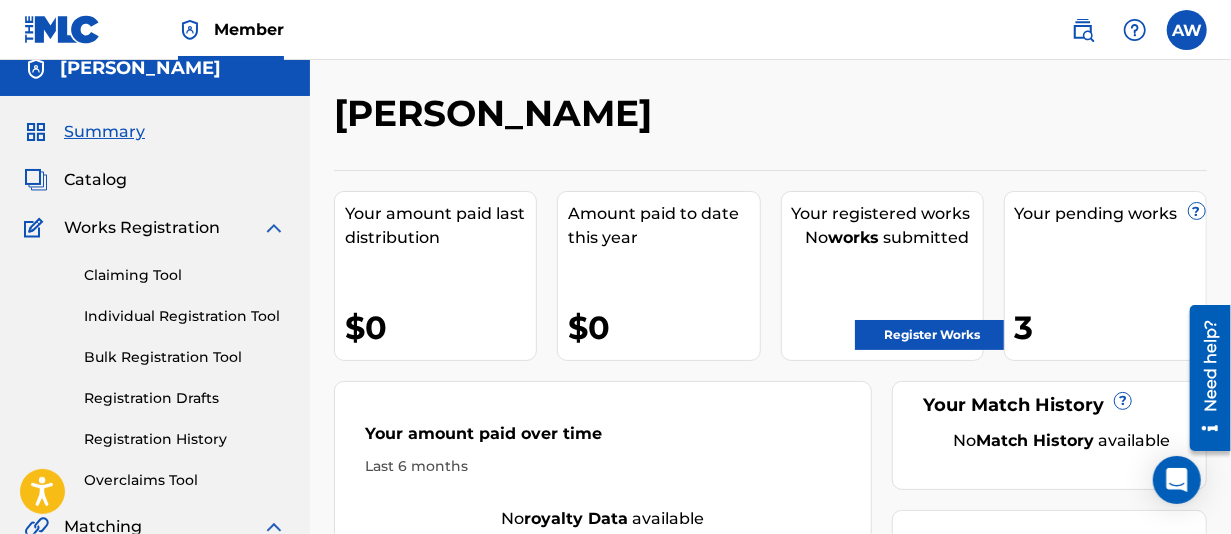 scroll, scrollTop: 0, scrollLeft: 0, axis: both 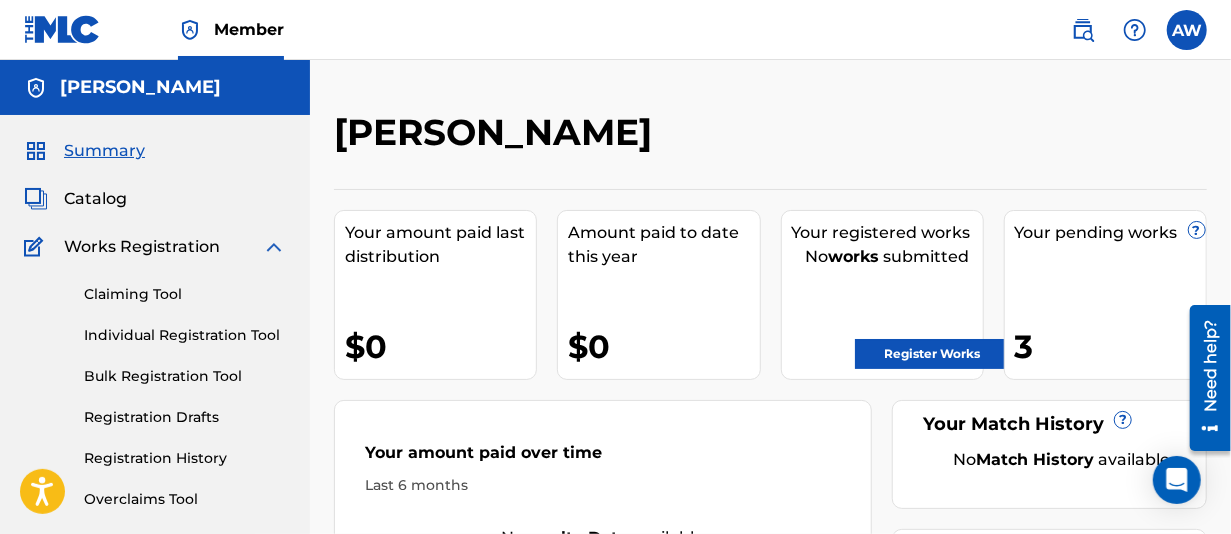 click on "Individual Registration Tool" at bounding box center [185, 335] 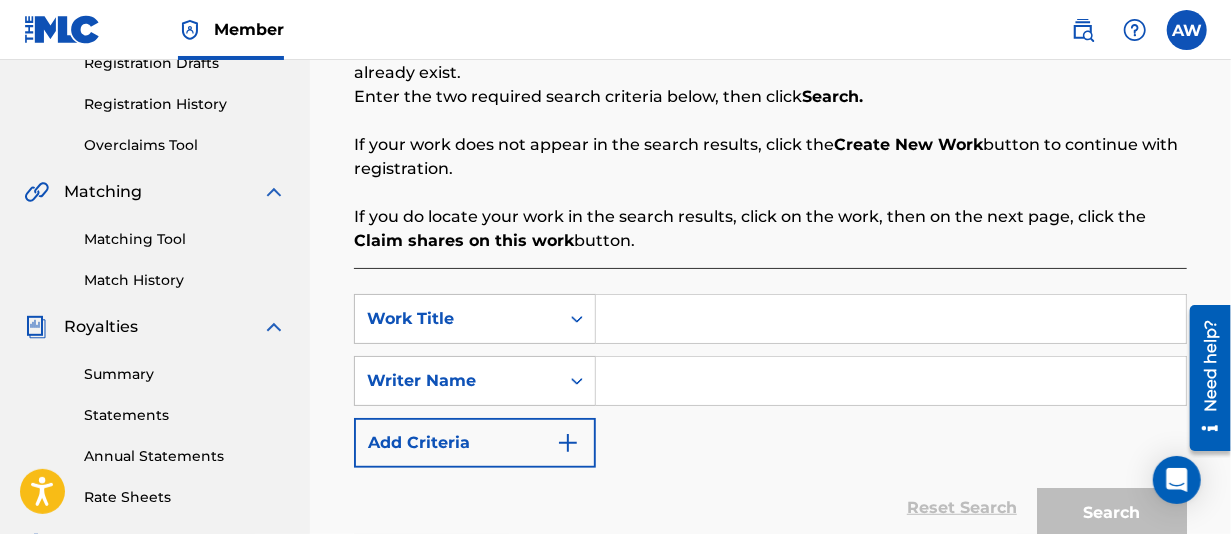 scroll, scrollTop: 400, scrollLeft: 0, axis: vertical 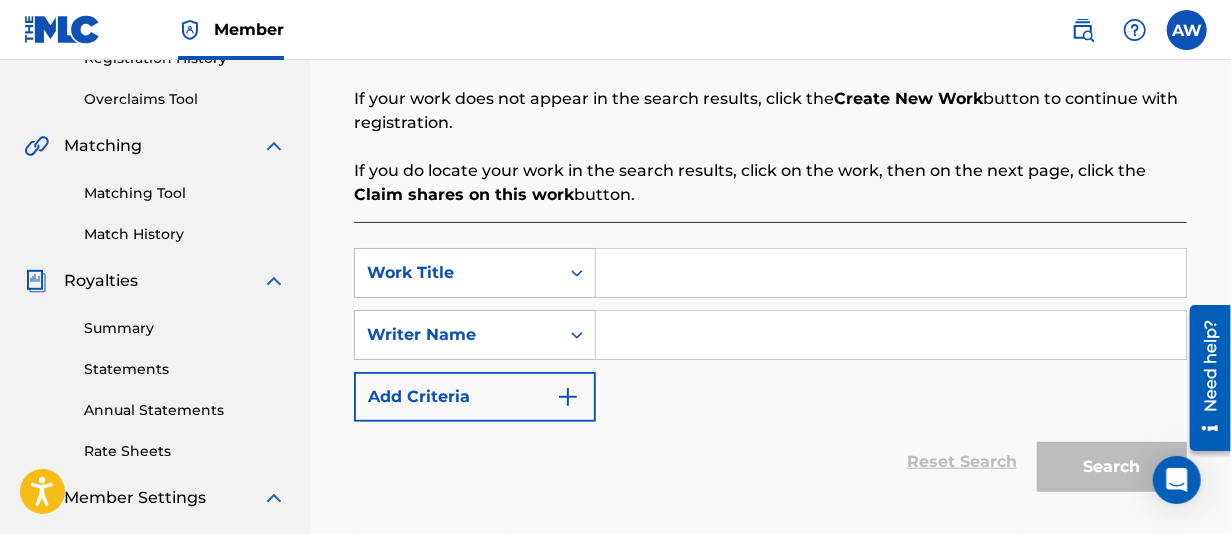 click at bounding box center [891, 273] 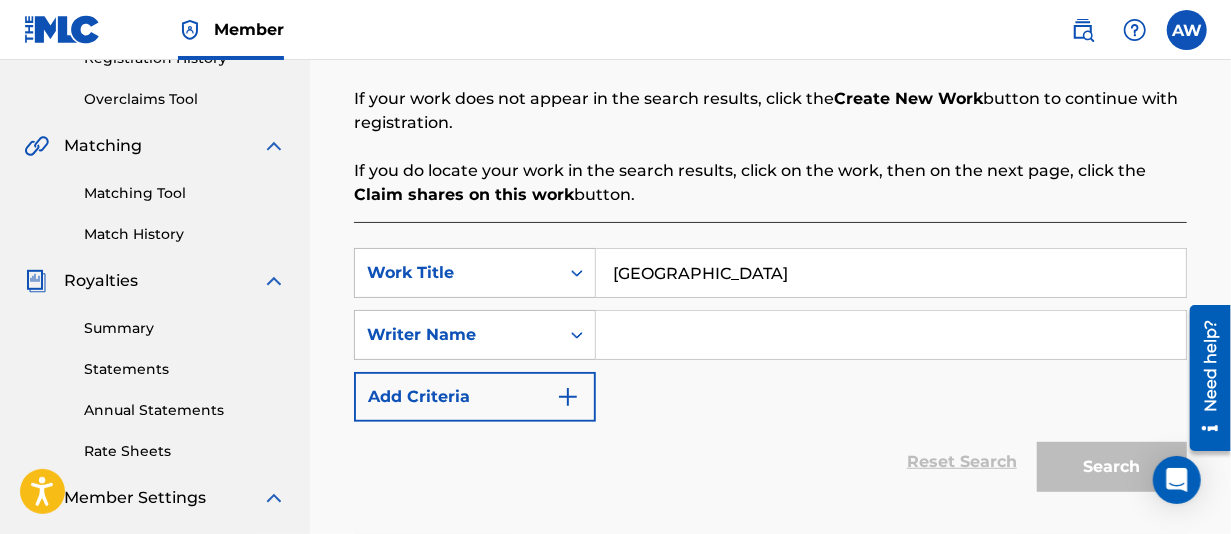 type on "[GEOGRAPHIC_DATA]" 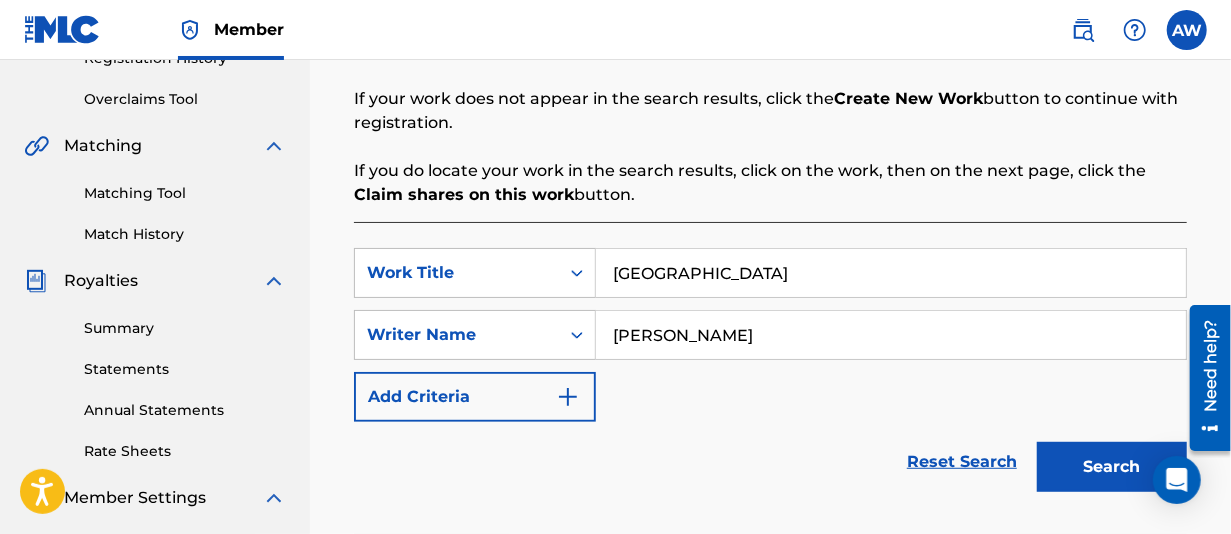 type on "[PERSON_NAME]" 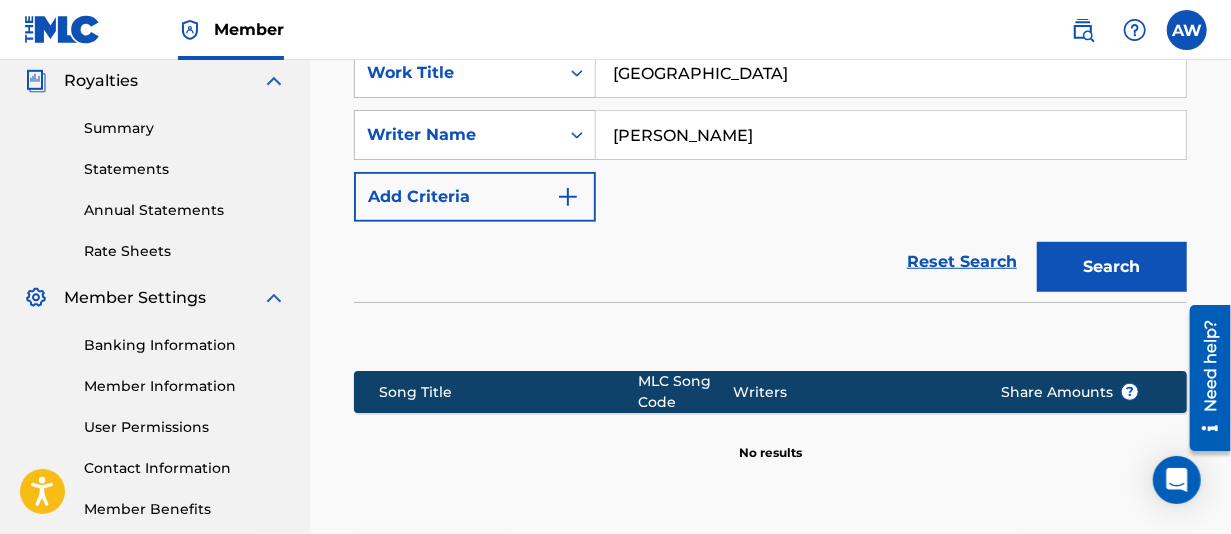 scroll, scrollTop: 794, scrollLeft: 0, axis: vertical 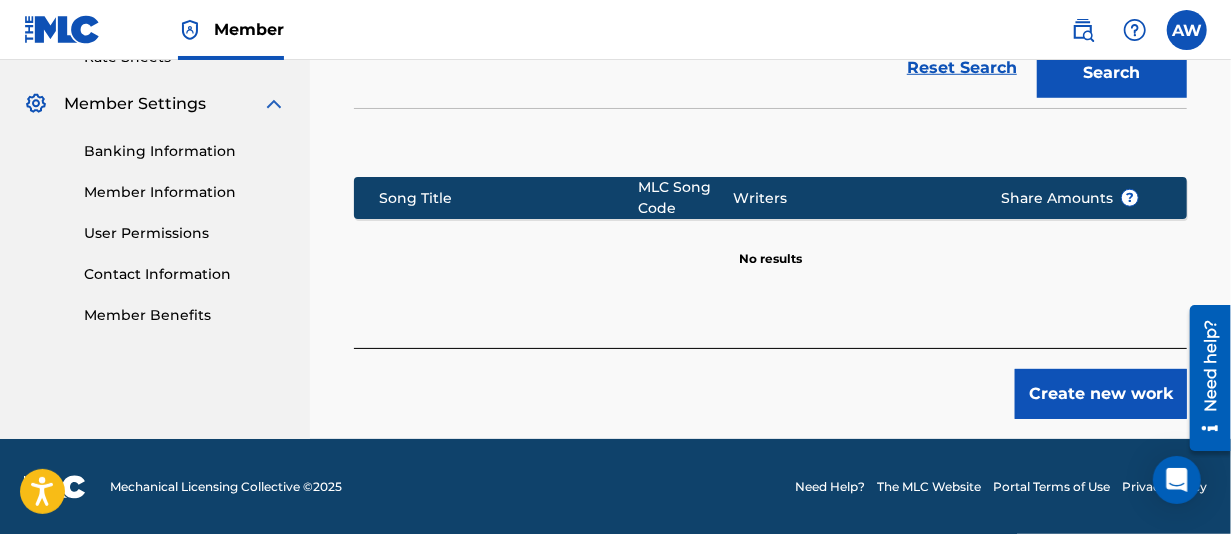 click on "Create new work" at bounding box center (1101, 394) 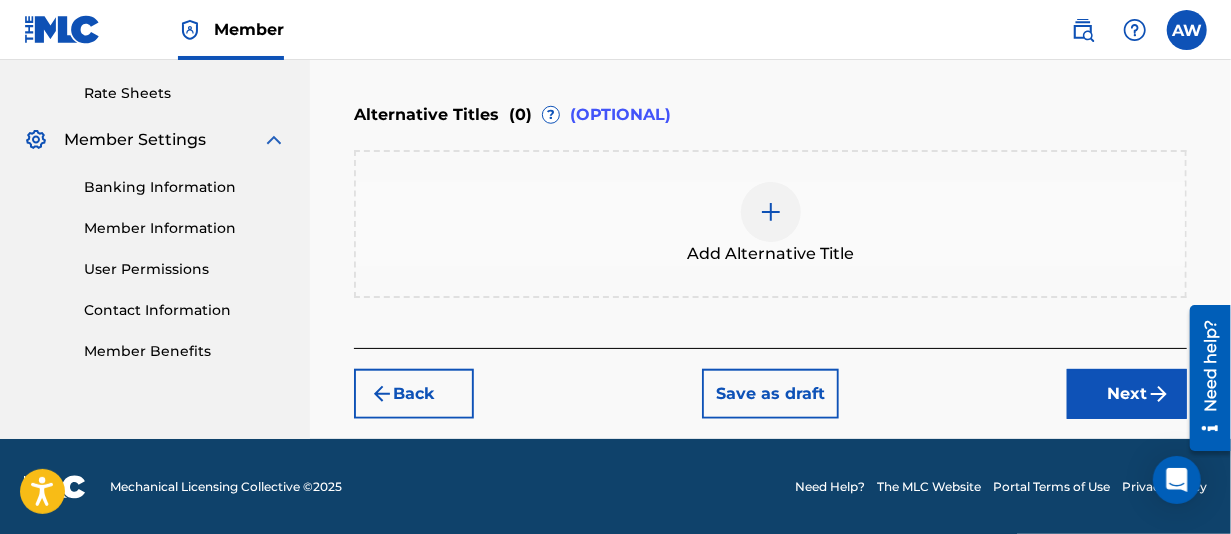 scroll, scrollTop: 458, scrollLeft: 0, axis: vertical 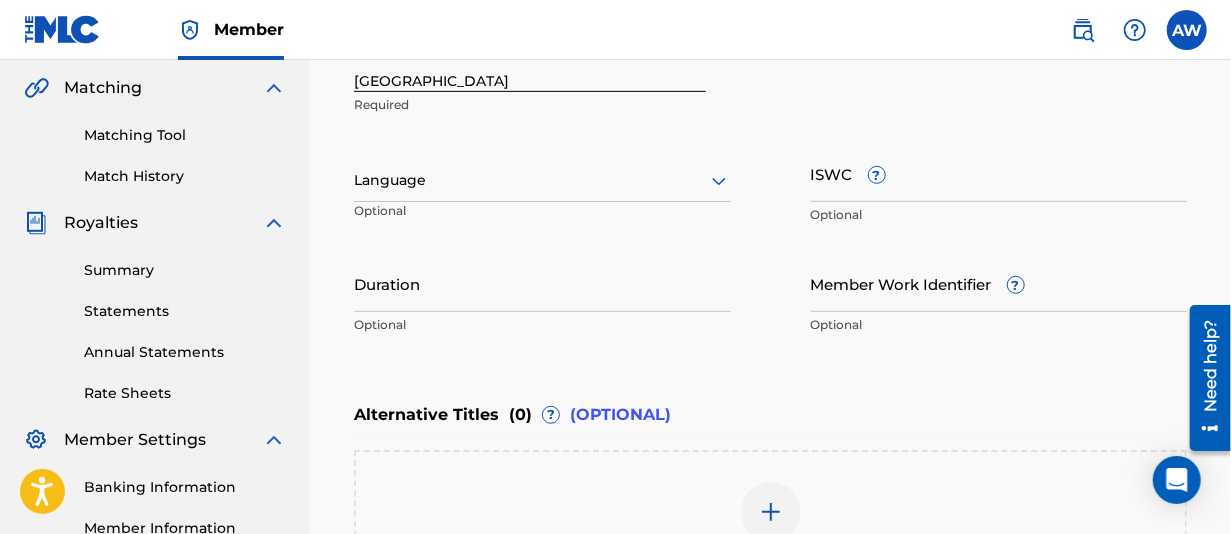 click on "Member Work Identifier   ?" at bounding box center [999, 283] 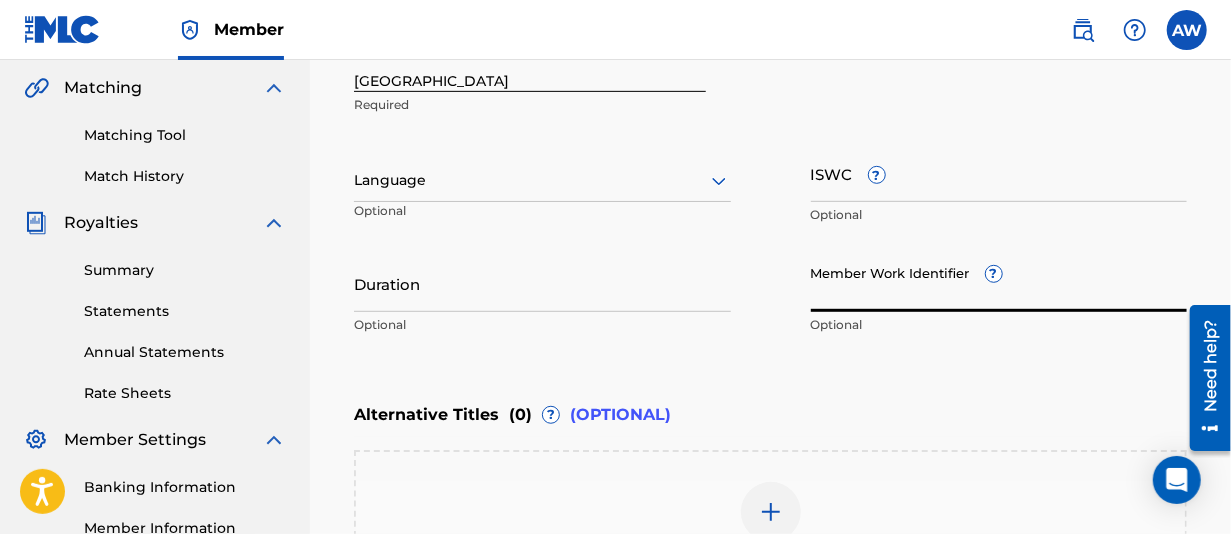 paste on "T-309.549.305-9" 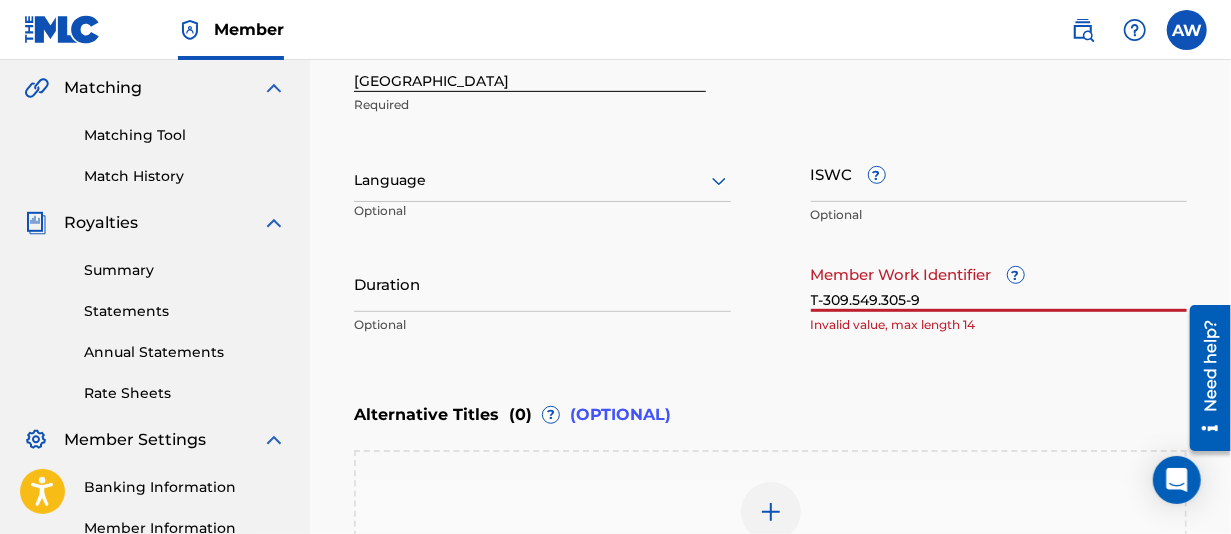 type on "T-309.549.305-9" 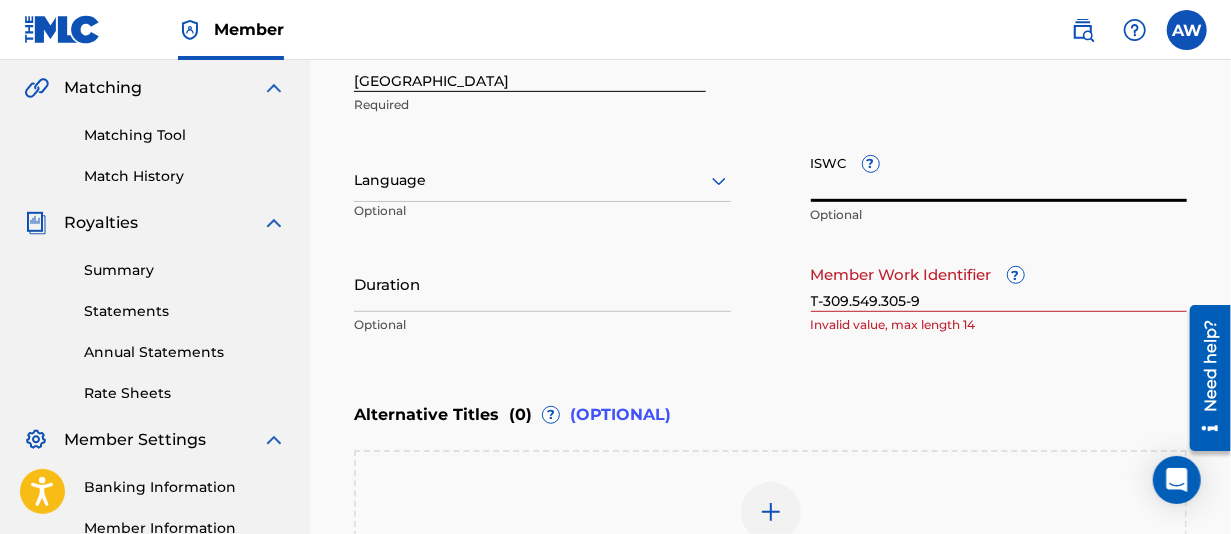 paste on "T-309.549.305-9" 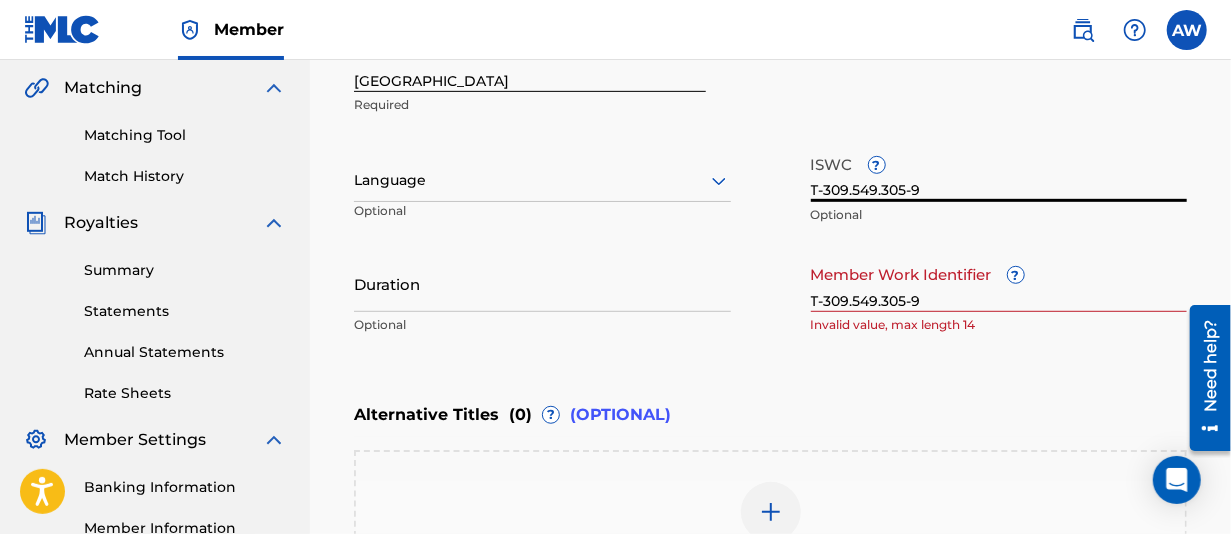 type on "T-309.549.305-9" 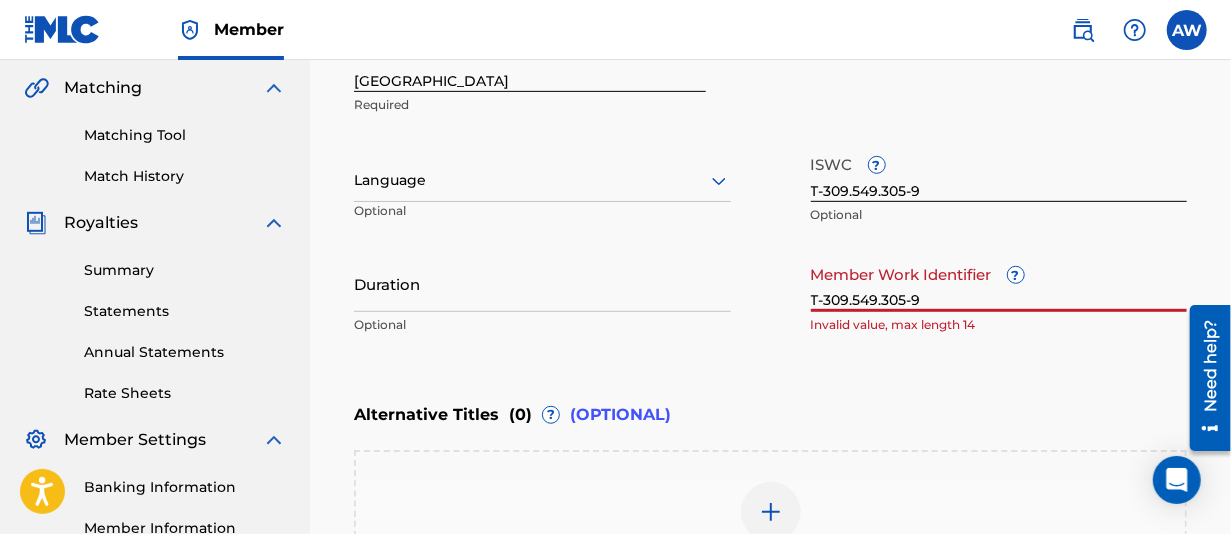 drag, startPoint x: 954, startPoint y: 299, endPoint x: 552, endPoint y: 331, distance: 403.2716 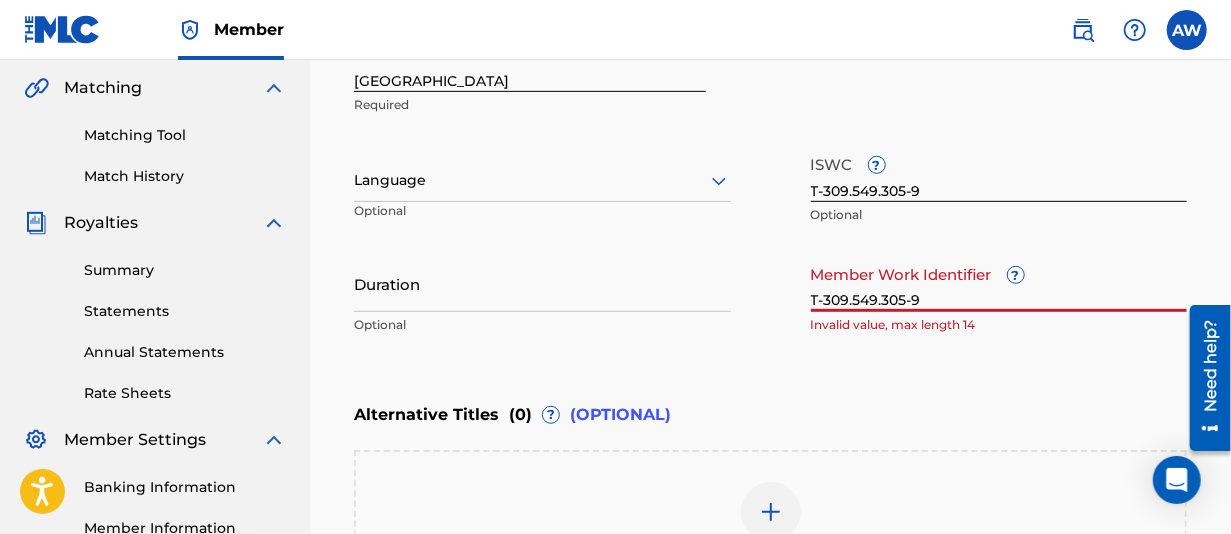 click on "Work Title   Teardrop Island Required Language Optional ISWC   ? T-309.549.305-9 Optional Duration   Optional Member Work Identifier   ? T-309.549.305-9 Invalid value, max length 14" at bounding box center (770, 190) 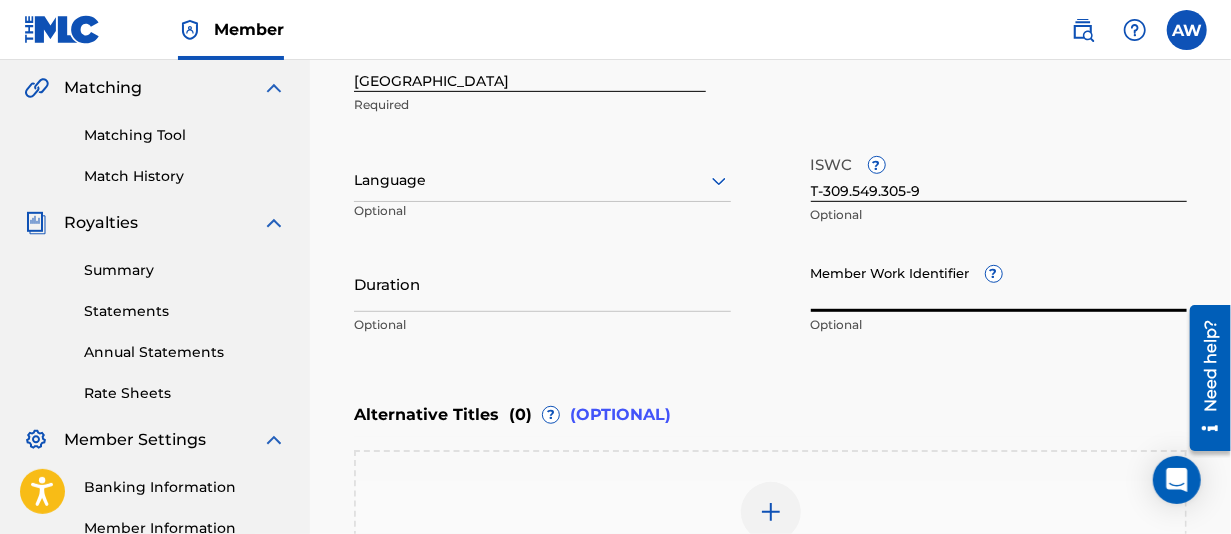 type 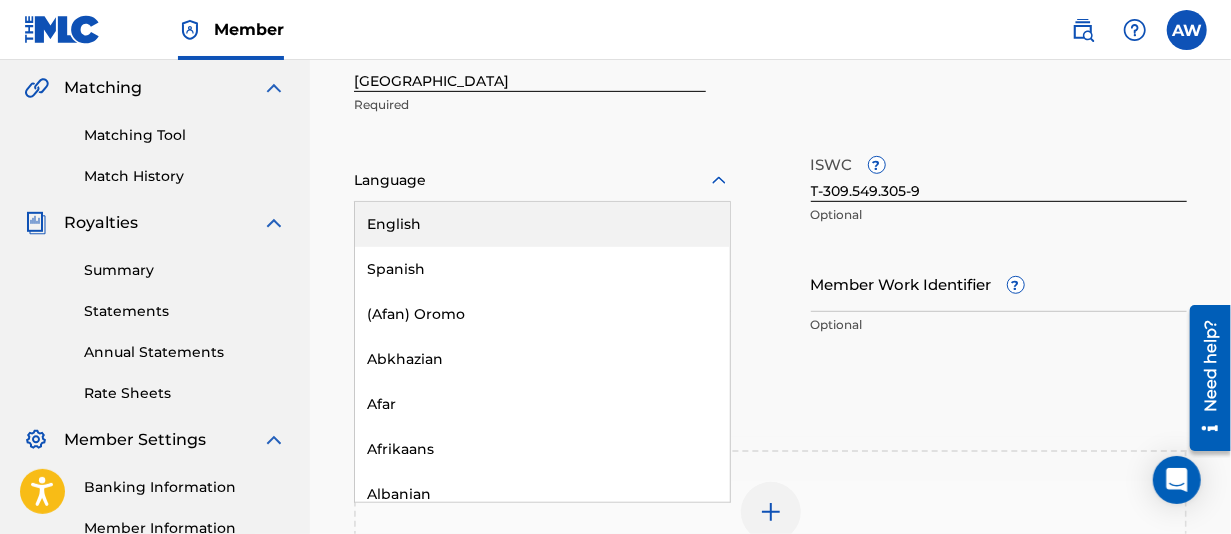 click on "English" at bounding box center (542, 224) 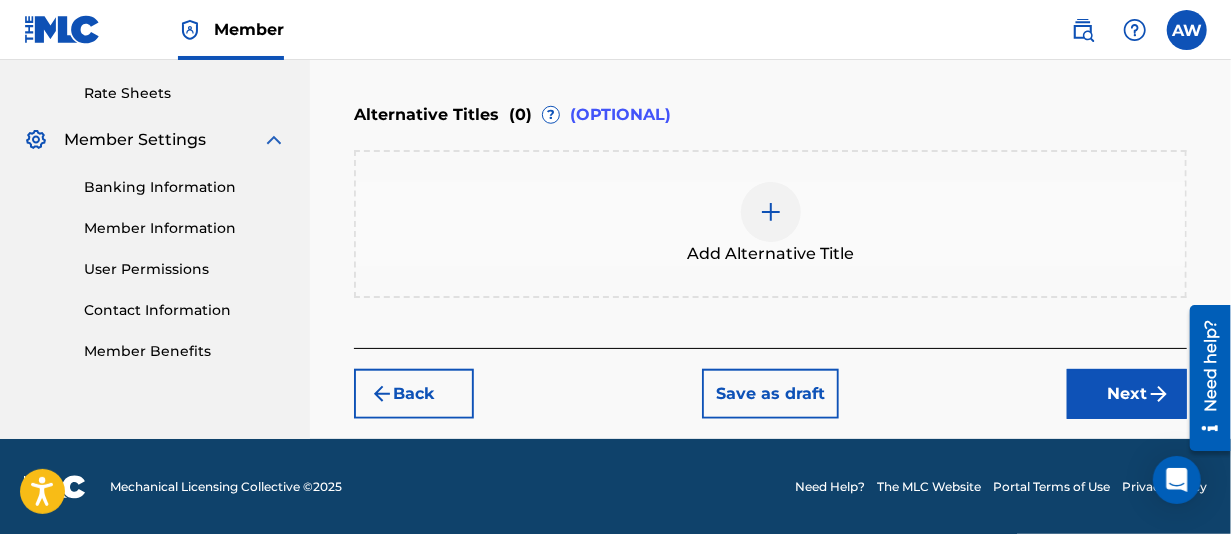 click on "Next" at bounding box center [1127, 394] 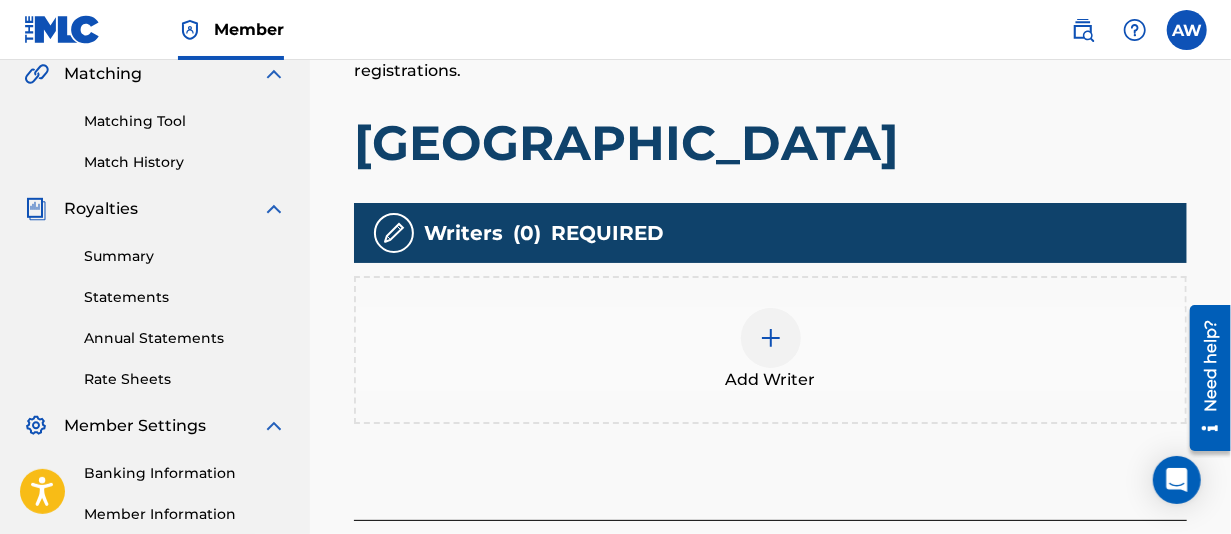 scroll, scrollTop: 490, scrollLeft: 0, axis: vertical 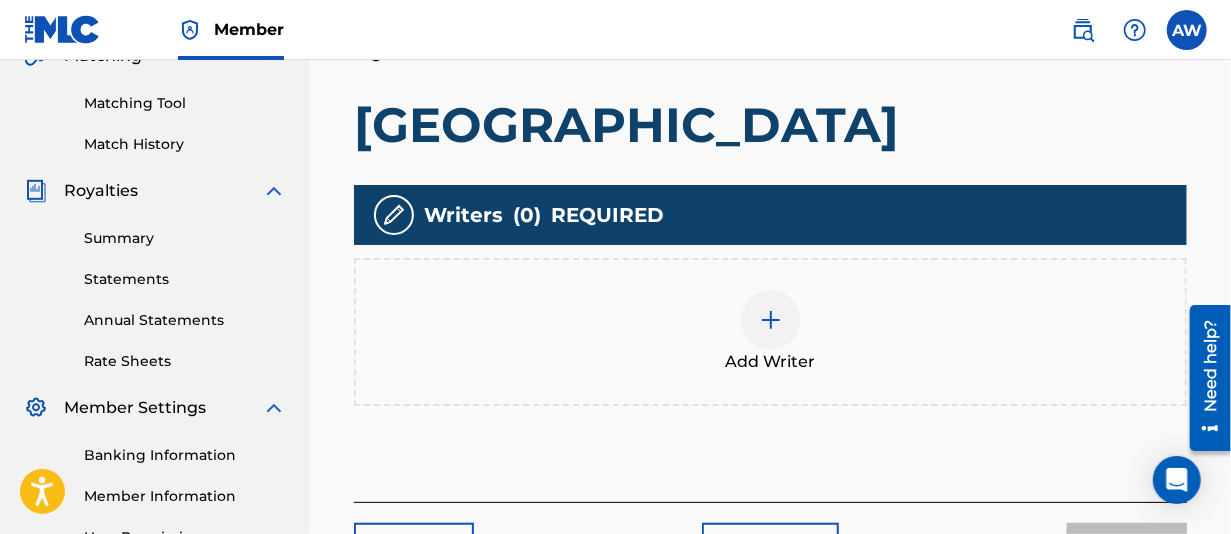 click at bounding box center [771, 320] 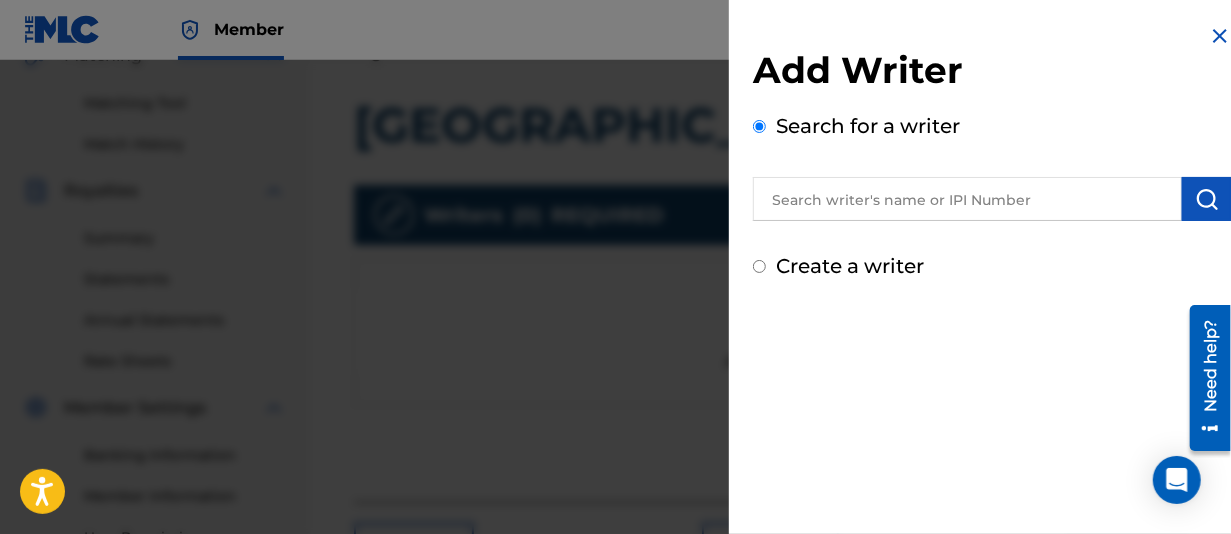 click at bounding box center [967, 199] 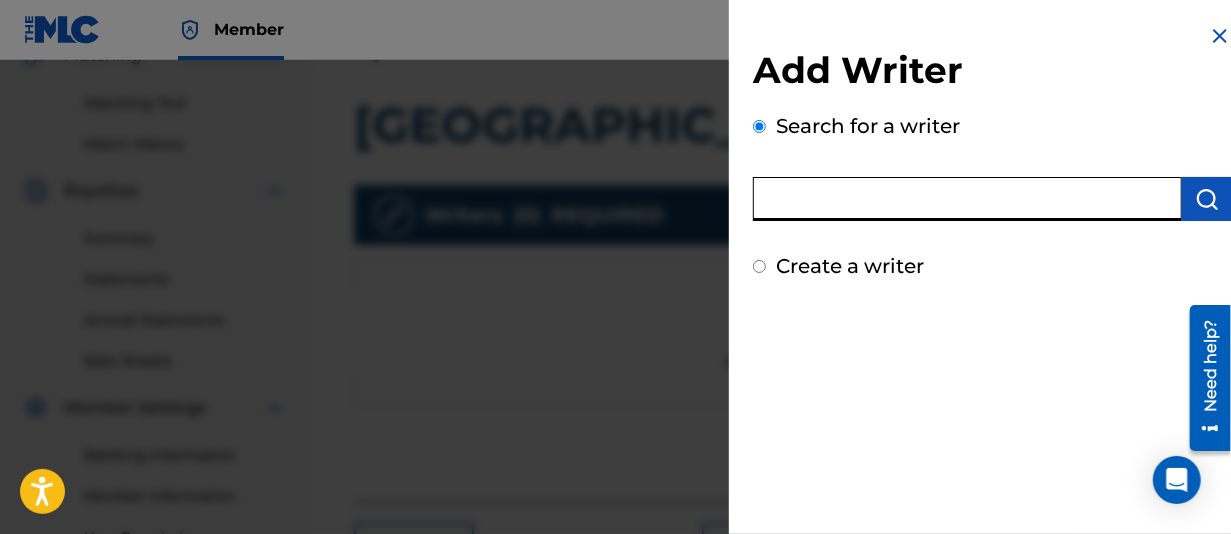 type on "Andrea Wallace" 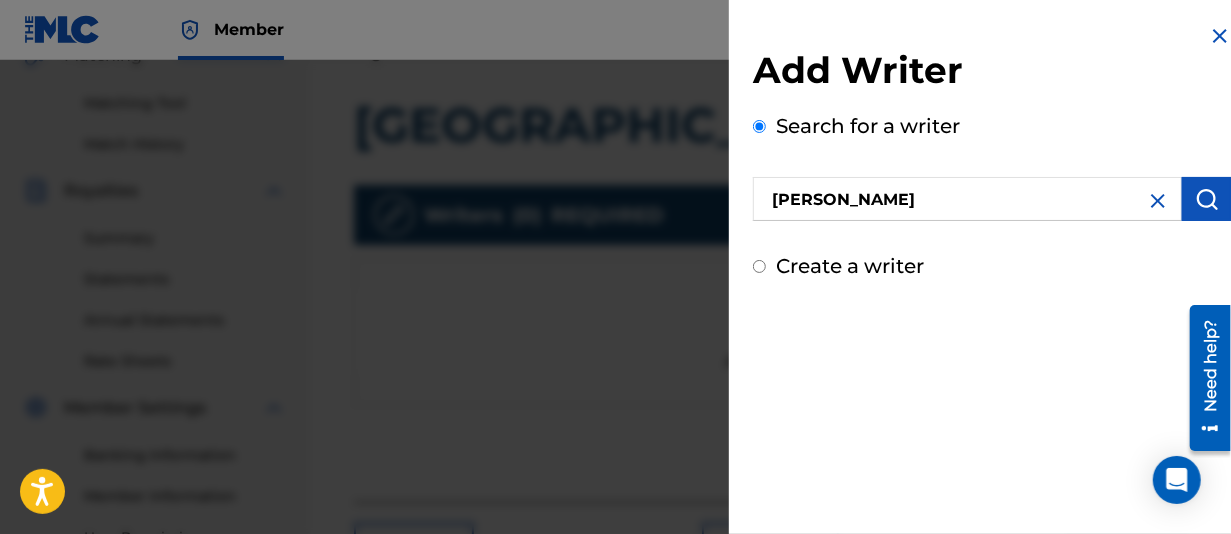click at bounding box center (1207, 199) 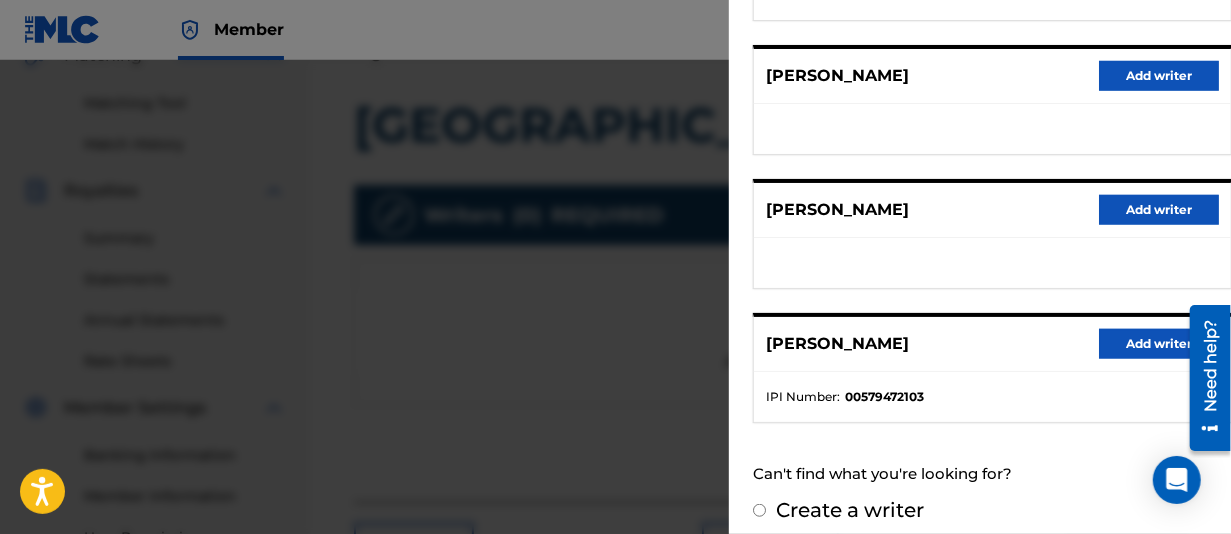 scroll, scrollTop: 504, scrollLeft: 0, axis: vertical 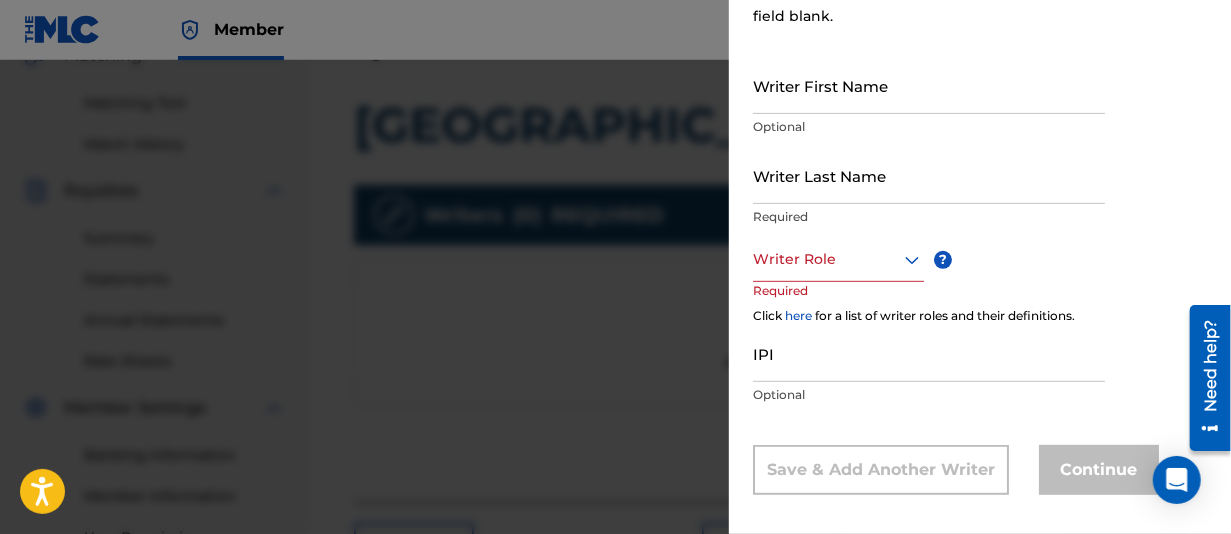click on "Writer First Name" at bounding box center (929, 85) 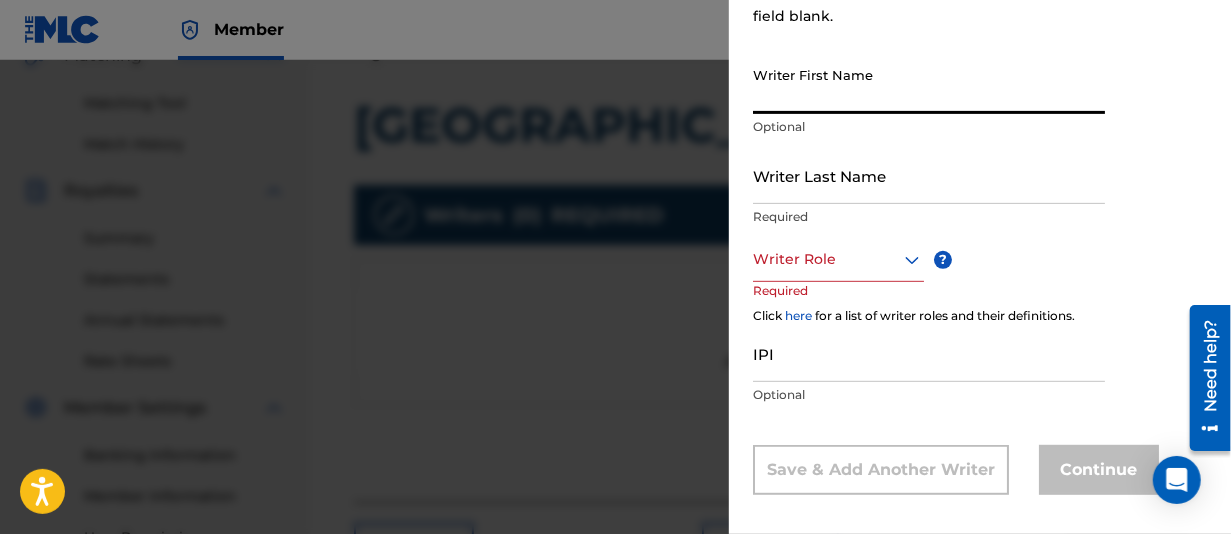 type on "[PERSON_NAME]" 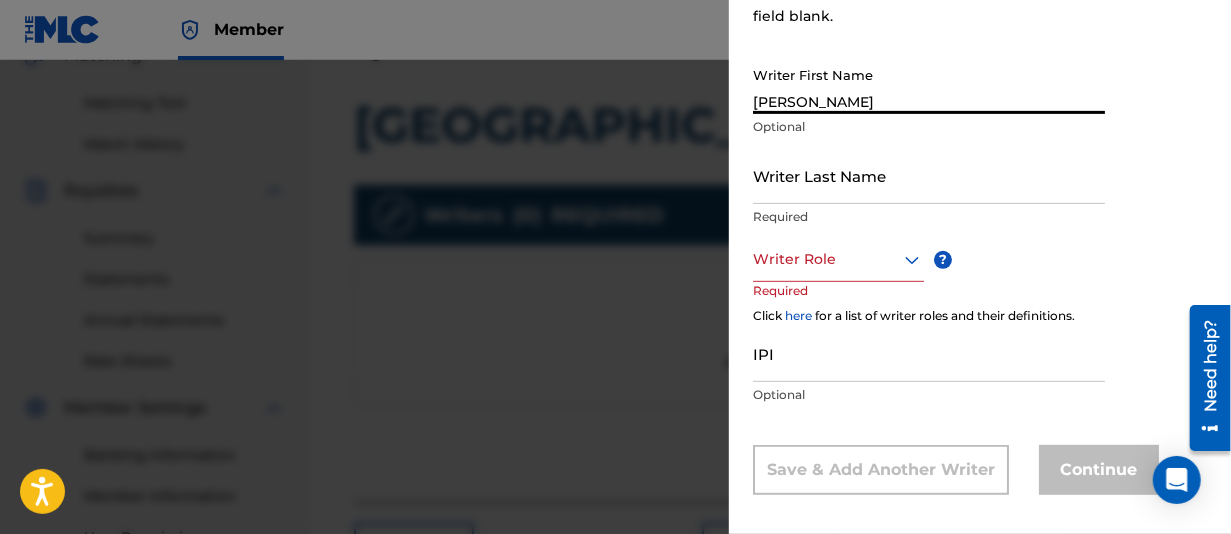 type on "[PERSON_NAME]" 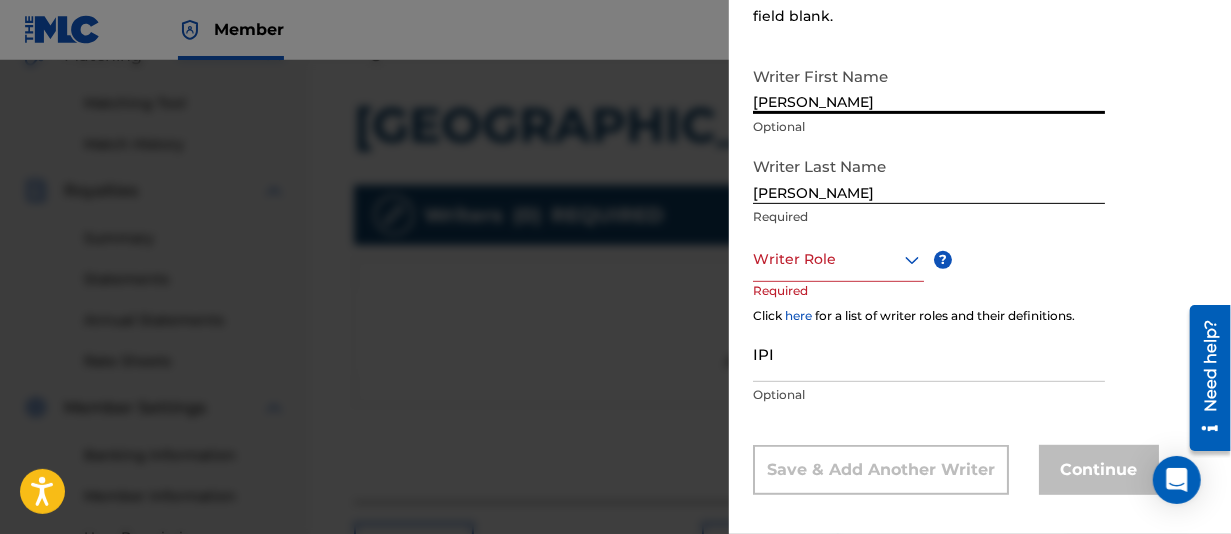 click at bounding box center [838, 259] 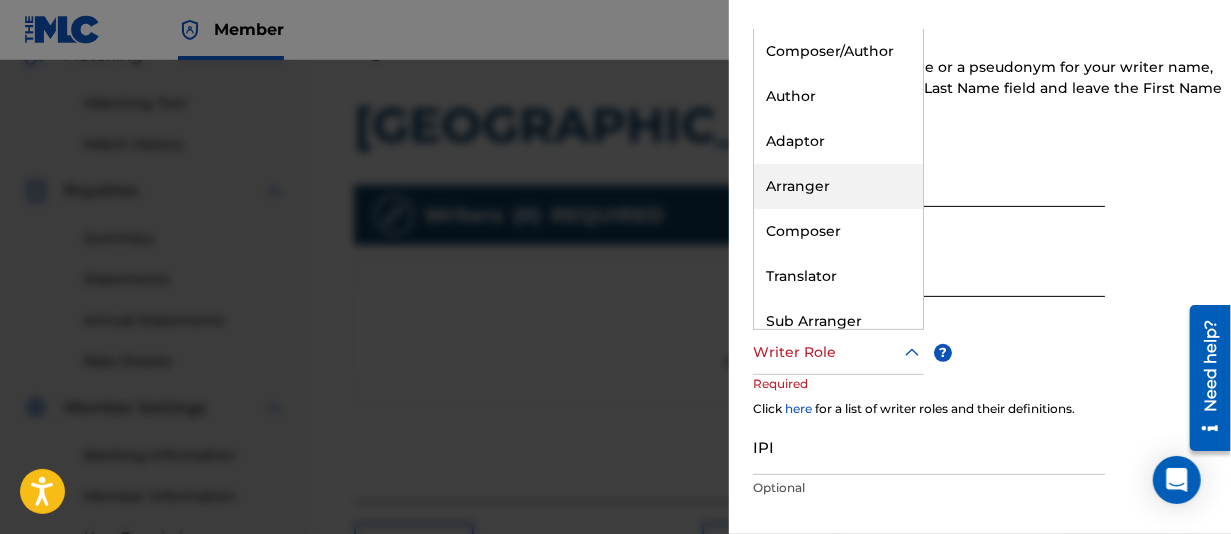 scroll, scrollTop: 132, scrollLeft: 0, axis: vertical 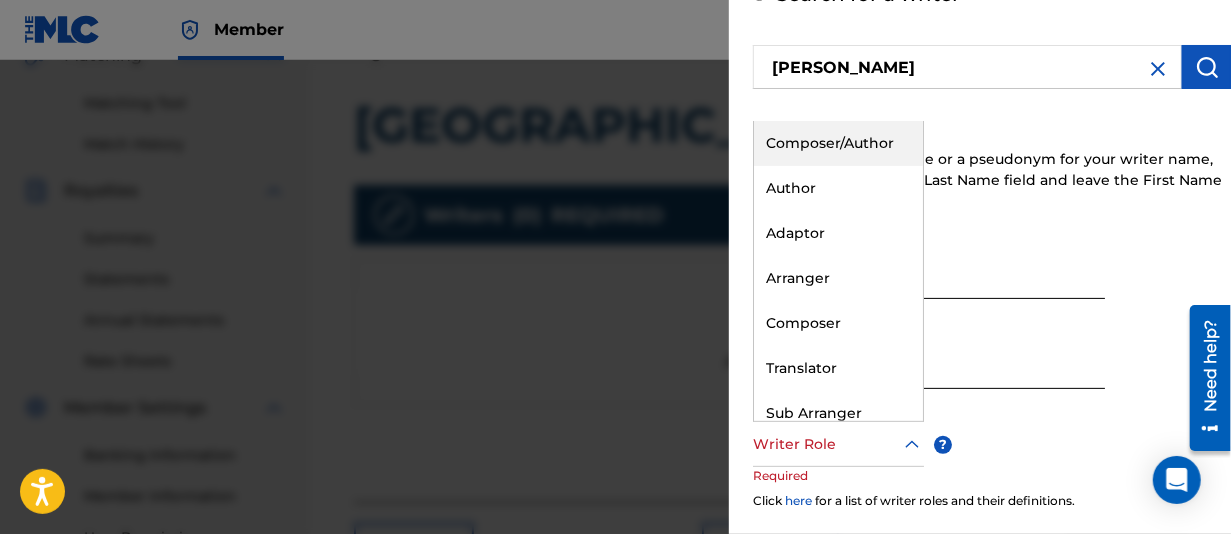 click on "Composer/Author" at bounding box center [838, 143] 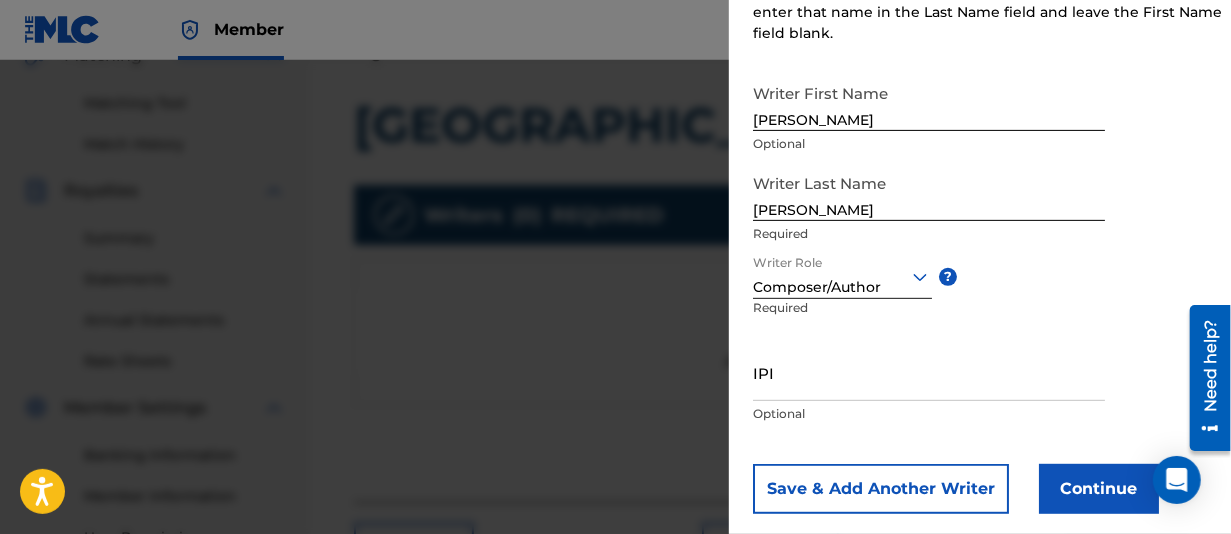 scroll, scrollTop: 332, scrollLeft: 0, axis: vertical 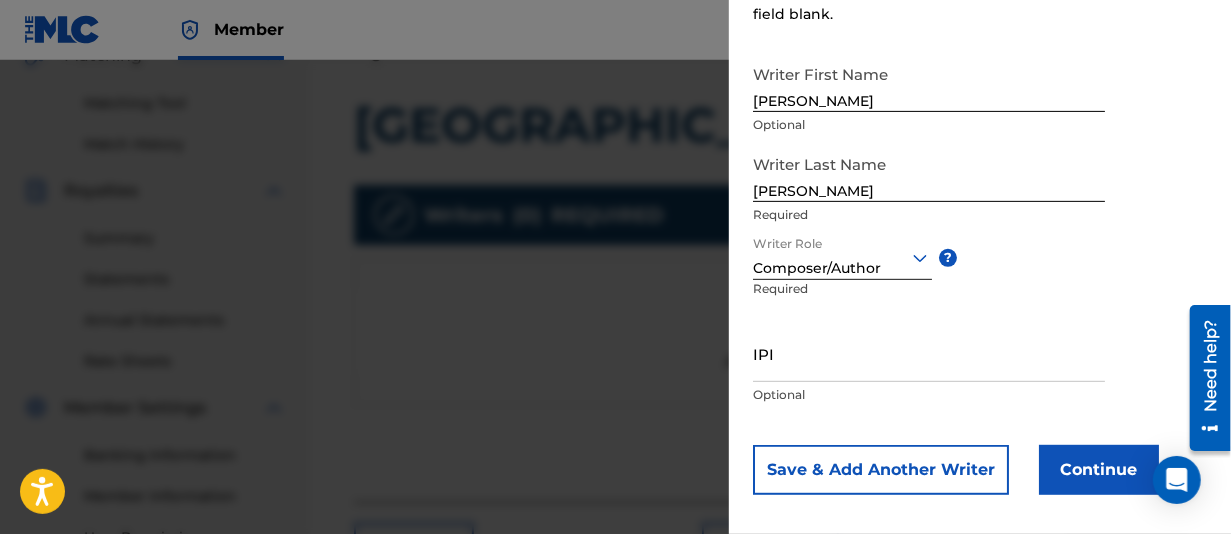 click on "IPI" at bounding box center [929, 353] 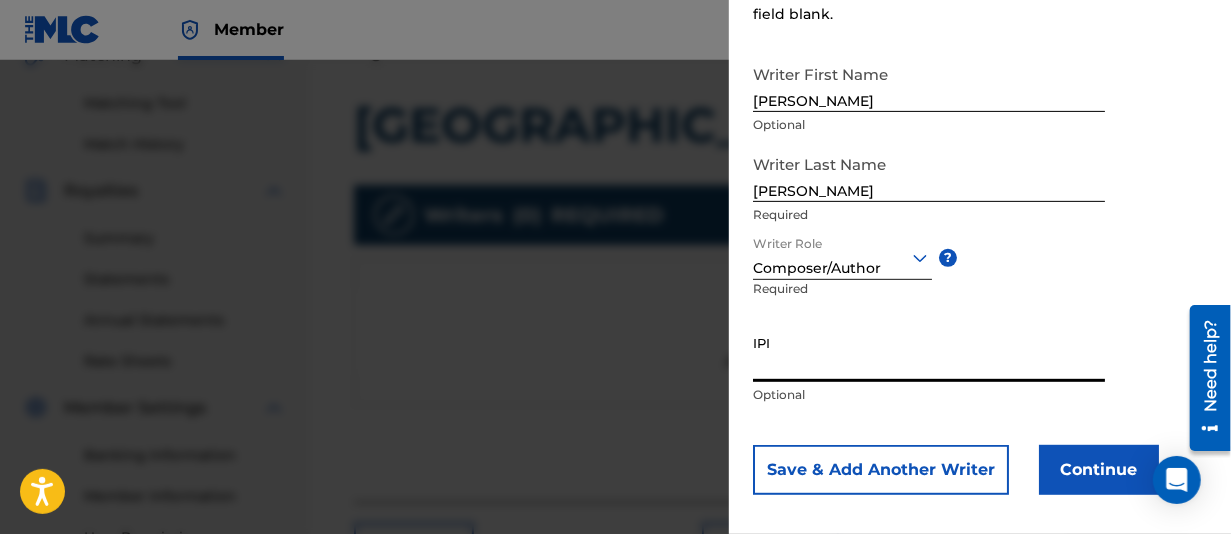paste on "00381146469" 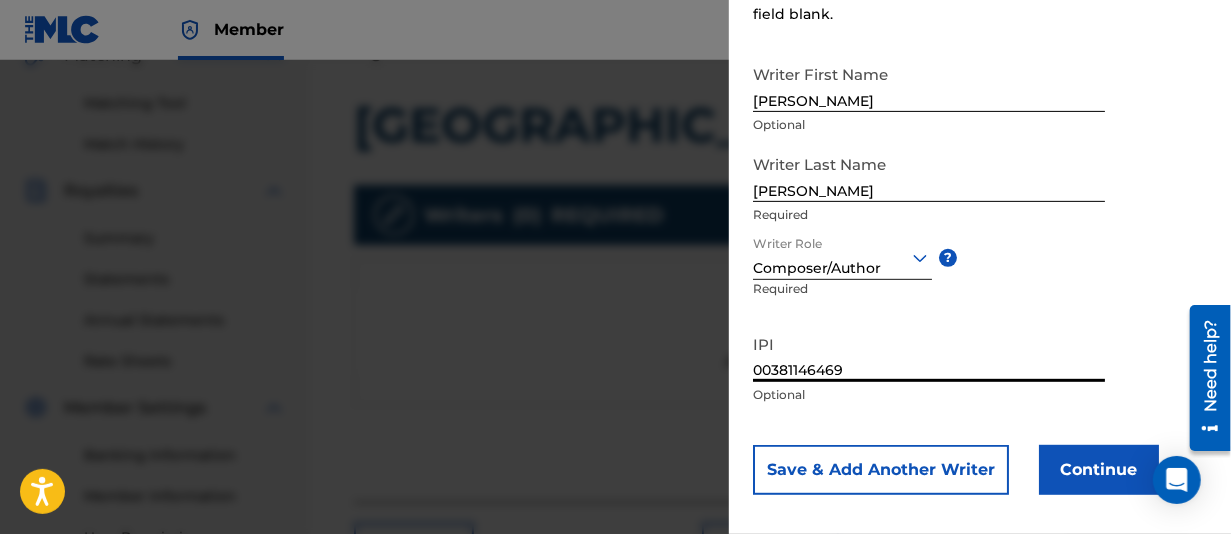 type on "00381146469" 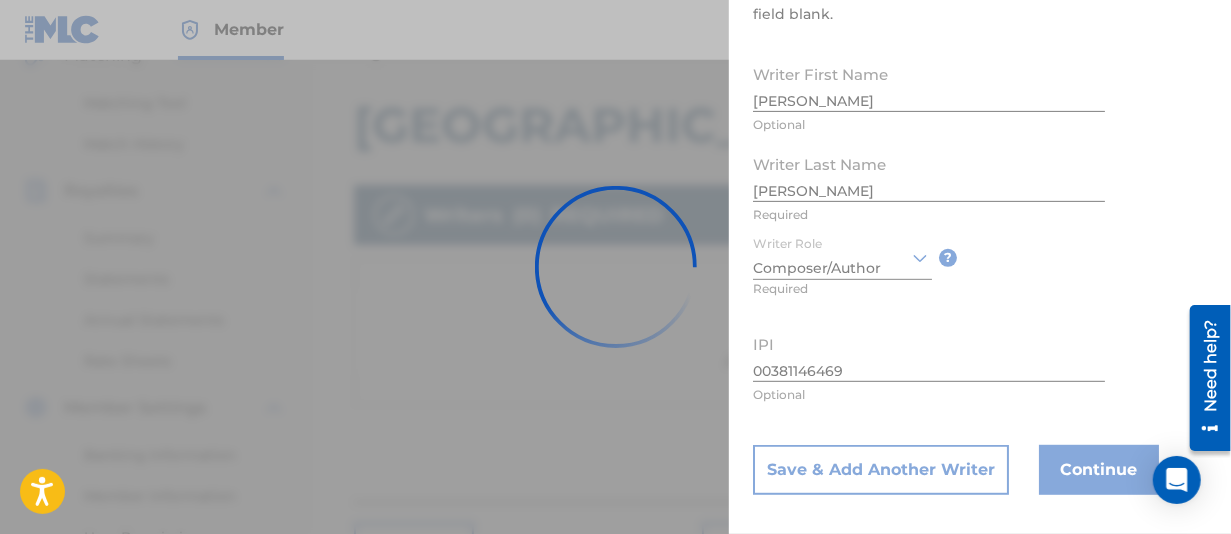 type 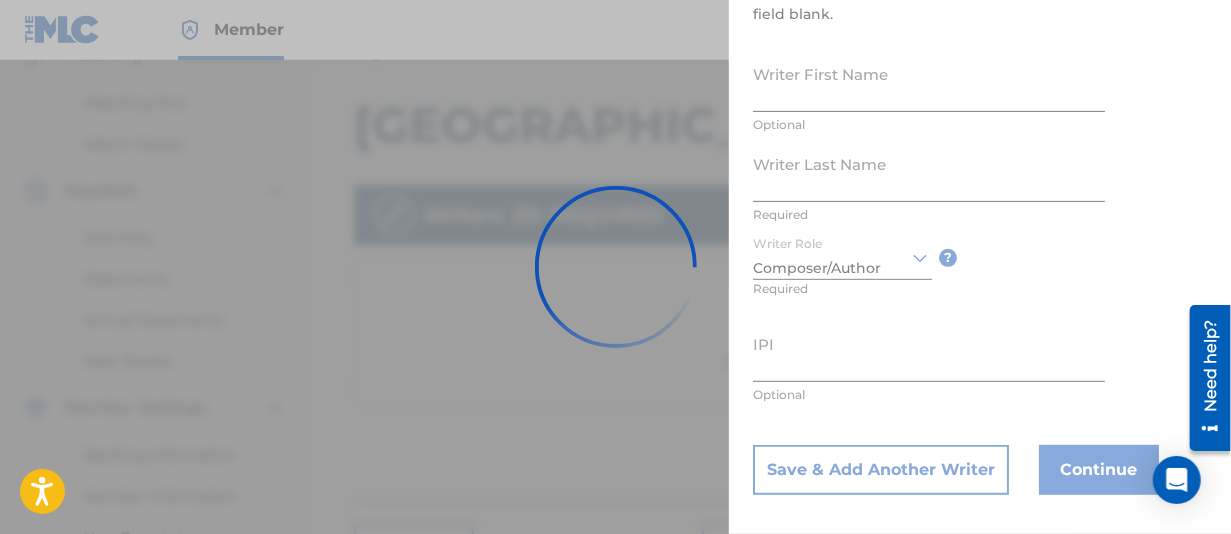 scroll, scrollTop: 380, scrollLeft: 0, axis: vertical 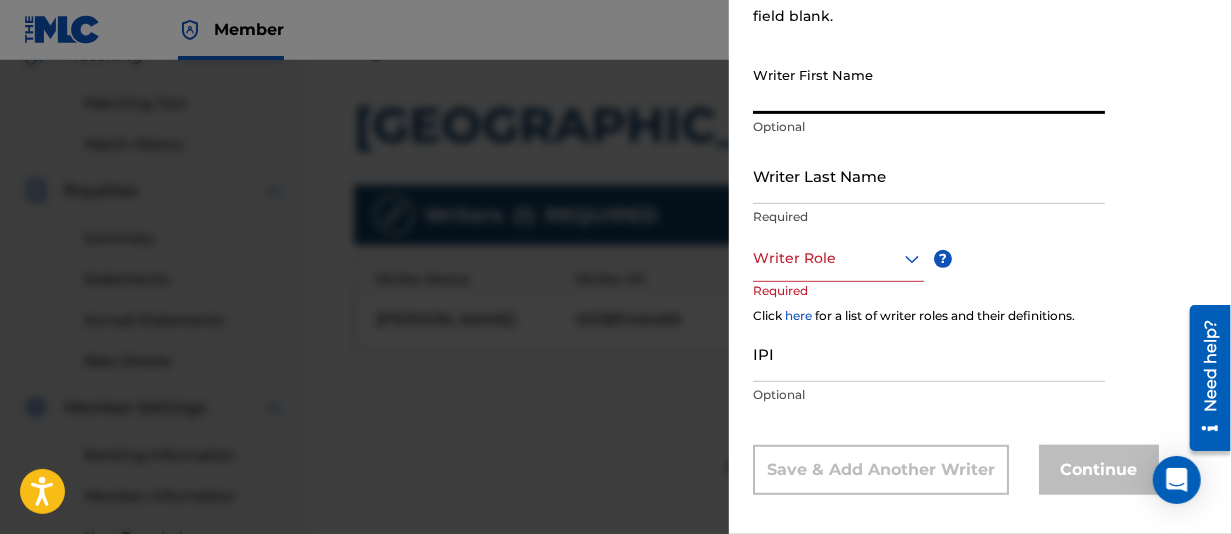 click on "Writer First Name" at bounding box center [929, 85] 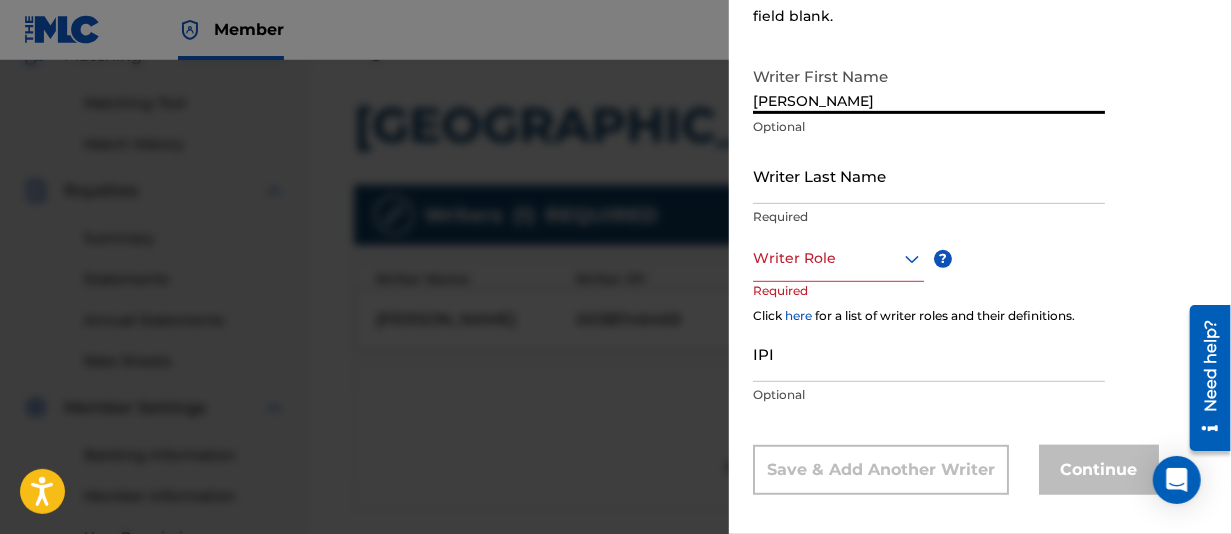type on "Craig Richard" 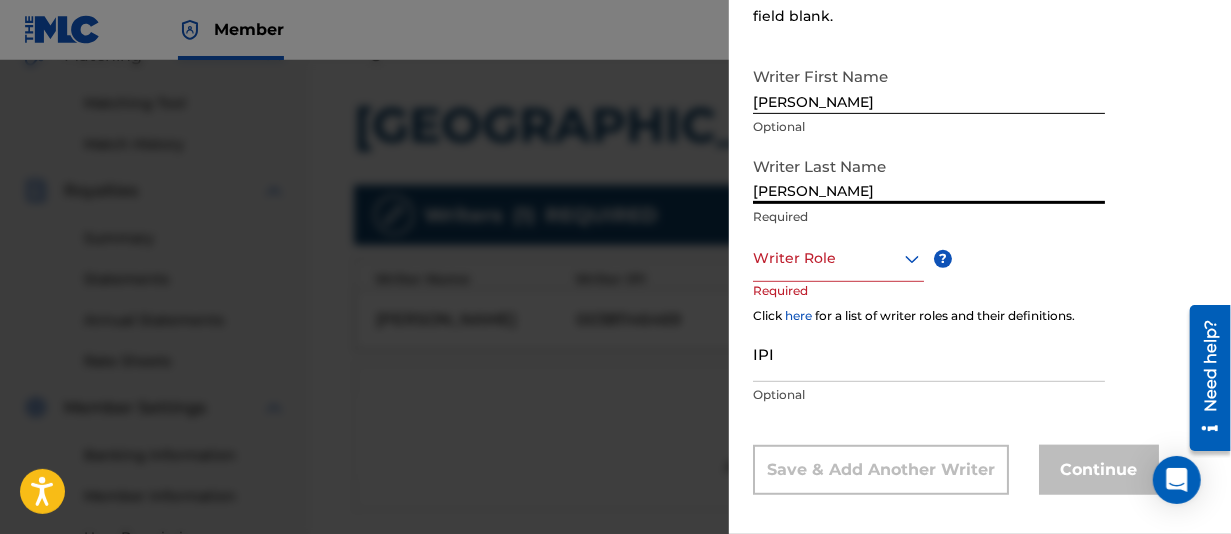 type on "Anderson" 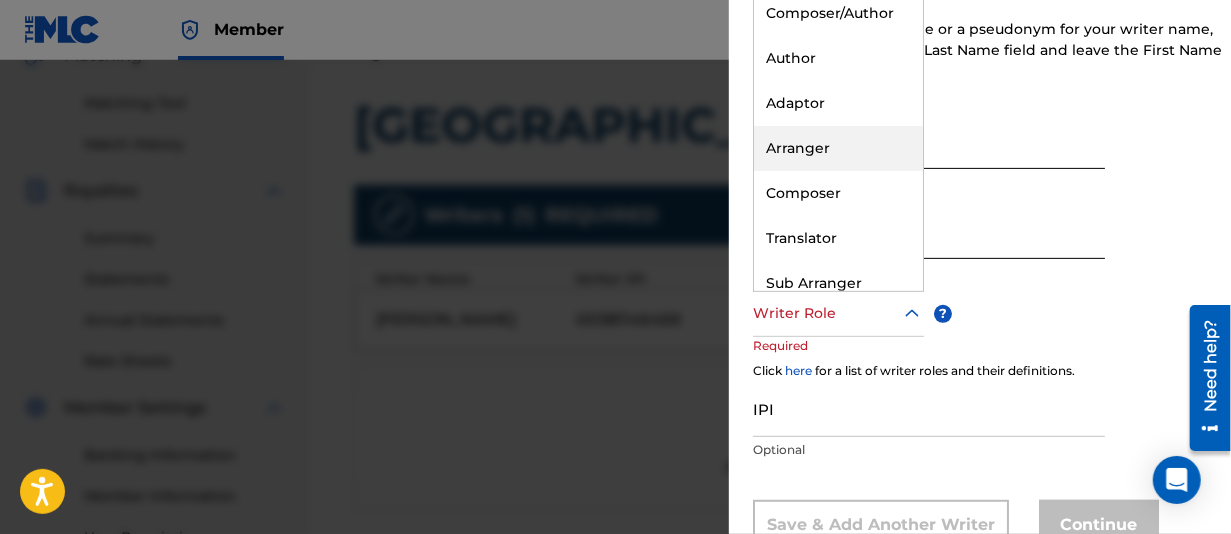 scroll, scrollTop: 280, scrollLeft: 0, axis: vertical 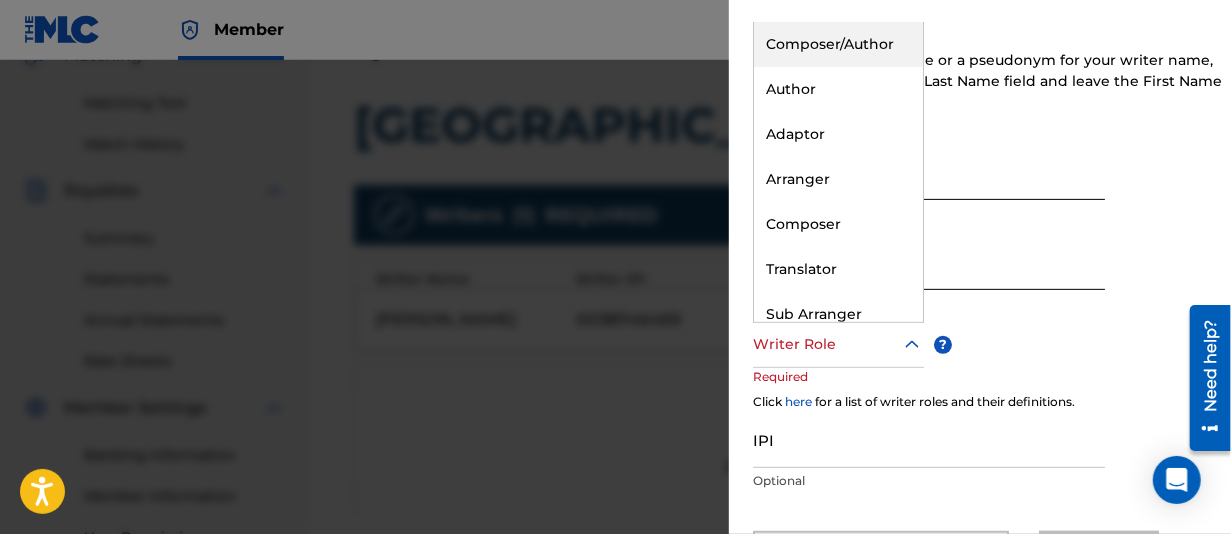 click on "Composer/Author" at bounding box center (838, 44) 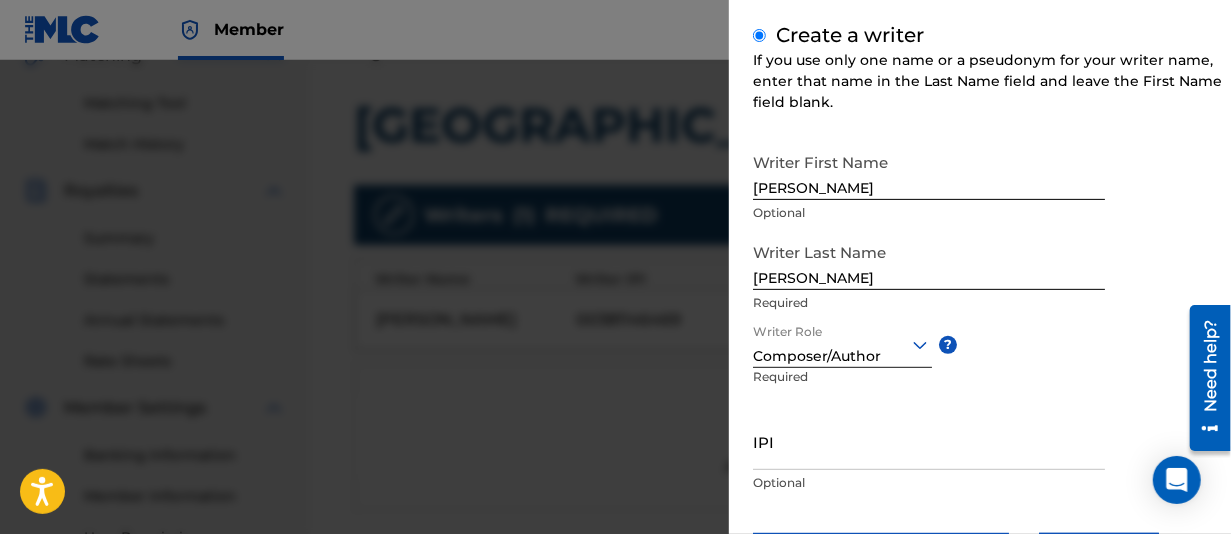 scroll, scrollTop: 380, scrollLeft: 0, axis: vertical 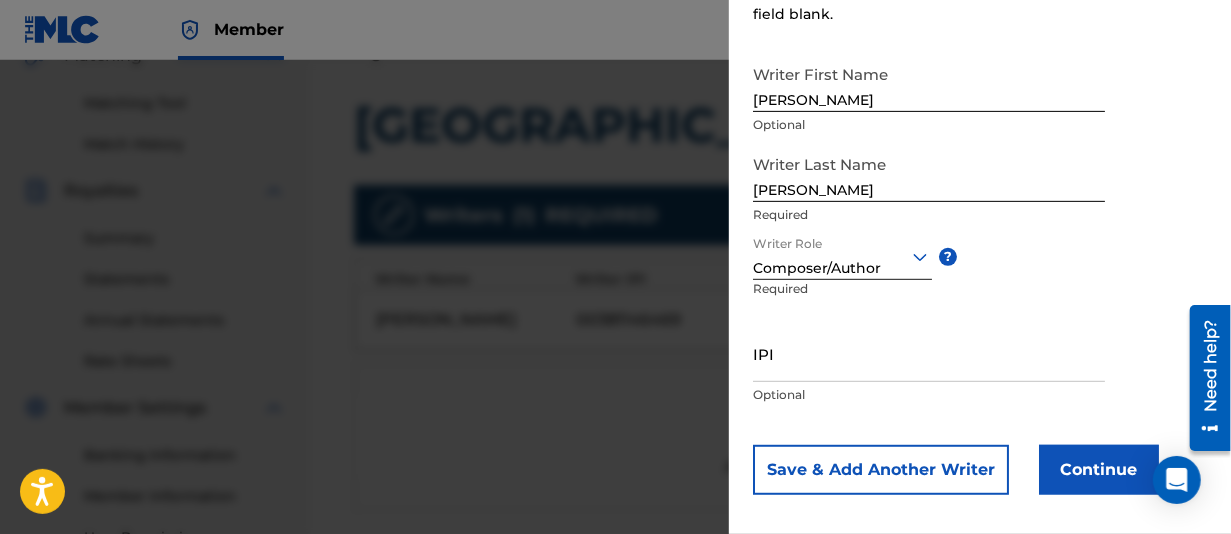 click on "IPI" at bounding box center [929, 353] 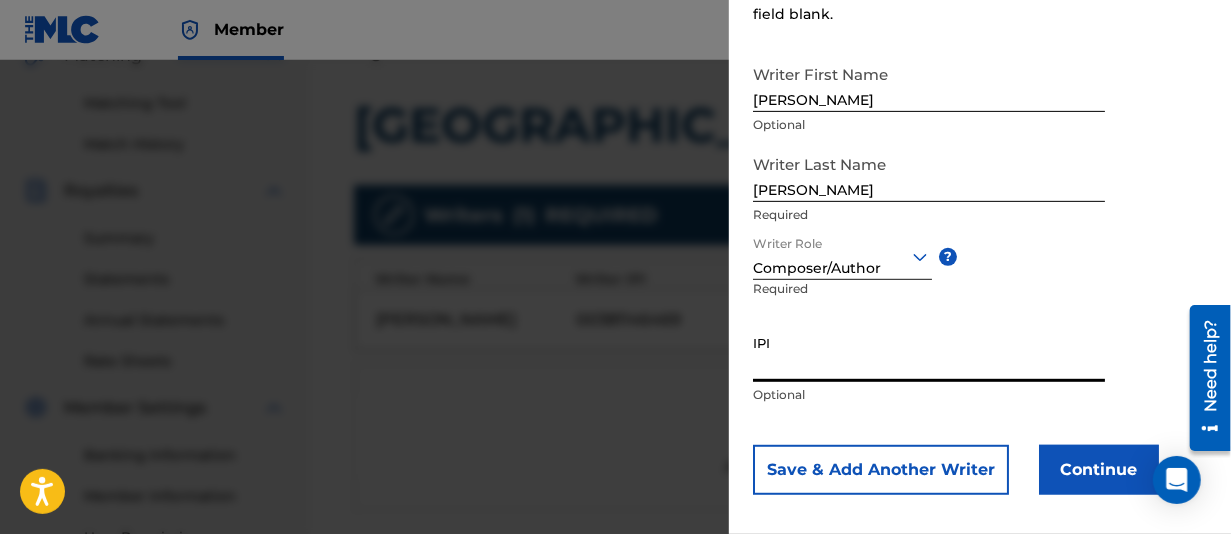 paste on "00865337704" 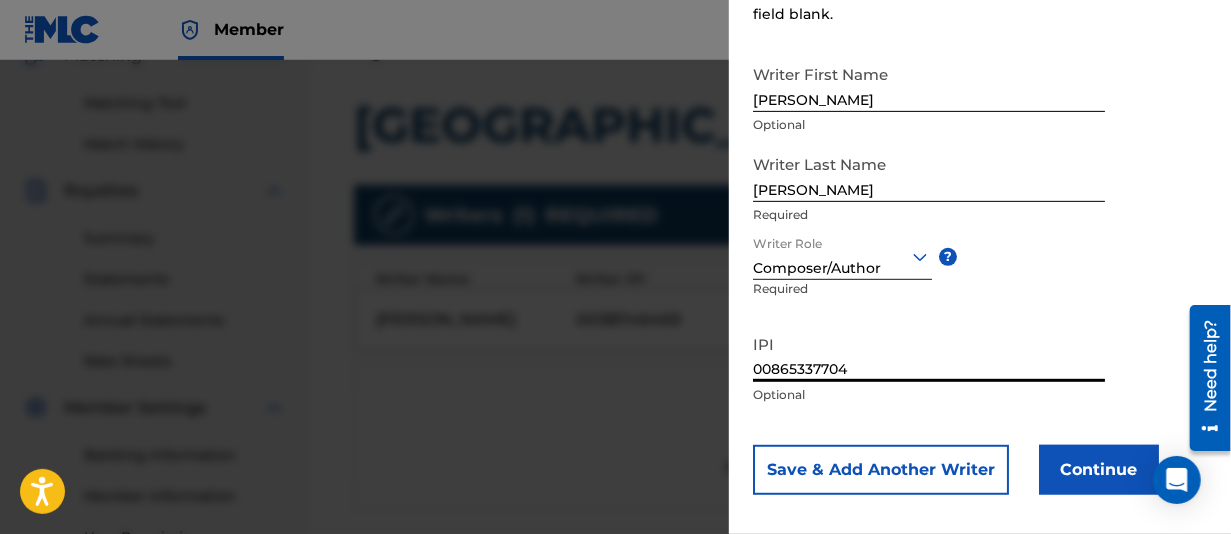 type on "00865337704" 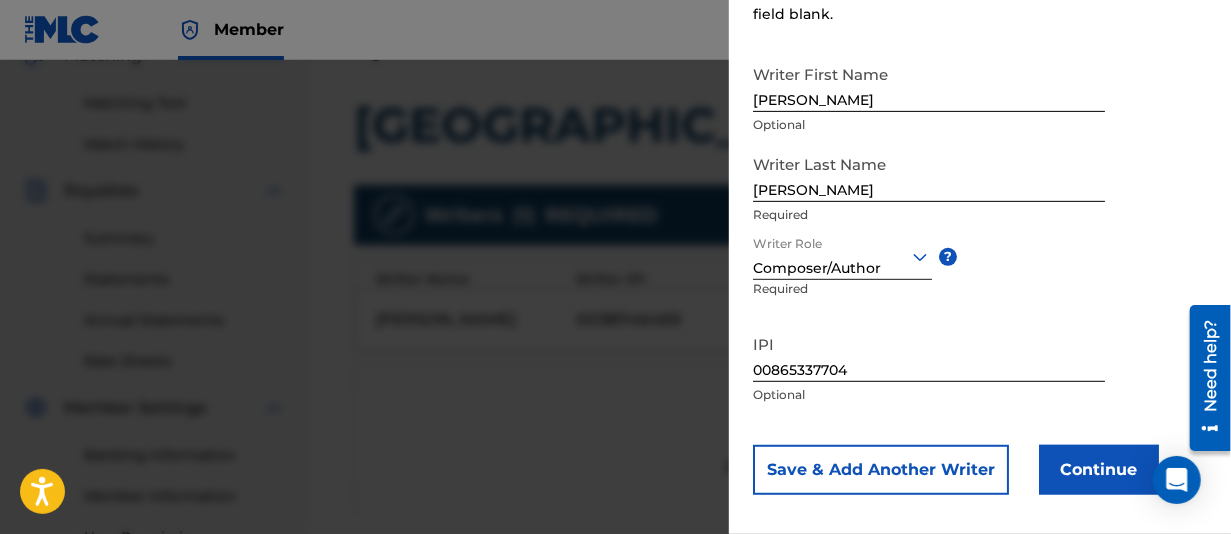 click on "Continue" at bounding box center (1099, 470) 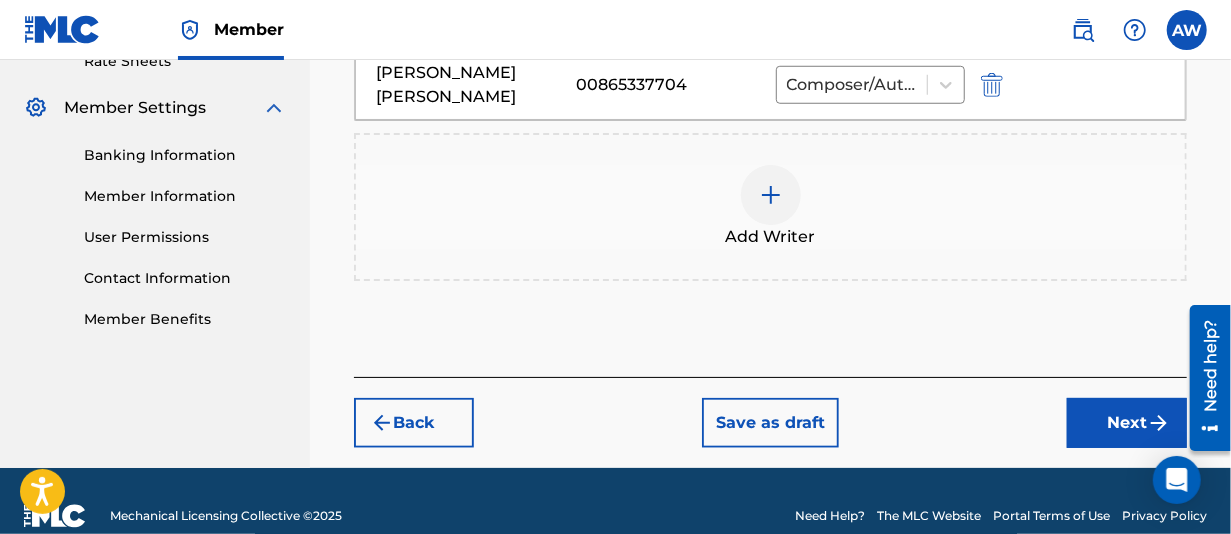 click on "Next" at bounding box center (1127, 423) 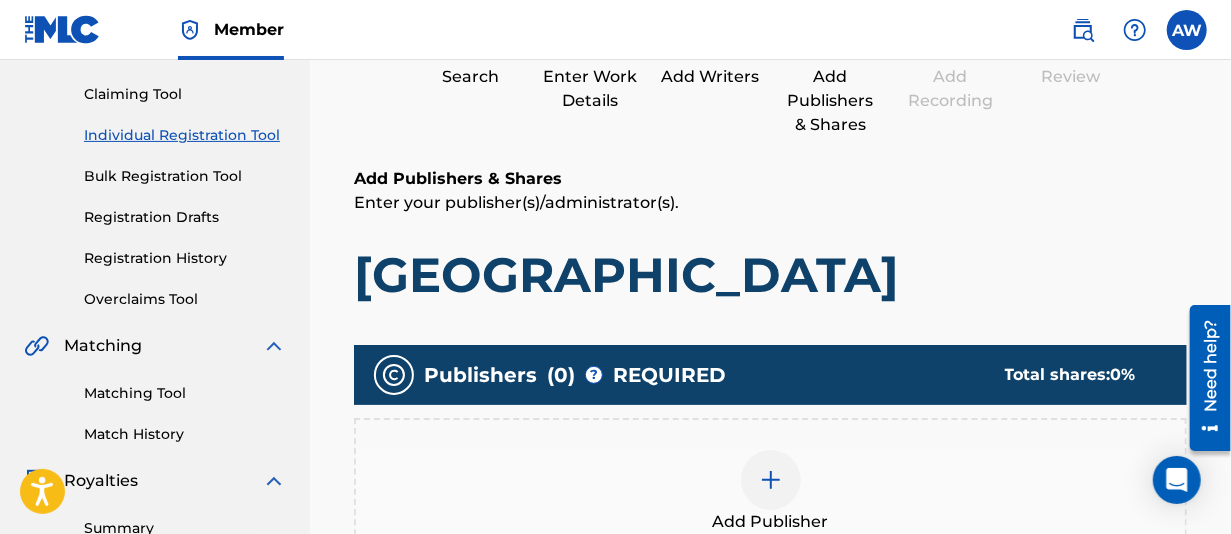 scroll, scrollTop: 290, scrollLeft: 0, axis: vertical 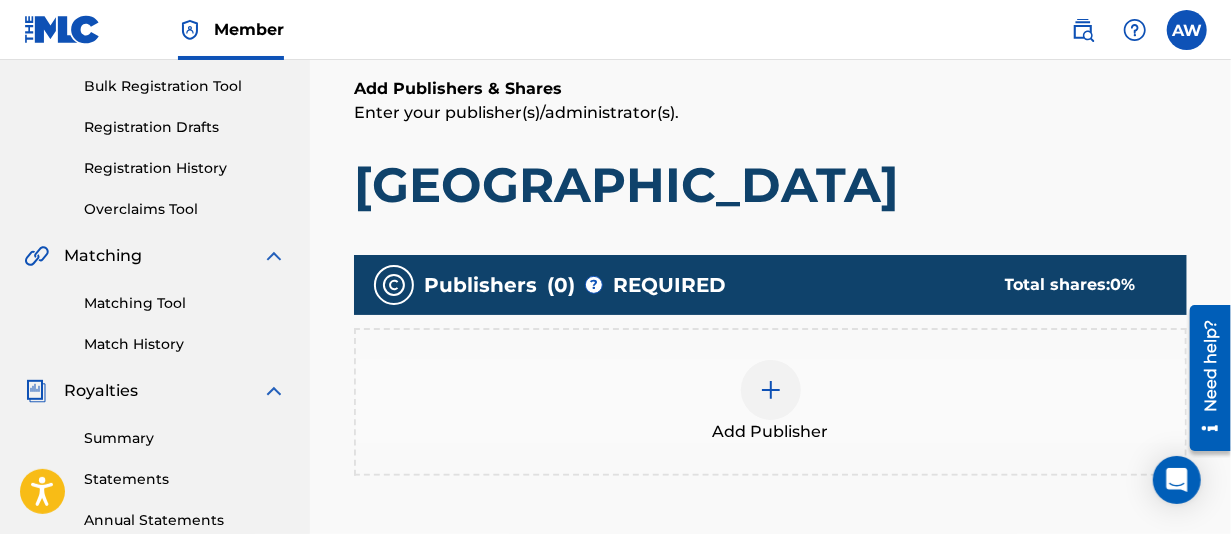 click at bounding box center [771, 390] 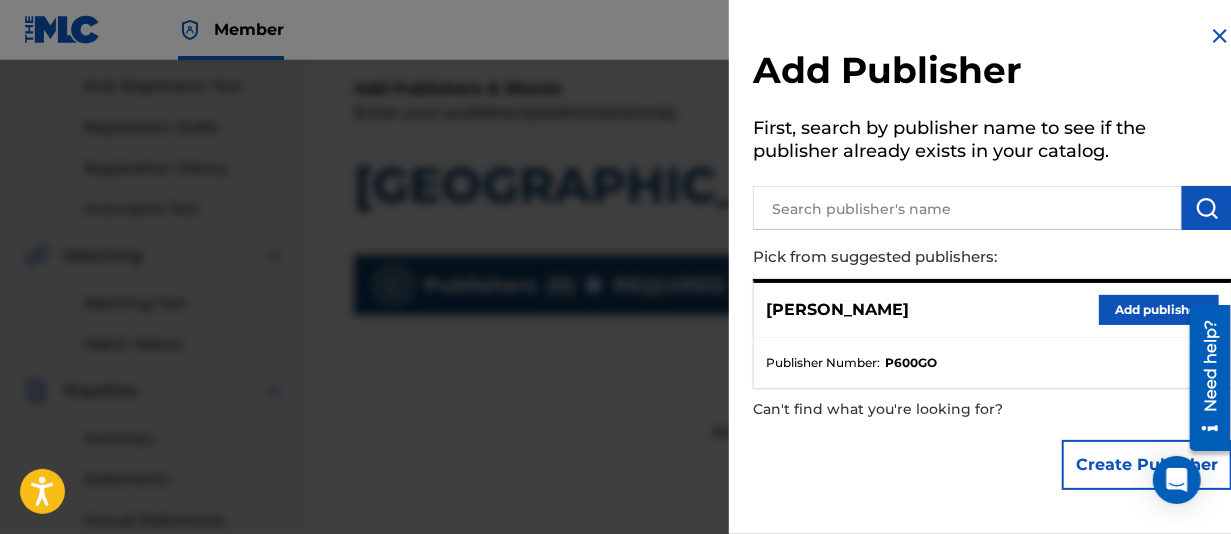 click on "Add publisher" at bounding box center (1159, 310) 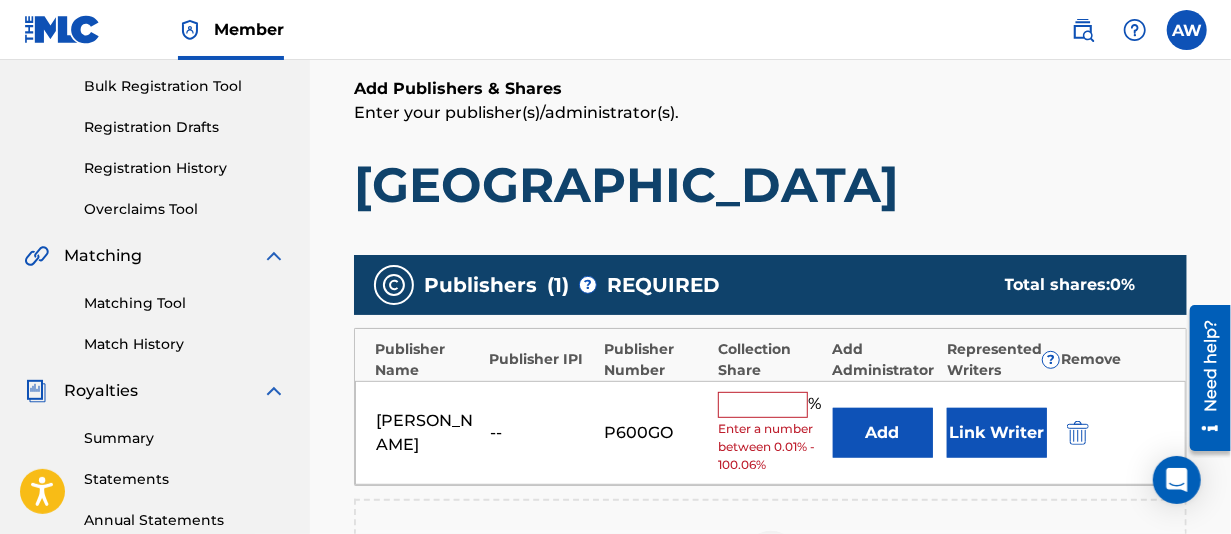 click at bounding box center (763, 405) 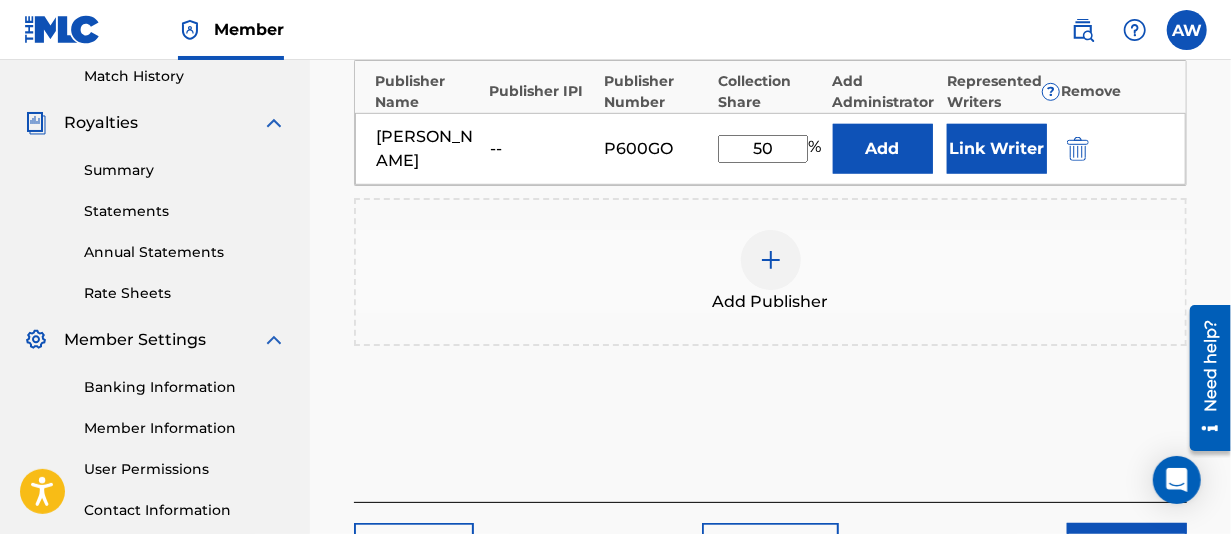 scroll, scrollTop: 590, scrollLeft: 0, axis: vertical 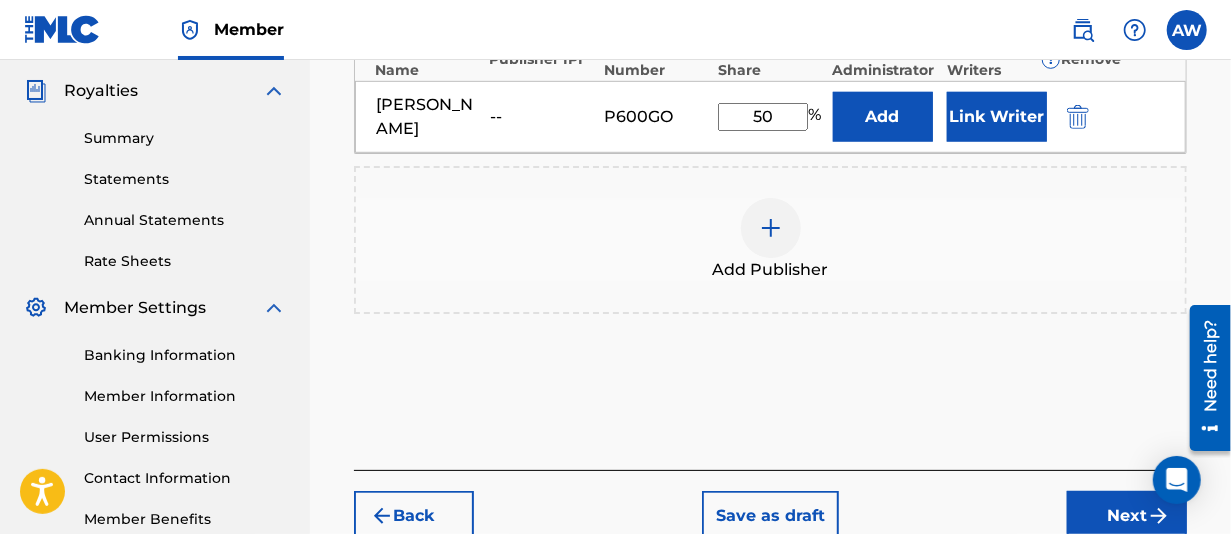 type on "50" 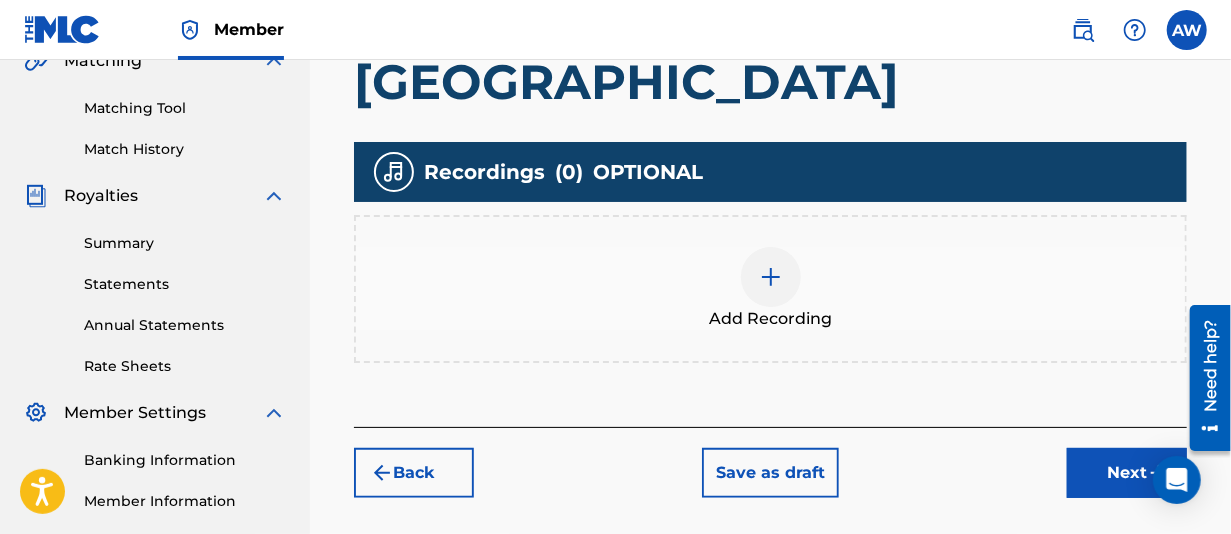 scroll, scrollTop: 490, scrollLeft: 0, axis: vertical 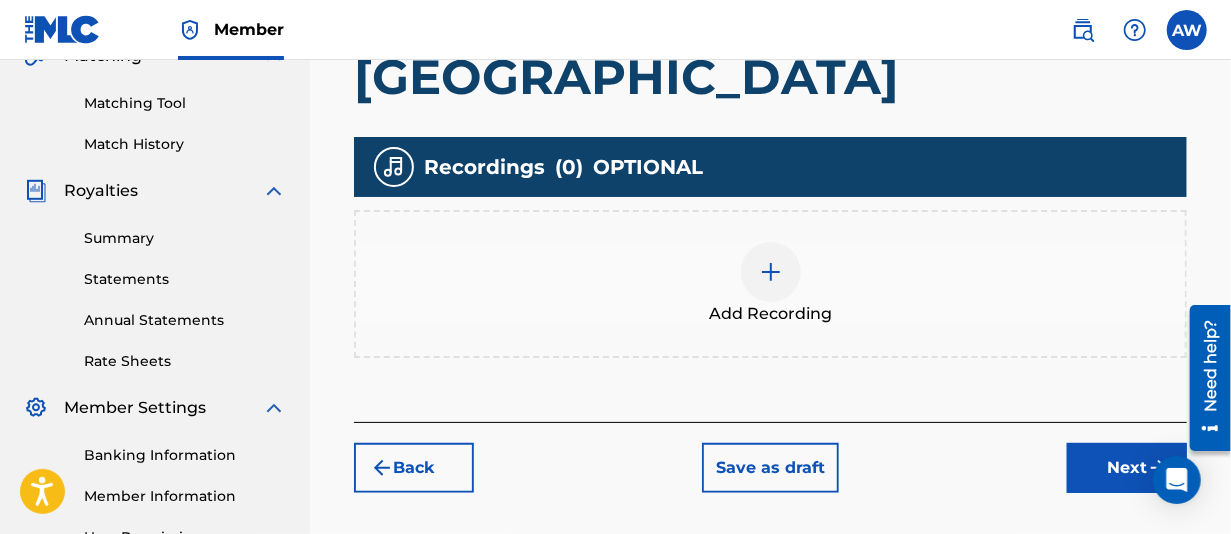 click at bounding box center [771, 272] 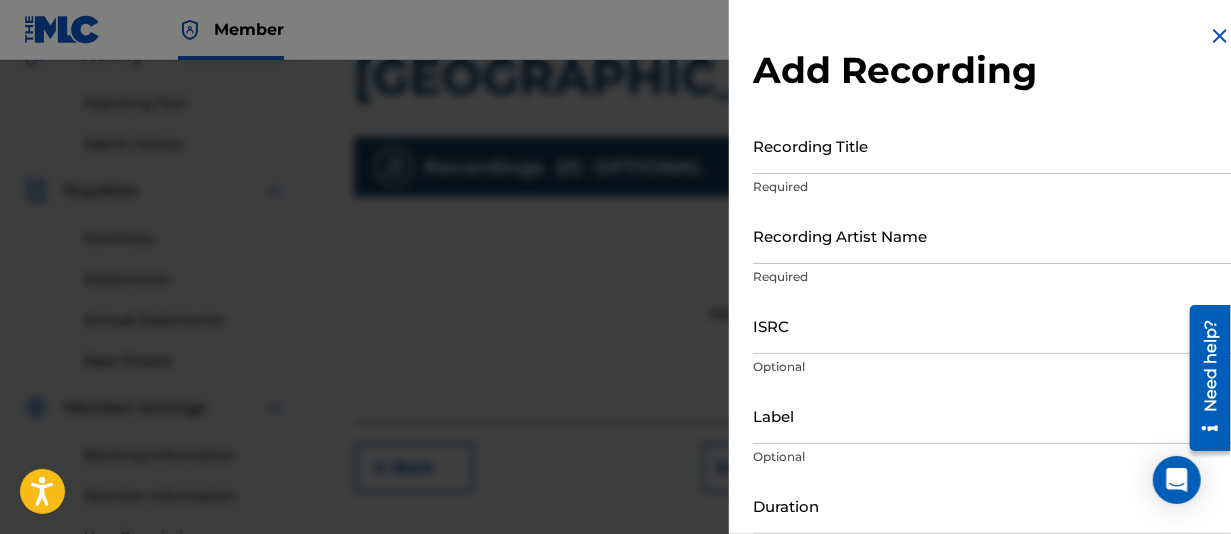 click on "Recording Title" at bounding box center [992, 145] 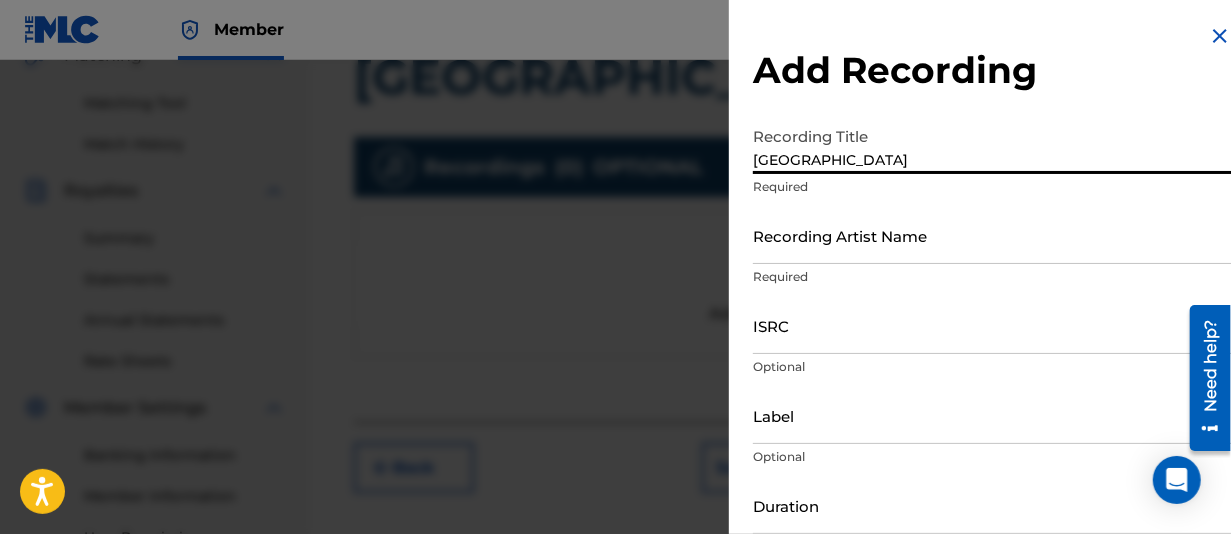 type on "[GEOGRAPHIC_DATA]" 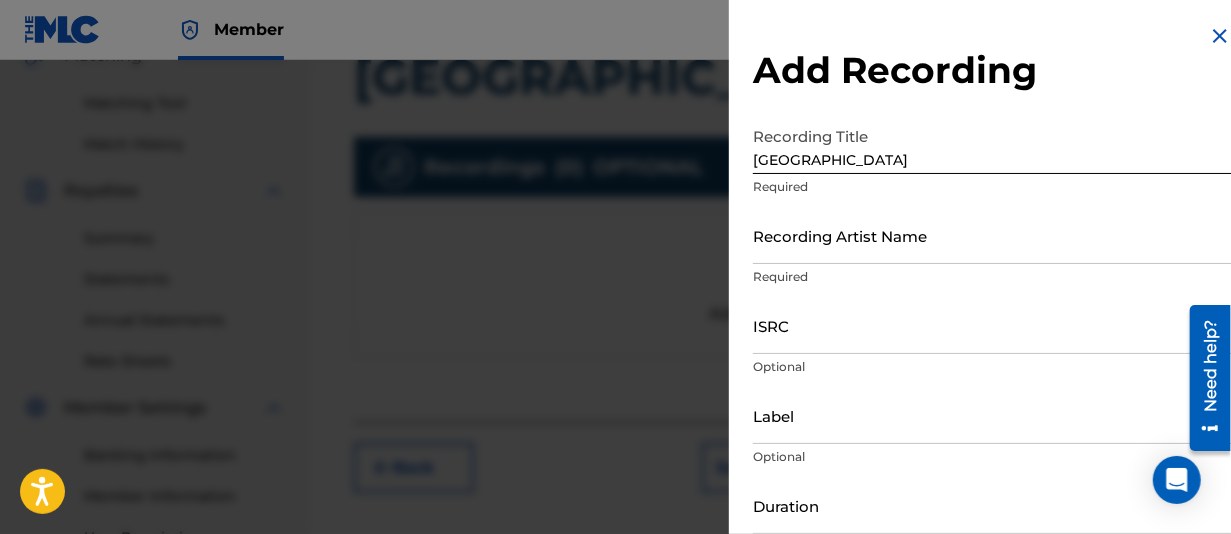click on "Recording Artist Name" at bounding box center [992, 235] 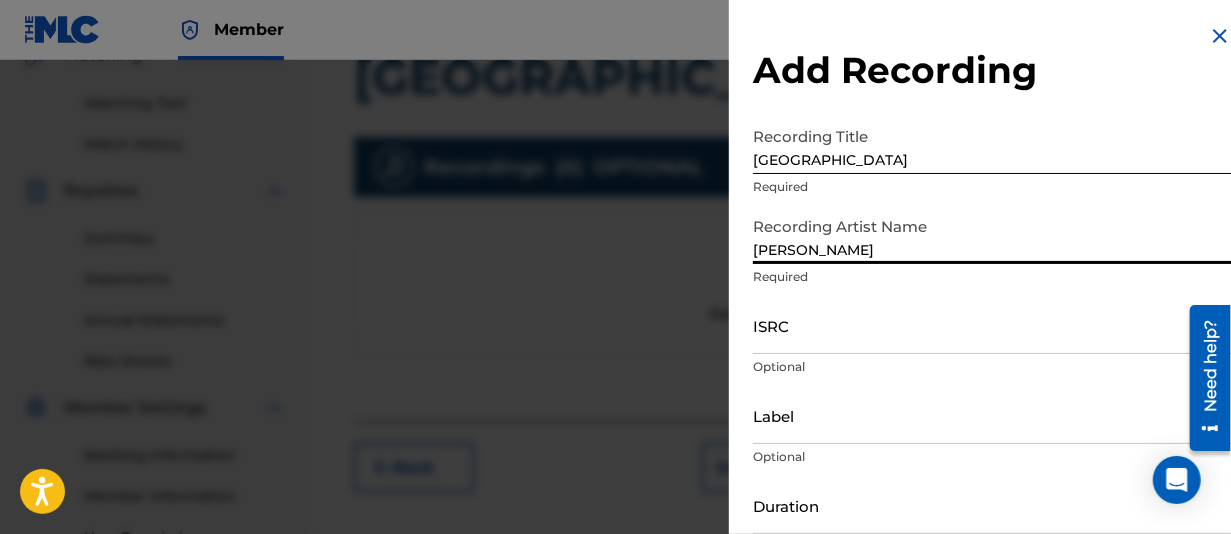 type on "Andi Jane" 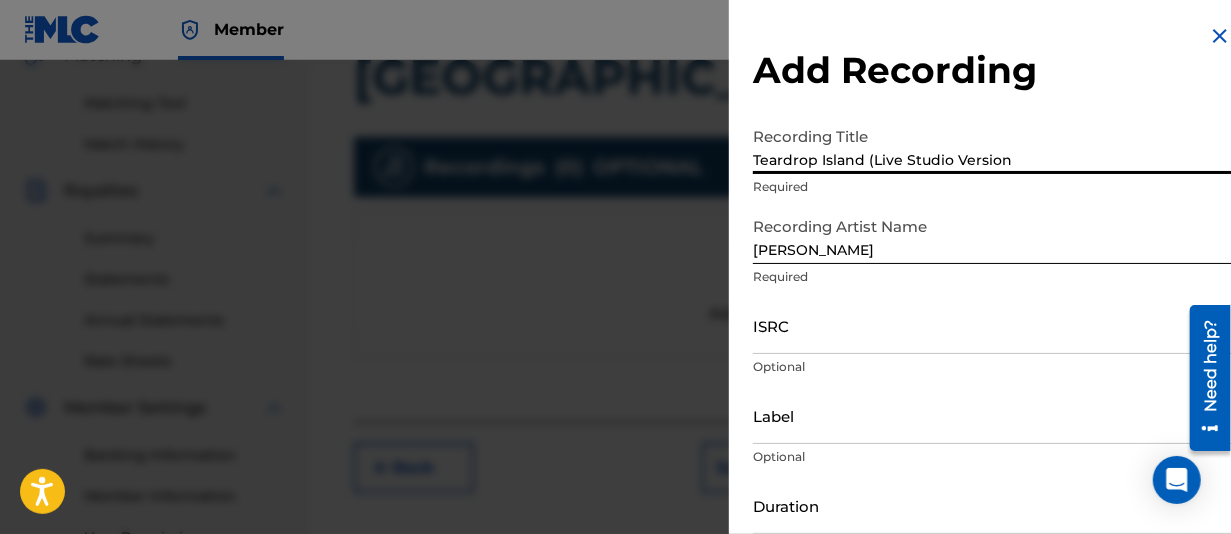 type on "Teardrop Island (Live Studio Version" 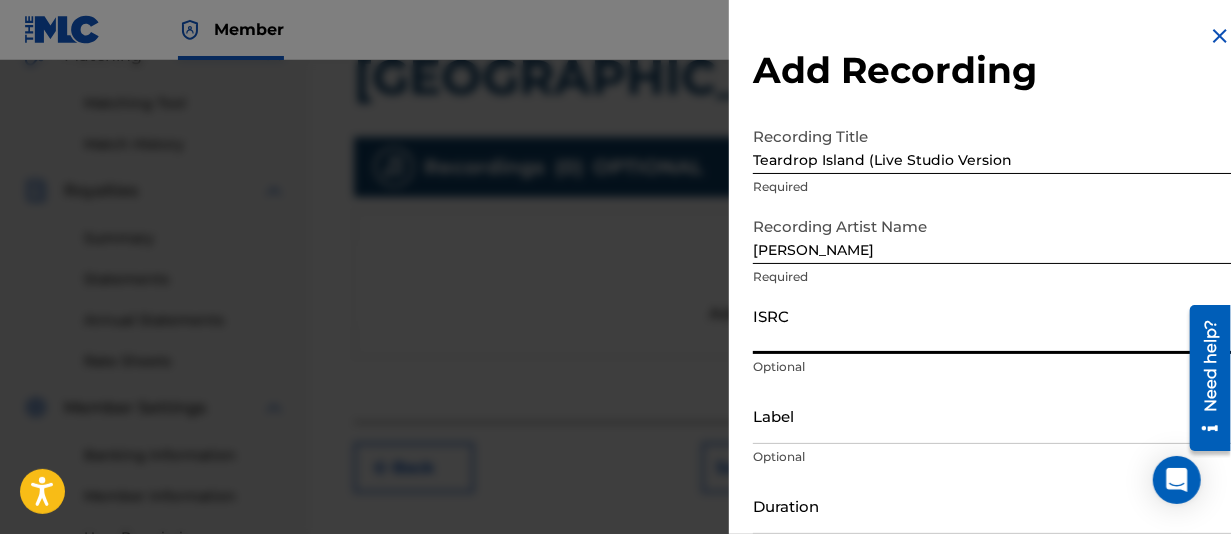 paste on "QZTBF2436336" 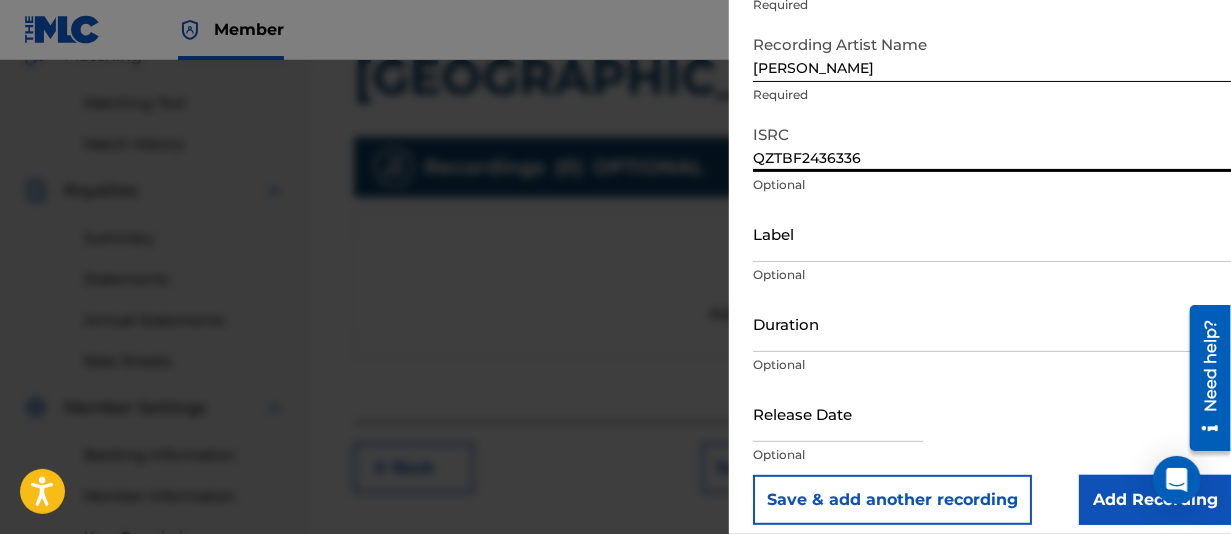 scroll, scrollTop: 197, scrollLeft: 0, axis: vertical 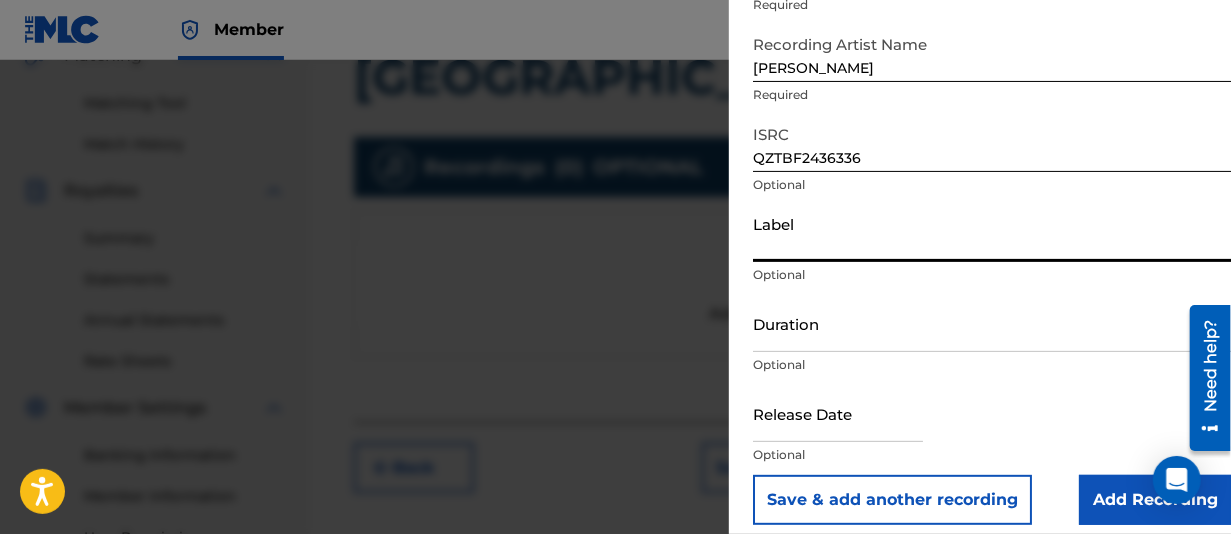 type on "Nash Nouveau Records" 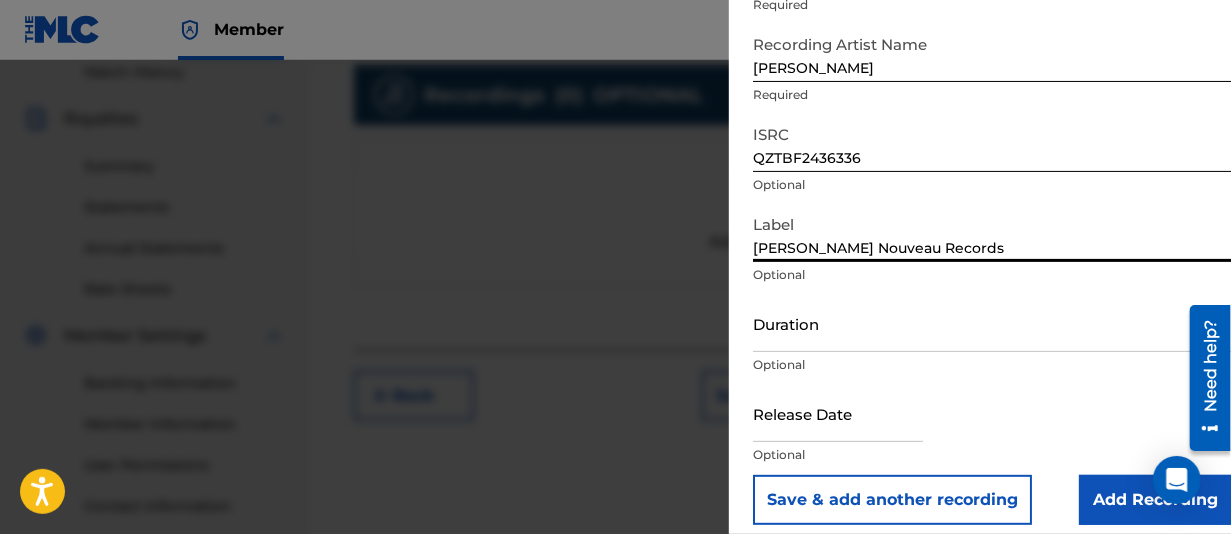 scroll, scrollTop: 590, scrollLeft: 0, axis: vertical 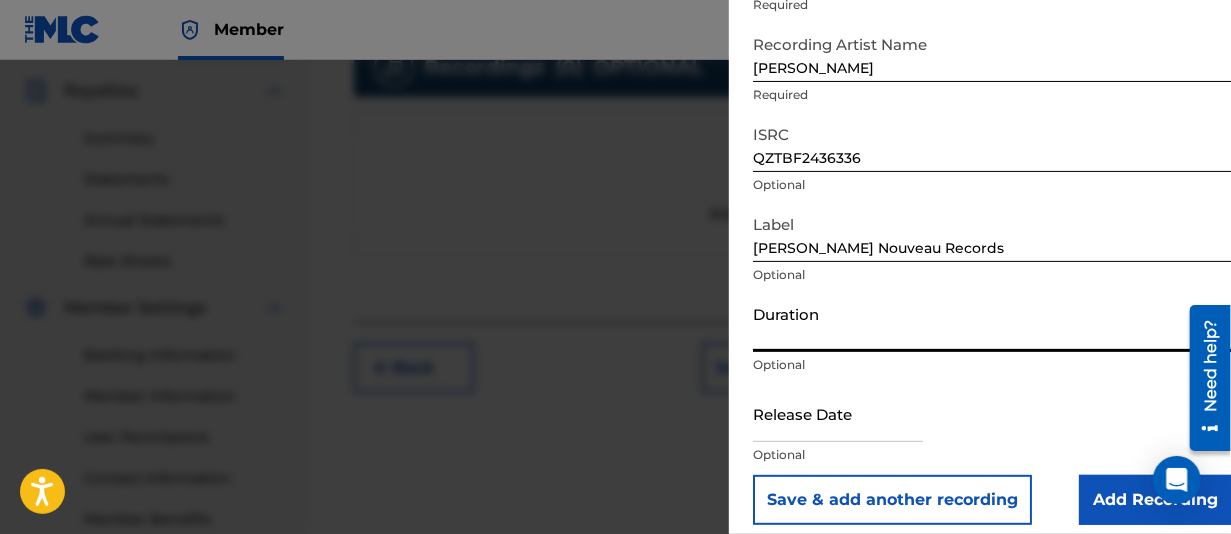 click on "Duration" at bounding box center [992, 323] 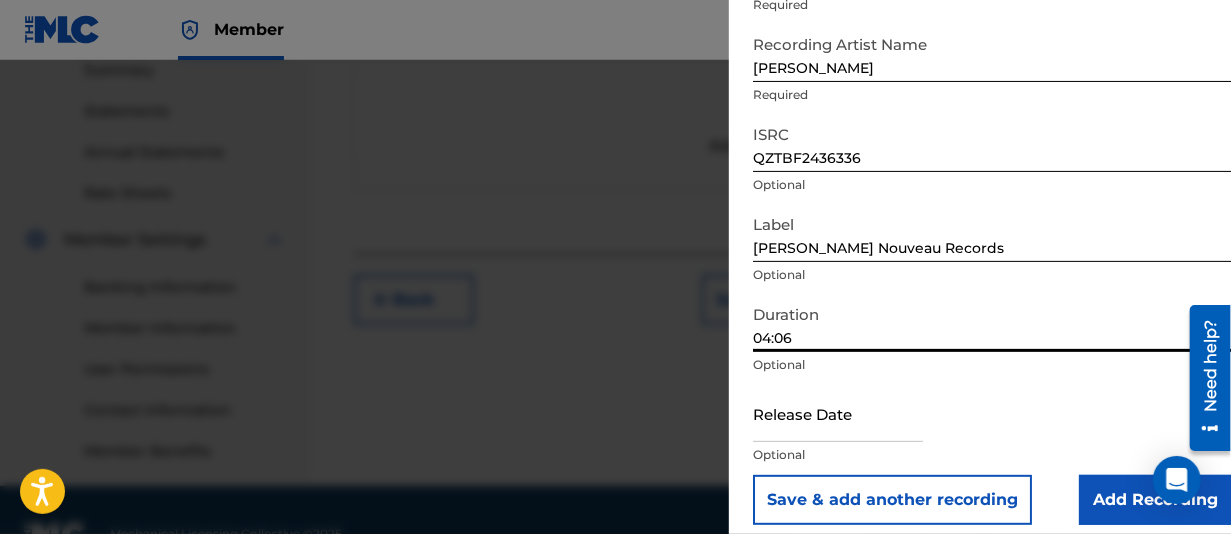 scroll, scrollTop: 690, scrollLeft: 0, axis: vertical 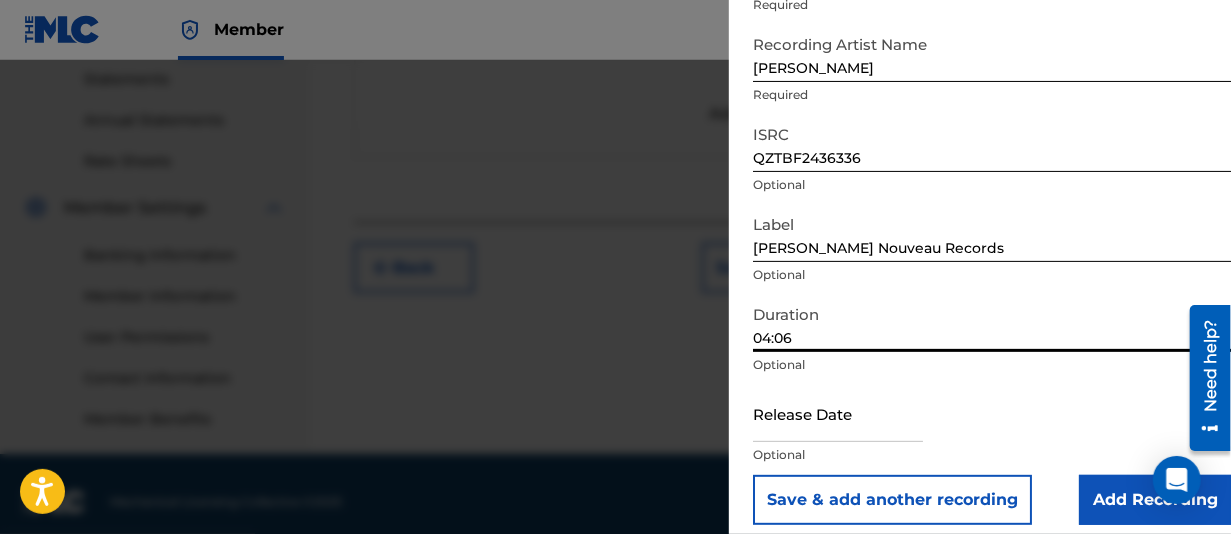 type on "04:06" 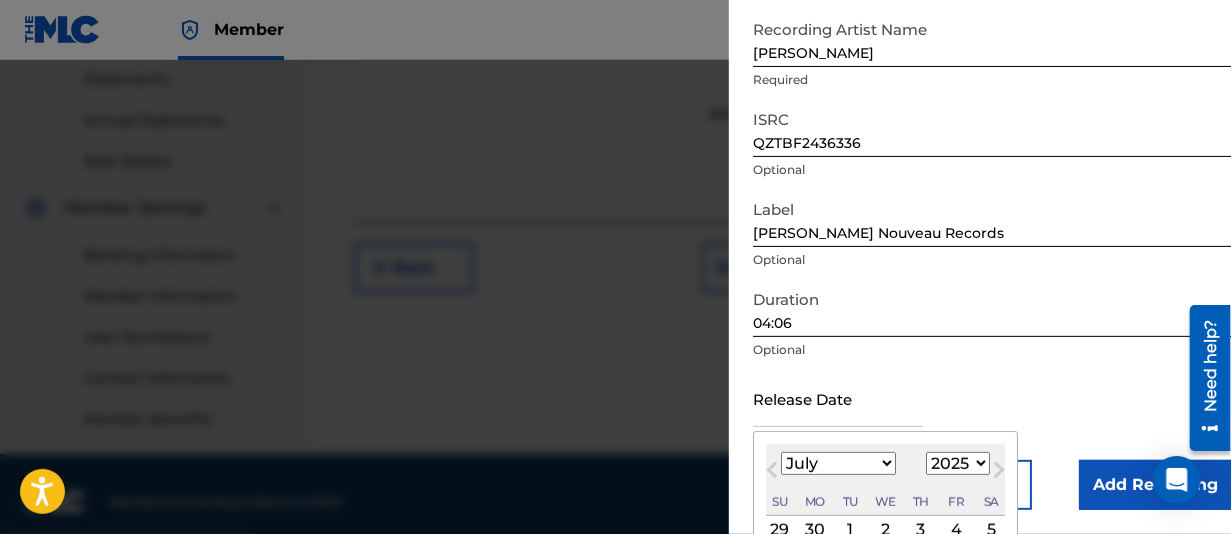 type on "September 27 2024" 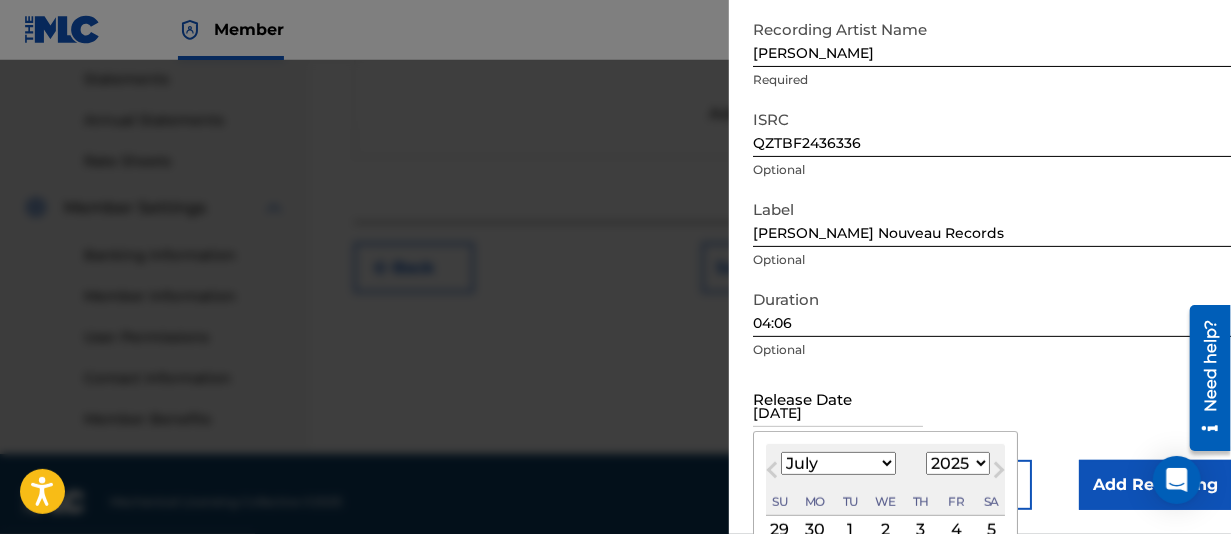 select on "8" 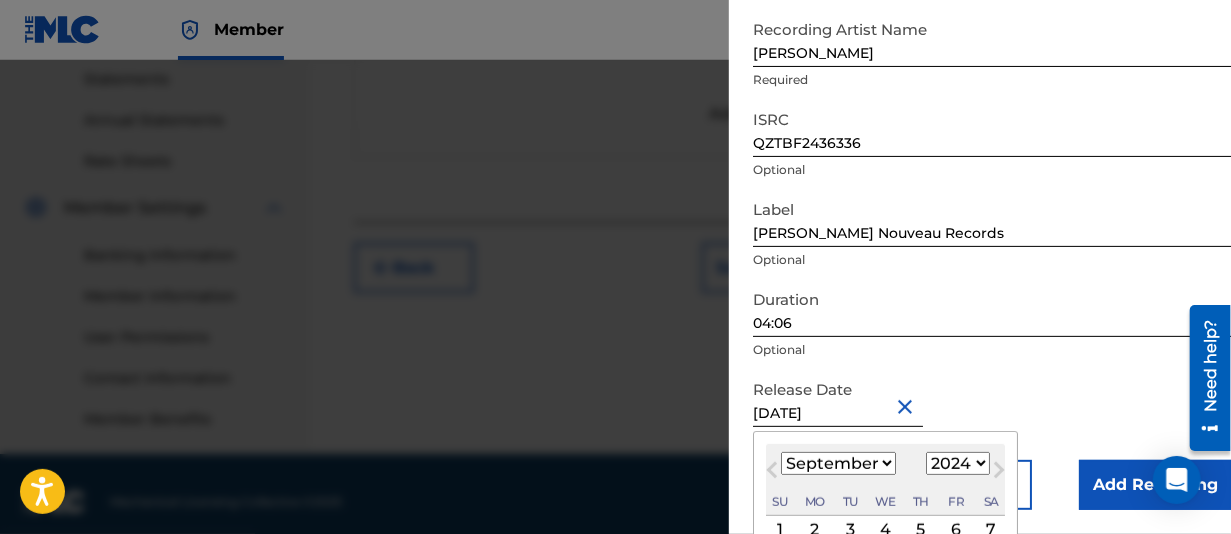 click on "Release Date September 27 2024 September 2024 Previous Month Next Month September 2024 January February March April May June July August September October November December 1899 1900 1901 1902 1903 1904 1905 1906 1907 1908 1909 1910 1911 1912 1913 1914 1915 1916 1917 1918 1919 1920 1921 1922 1923 1924 1925 1926 1927 1928 1929 1930 1931 1932 1933 1934 1935 1936 1937 1938 1939 1940 1941 1942 1943 1944 1945 1946 1947 1948 1949 1950 1951 1952 1953 1954 1955 1956 1957 1958 1959 1960 1961 1962 1963 1964 1965 1966 1967 1968 1969 1970 1971 1972 1973 1974 1975 1976 1977 1978 1979 1980 1981 1982 1983 1984 1985 1986 1987 1988 1989 1990 1991 1992 1993 1994 1995 1996 1997 1998 1999 2000 2001 2002 2003 2004 2005 2006 2007 2008 2009 2010 2011 2012 2013 2014 2015 2016 2017 2018 2019 2020 2021 2022 2023 2024 2025 2026 2027 2028 2029 2030 2031 2032 2033 2034 2035 2036 2037 2038 2039 2040 2041 2042 2043 2044 2045 2046 2047 2048 2049 2050 2051 2052 2053 2054 2055 2056 2057 2058 2059 2060 2061 2062 2063 2064 2065 2066 2067 2068 1" at bounding box center (992, 415) 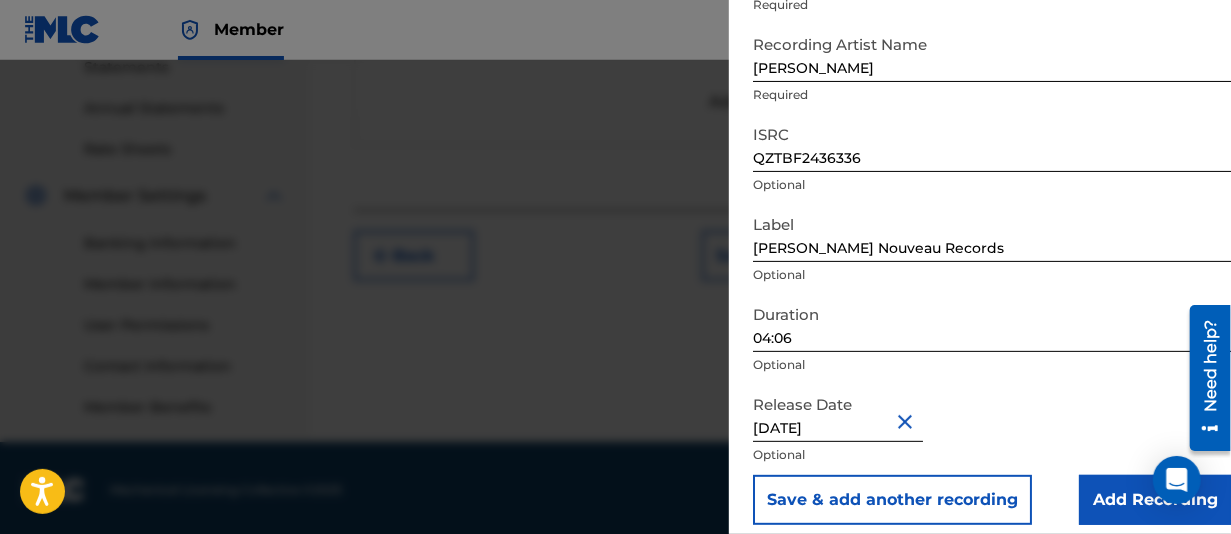 scroll, scrollTop: 706, scrollLeft: 0, axis: vertical 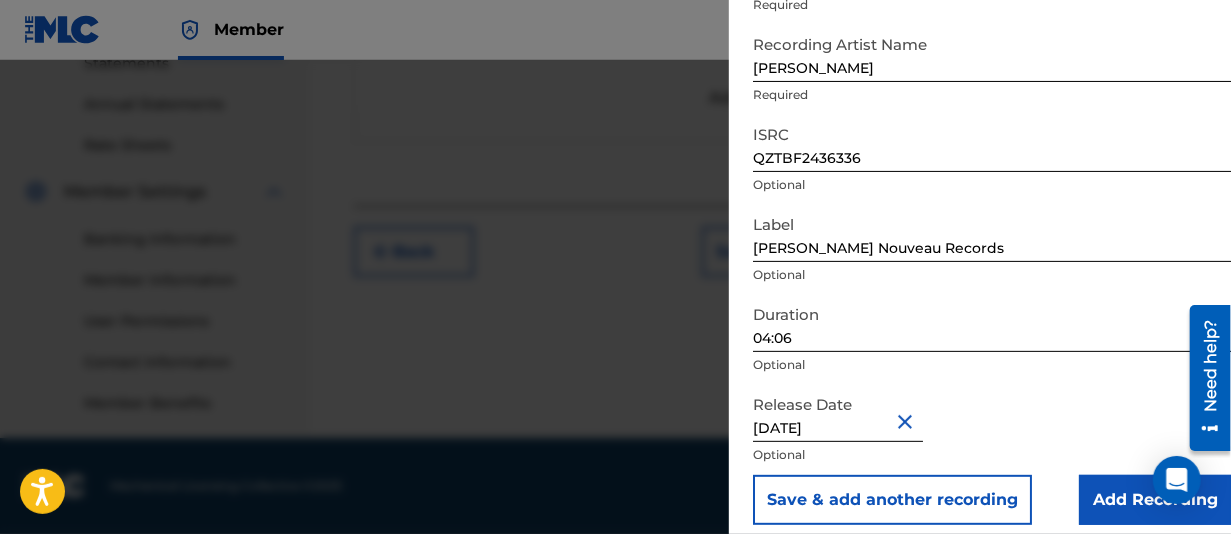 click on "Add Recording" at bounding box center [1155, 500] 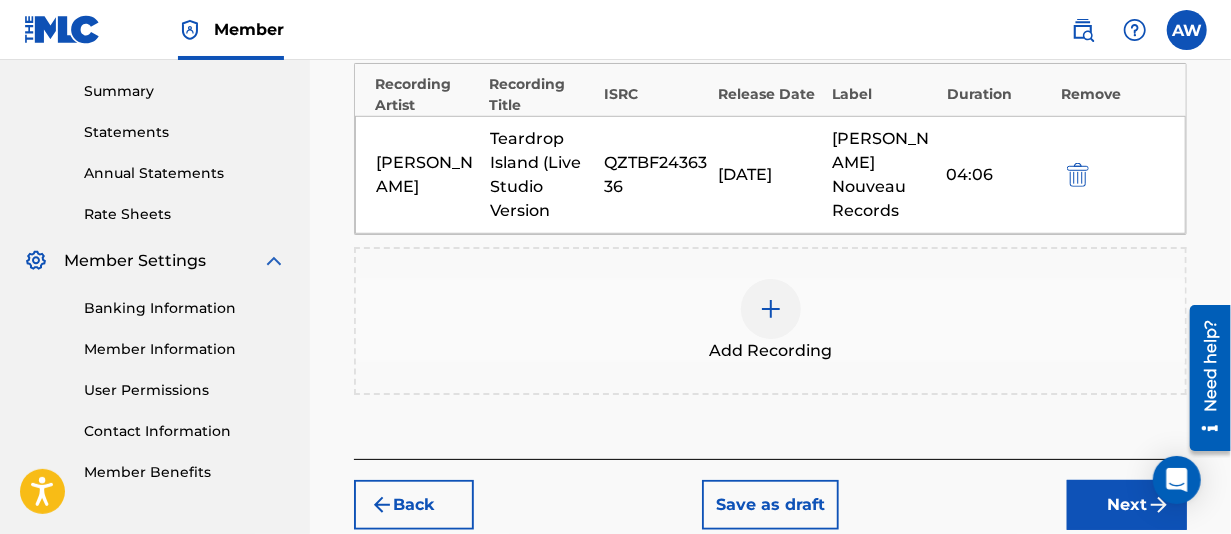scroll, scrollTop: 606, scrollLeft: 0, axis: vertical 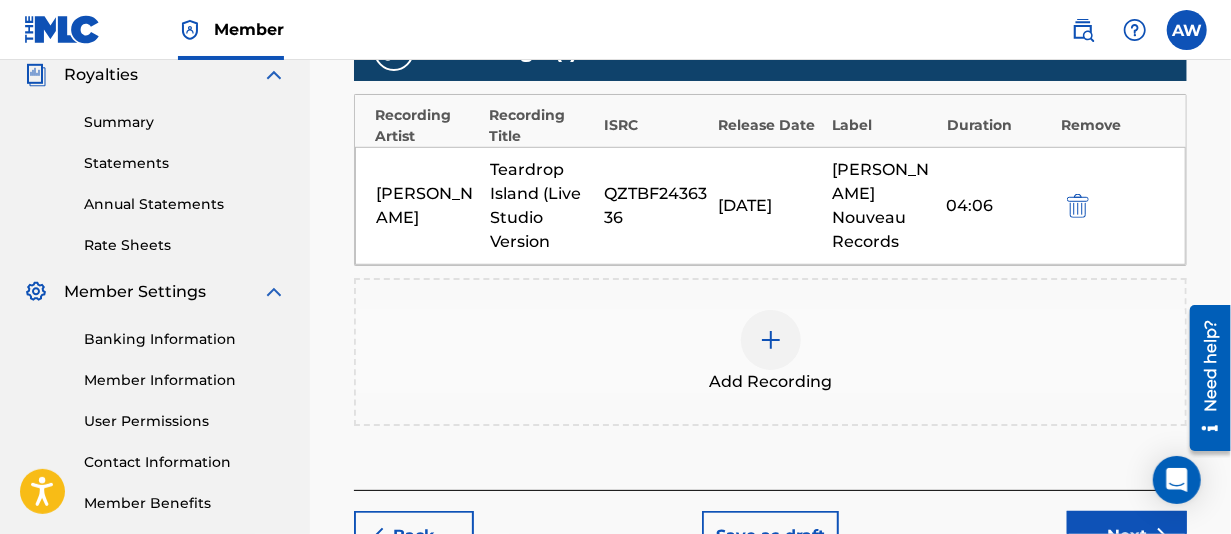 click on "Teardrop Island (Live Studio Version" at bounding box center (542, 206) 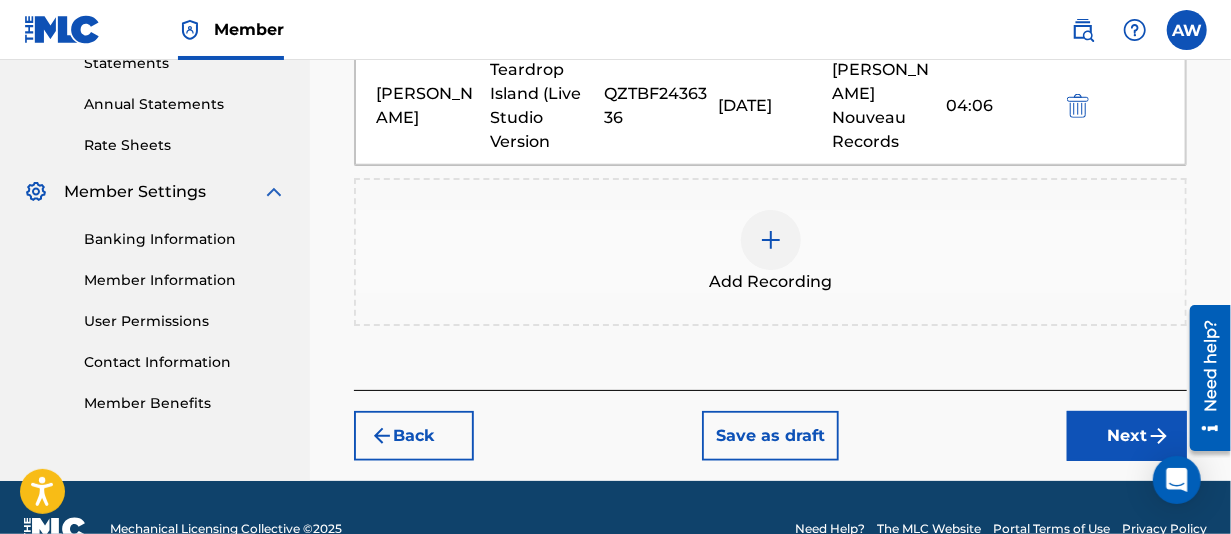 click on "Teardrop Island (Live Studio Version" at bounding box center [542, 106] 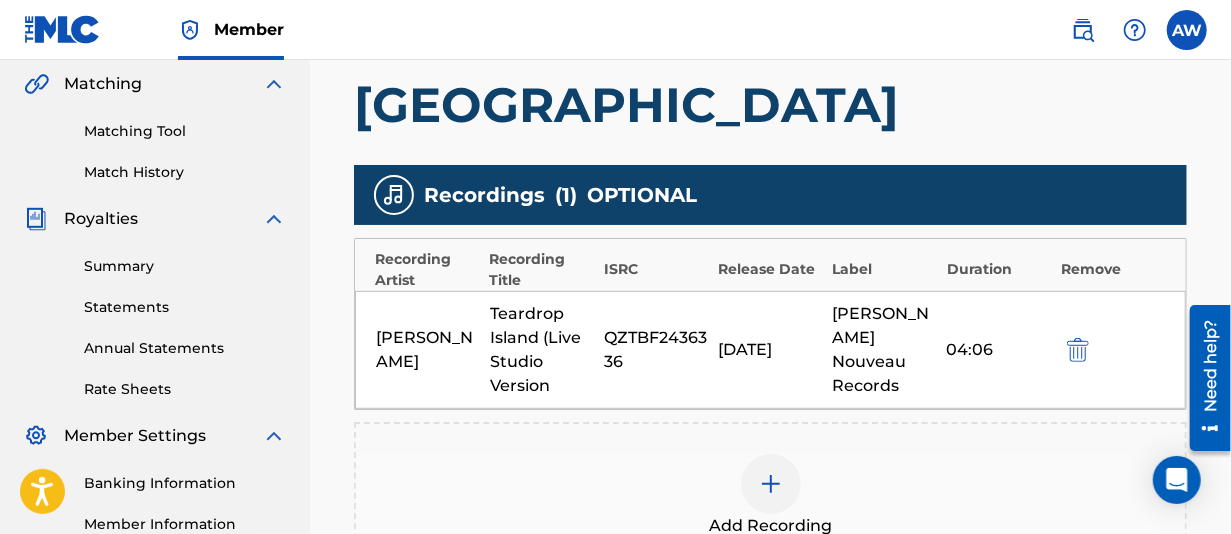 scroll, scrollTop: 606, scrollLeft: 0, axis: vertical 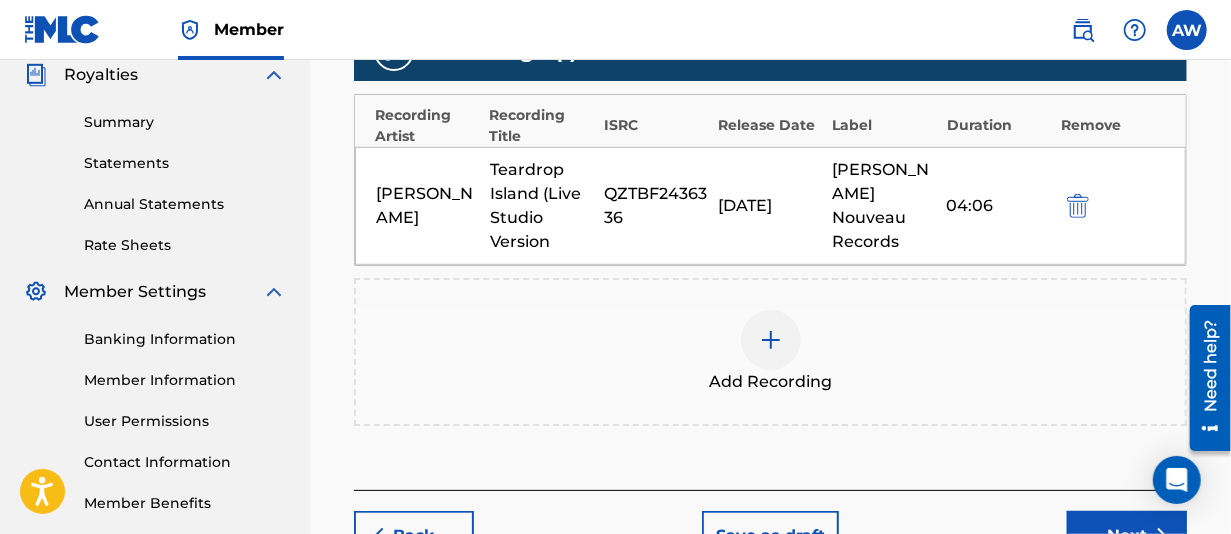 click on "Teardrop Island (Live Studio Version" at bounding box center (542, 206) 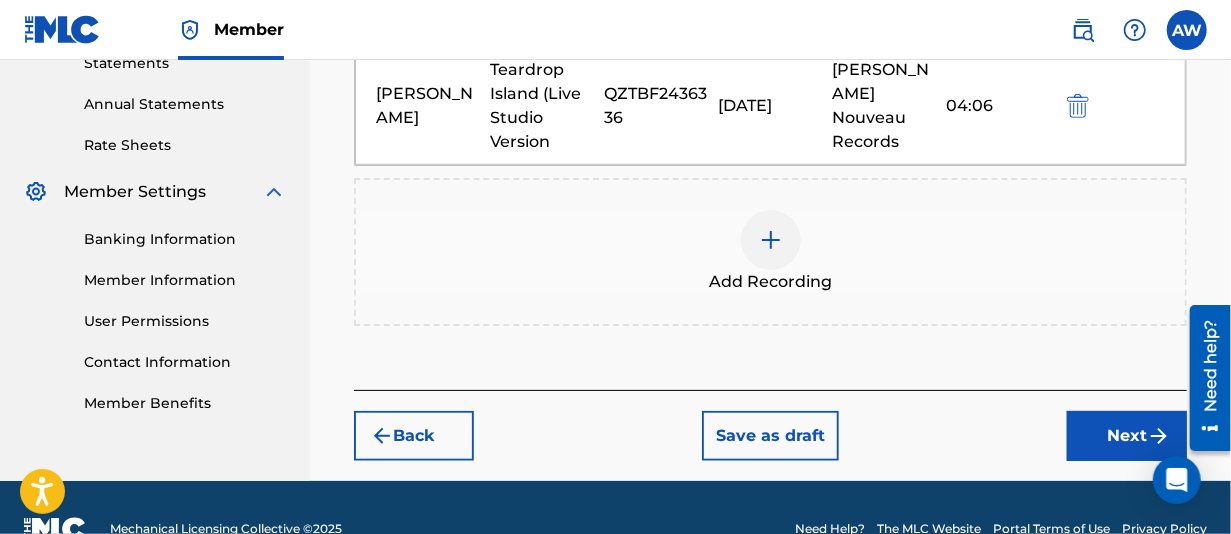 scroll, scrollTop: 606, scrollLeft: 0, axis: vertical 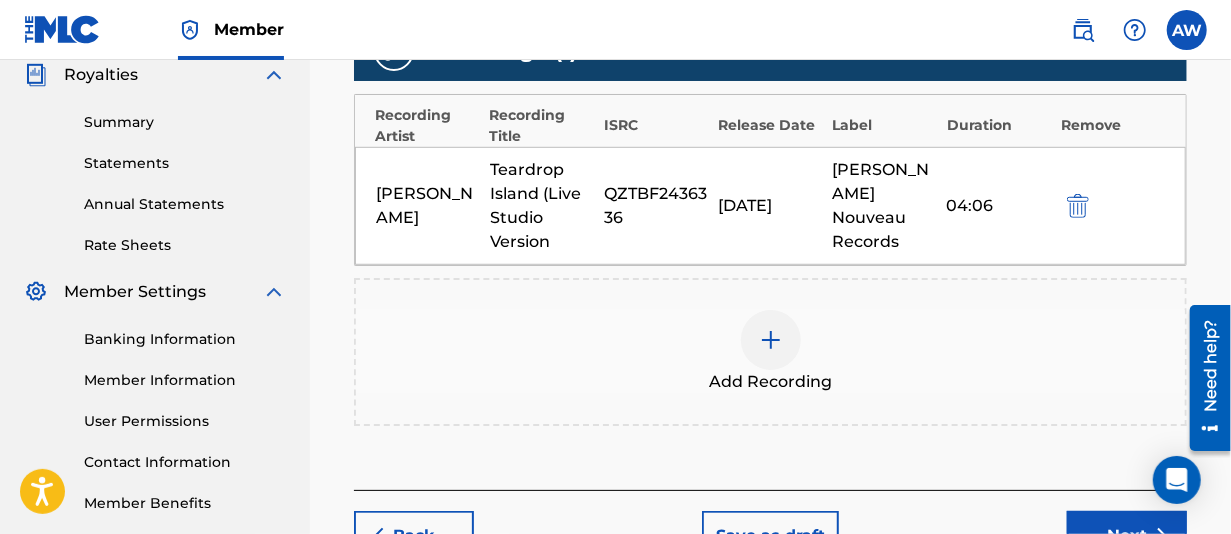 click at bounding box center [1078, 206] 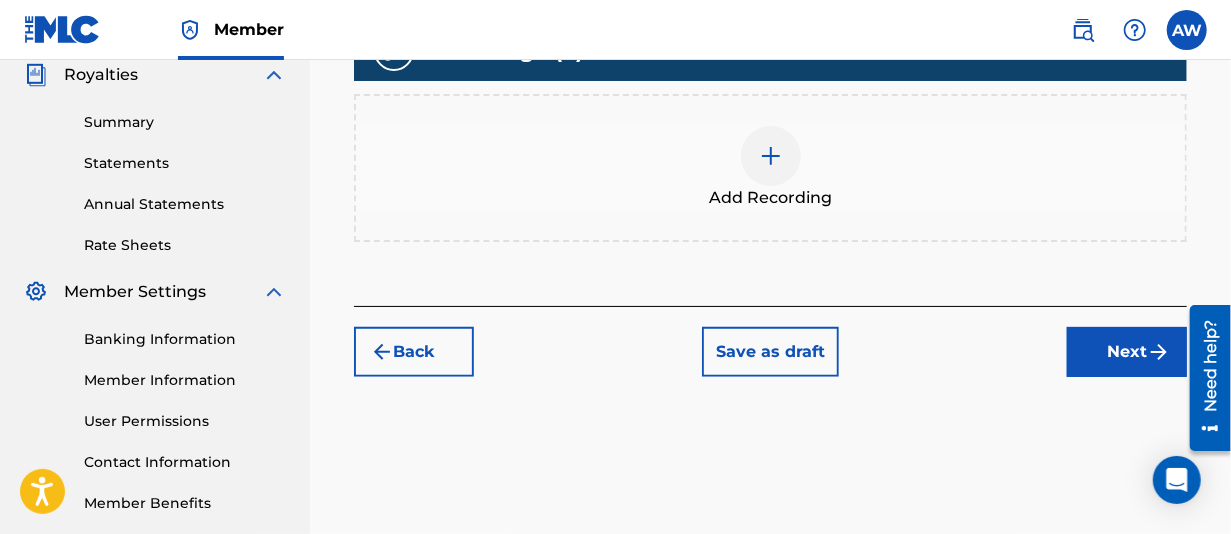 click at bounding box center (771, 156) 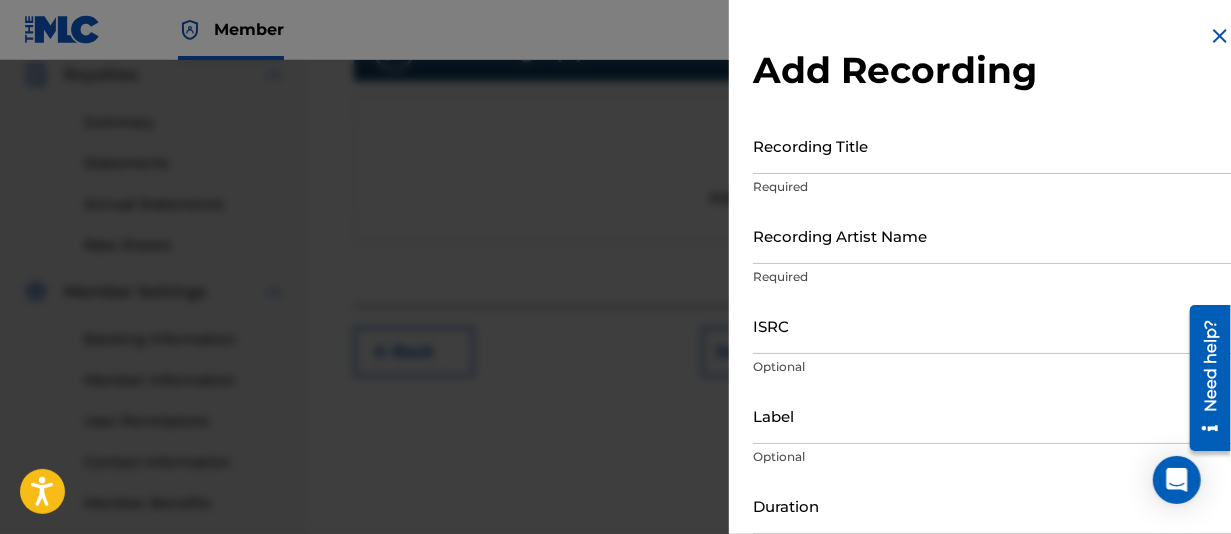 click on "Recording Title" at bounding box center (992, 145) 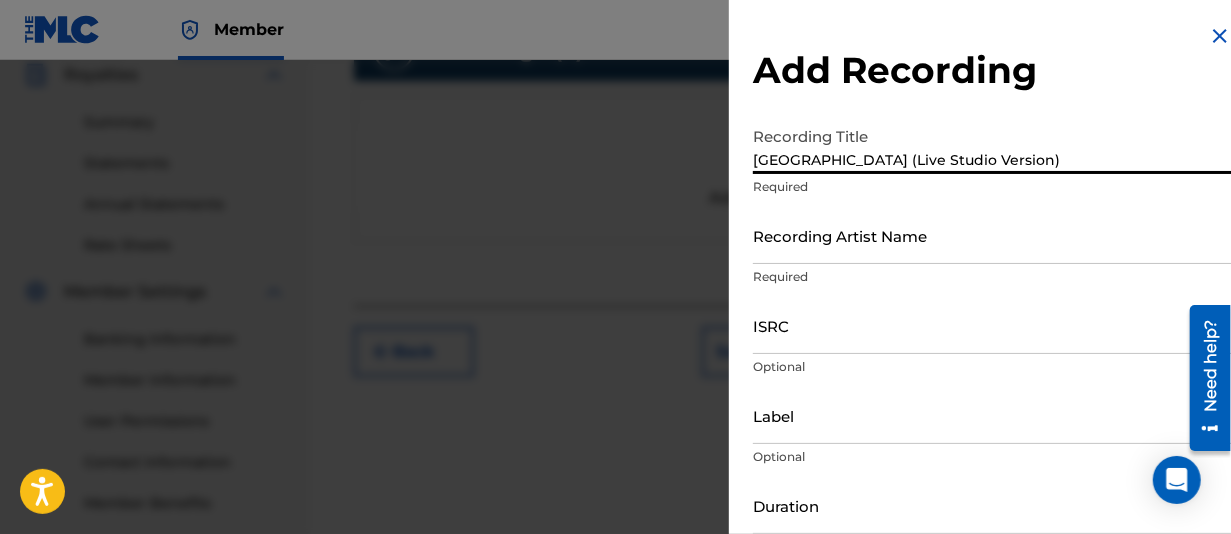 type on "Teardrop Island (Live Studio Version)" 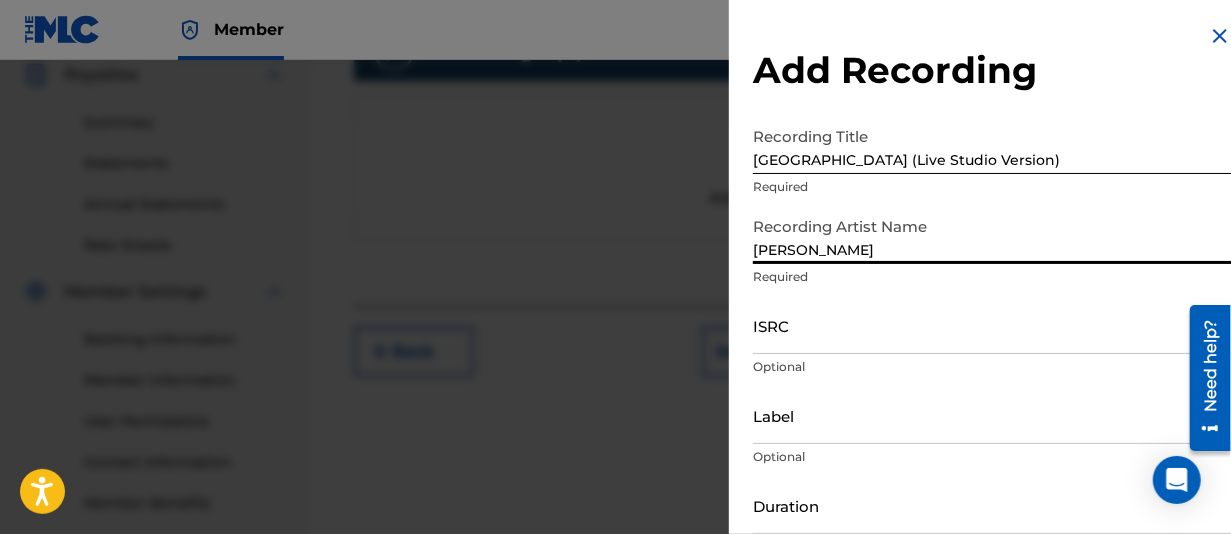 type on "Andi Jane" 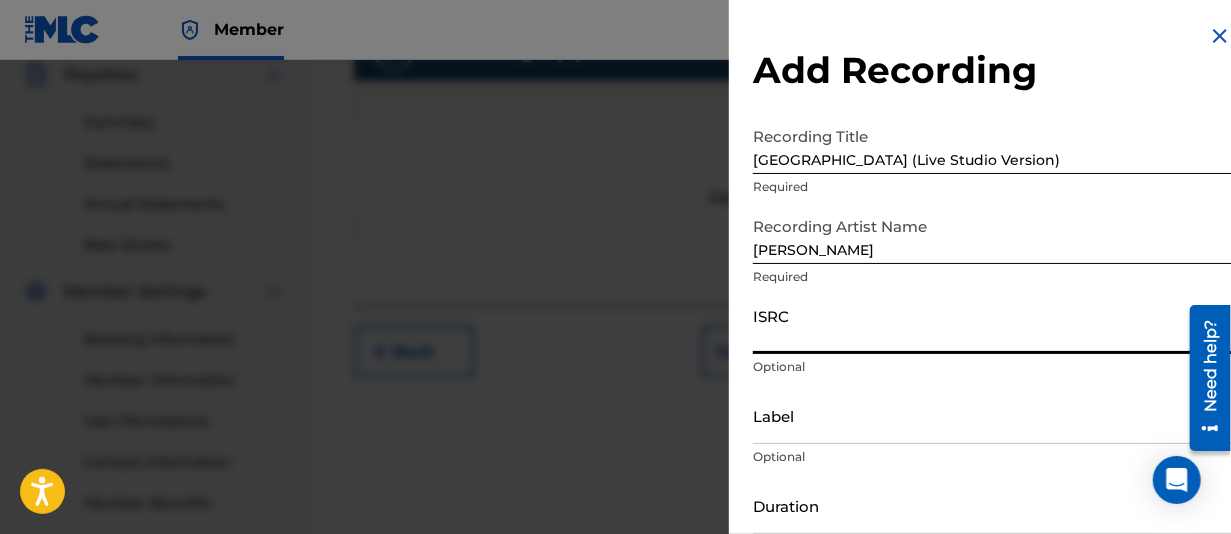 paste on "QZTBF2436336" 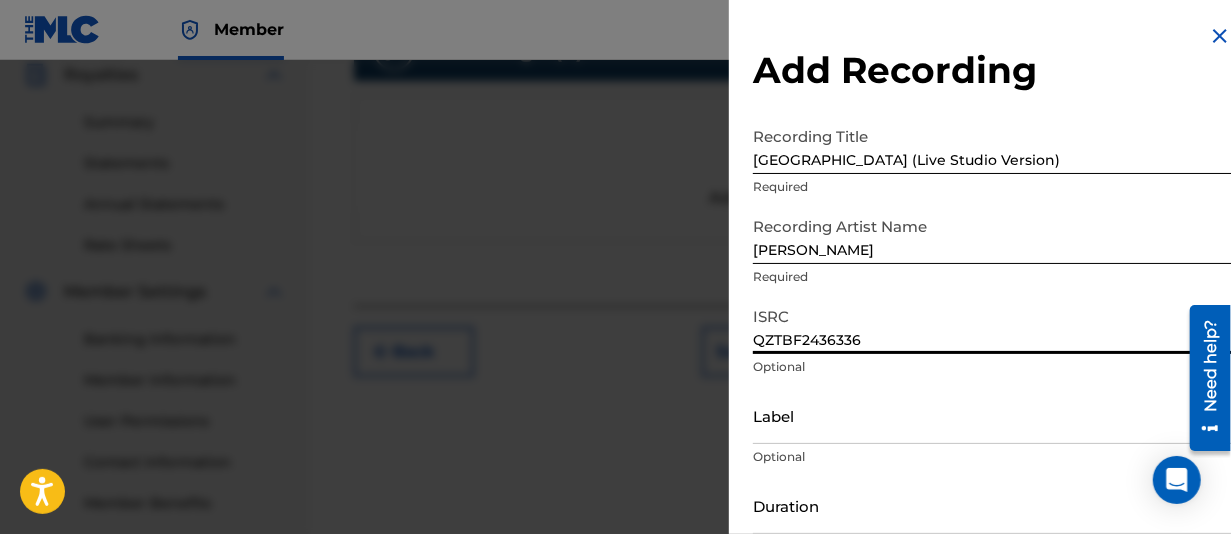 type on "QZTBF2436336" 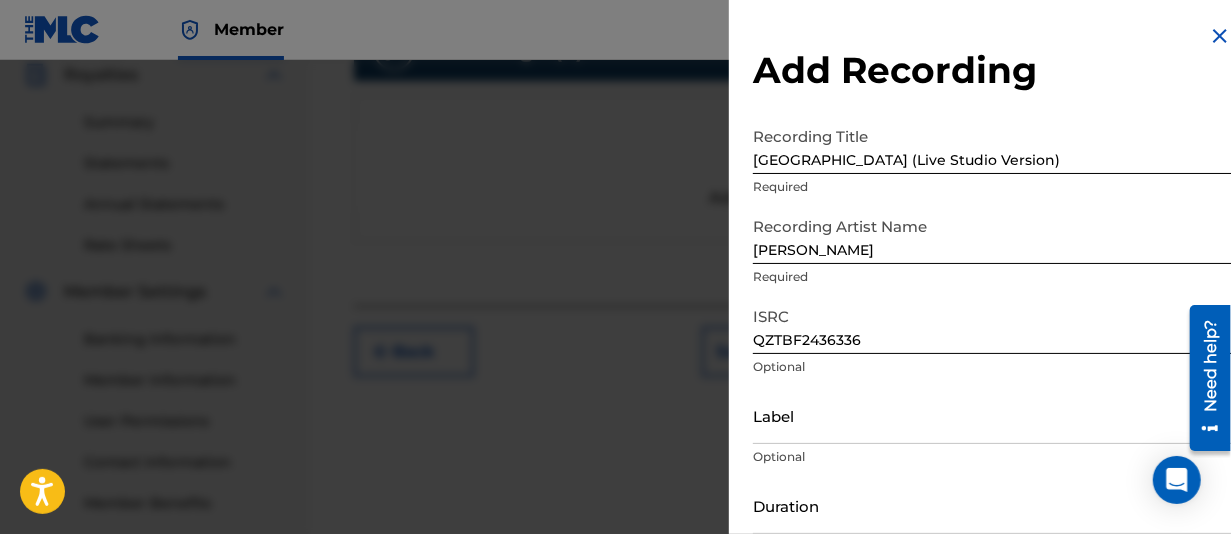 drag, startPoint x: 796, startPoint y: 450, endPoint x: 796, endPoint y: 429, distance: 21 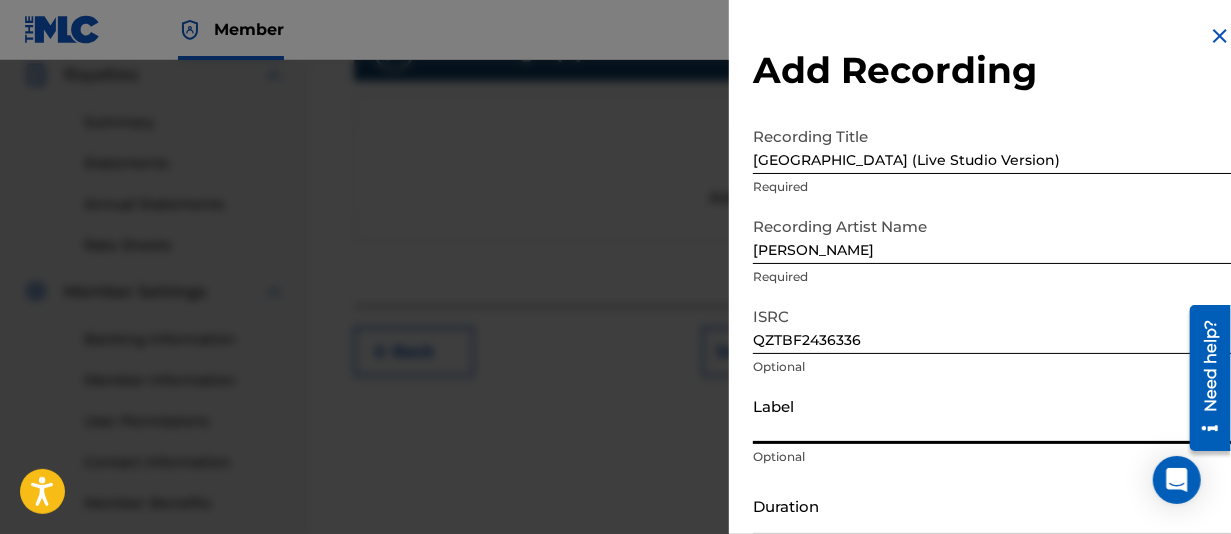 click on "Label" at bounding box center (992, 415) 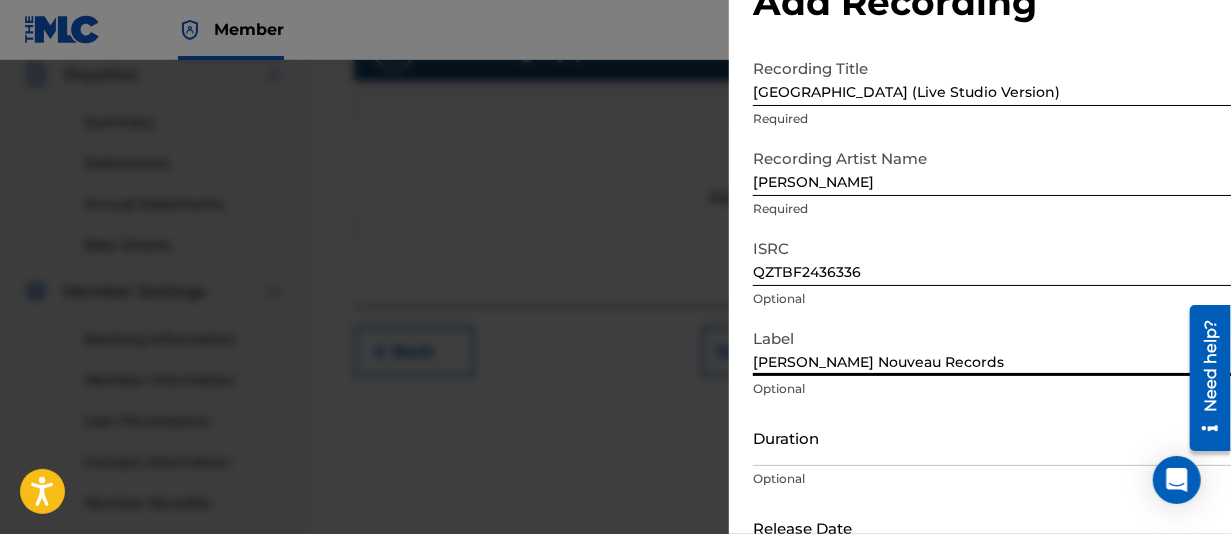 scroll, scrollTop: 100, scrollLeft: 0, axis: vertical 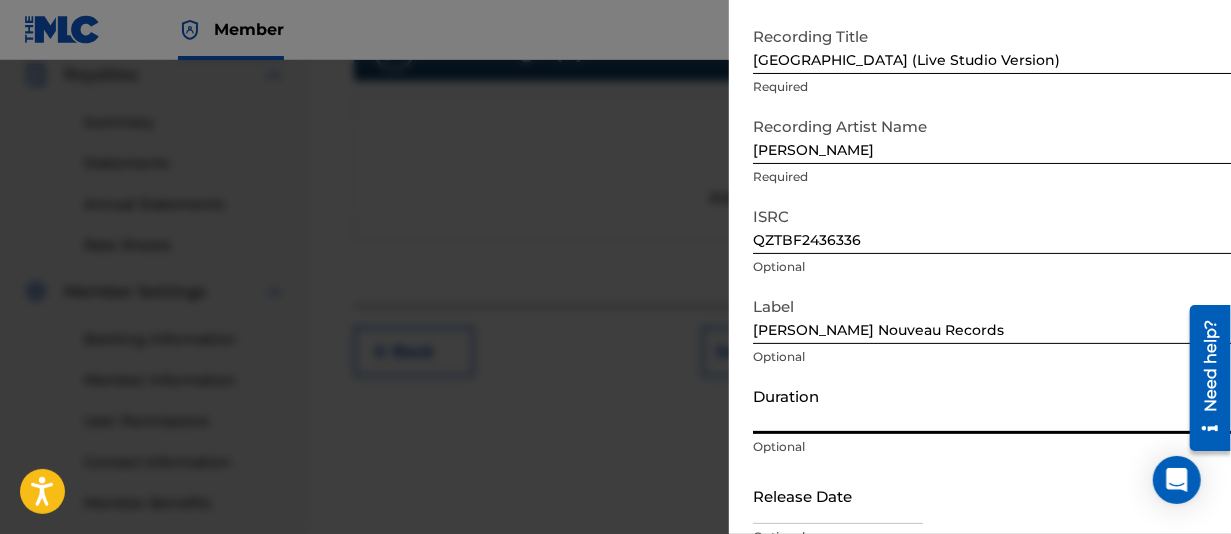 click on "Duration" at bounding box center (992, 405) 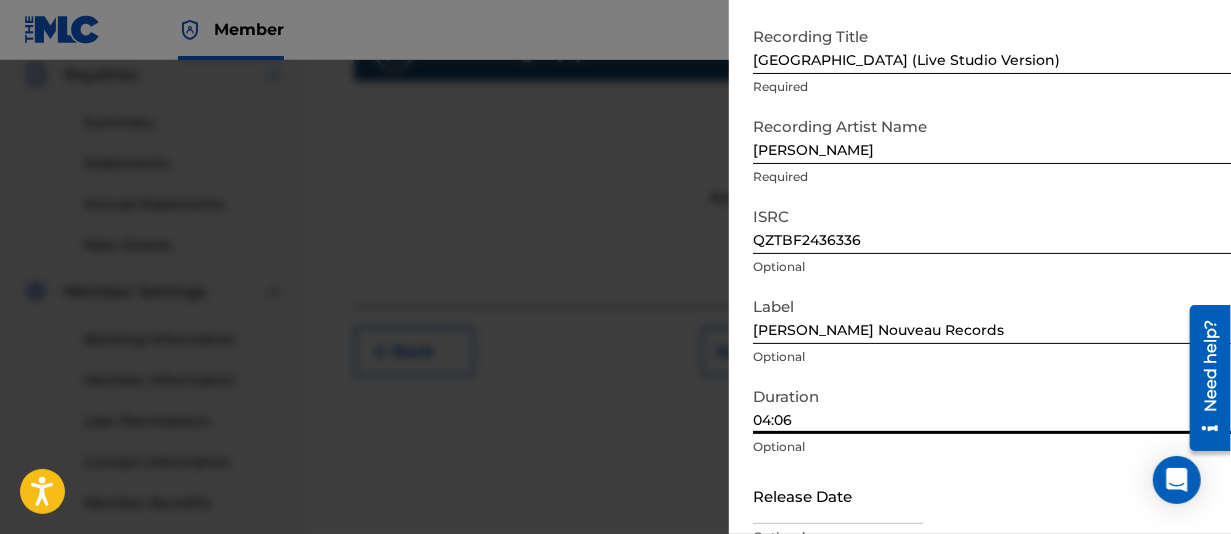 scroll, scrollTop: 197, scrollLeft: 0, axis: vertical 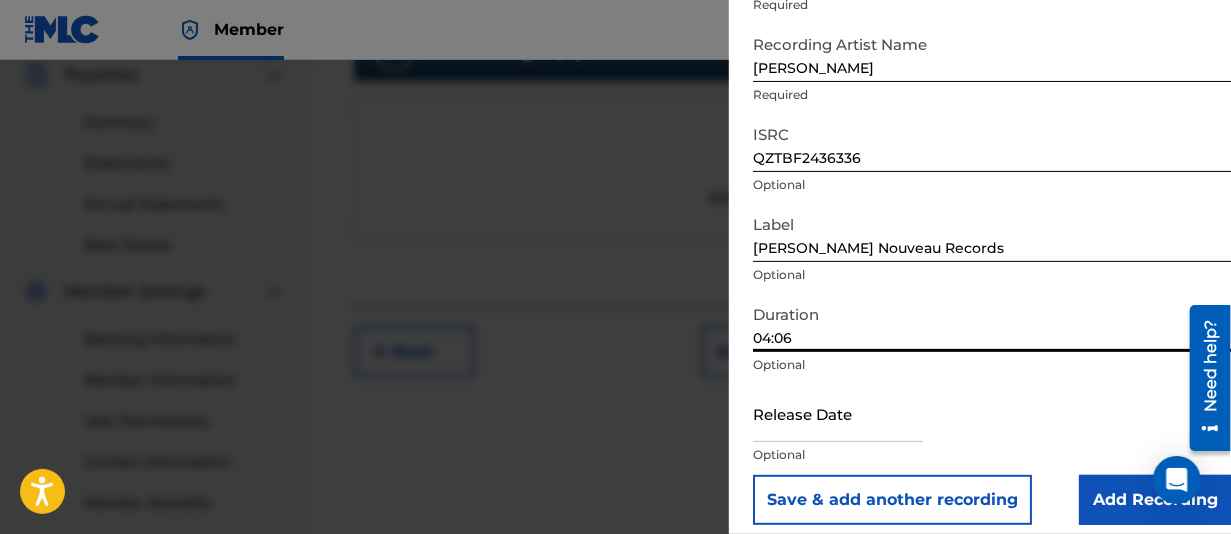 click at bounding box center (838, 413) 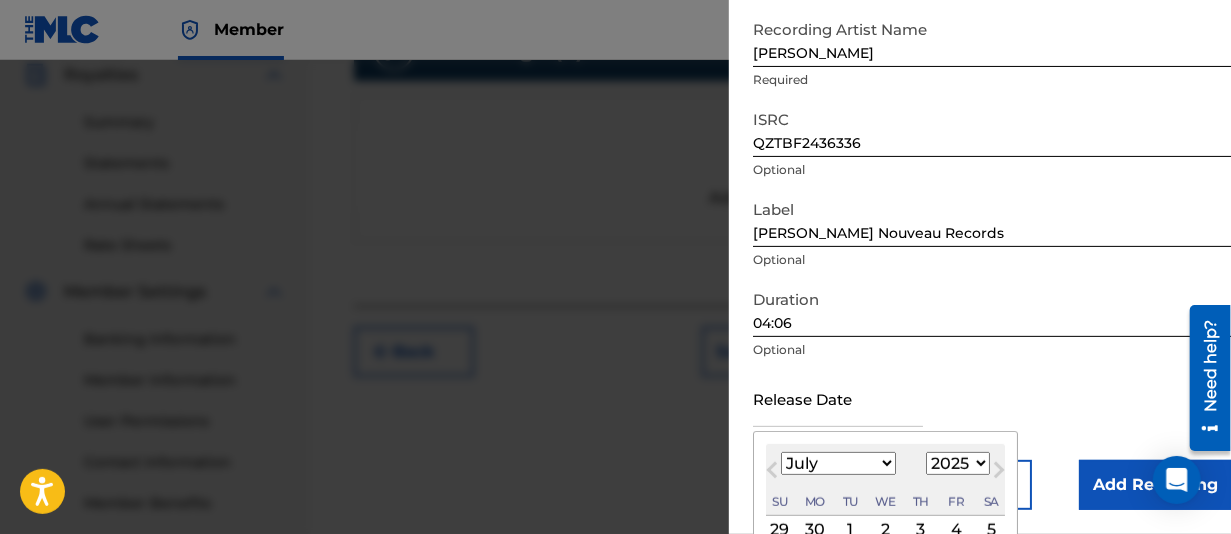 type on "September 27 2024" 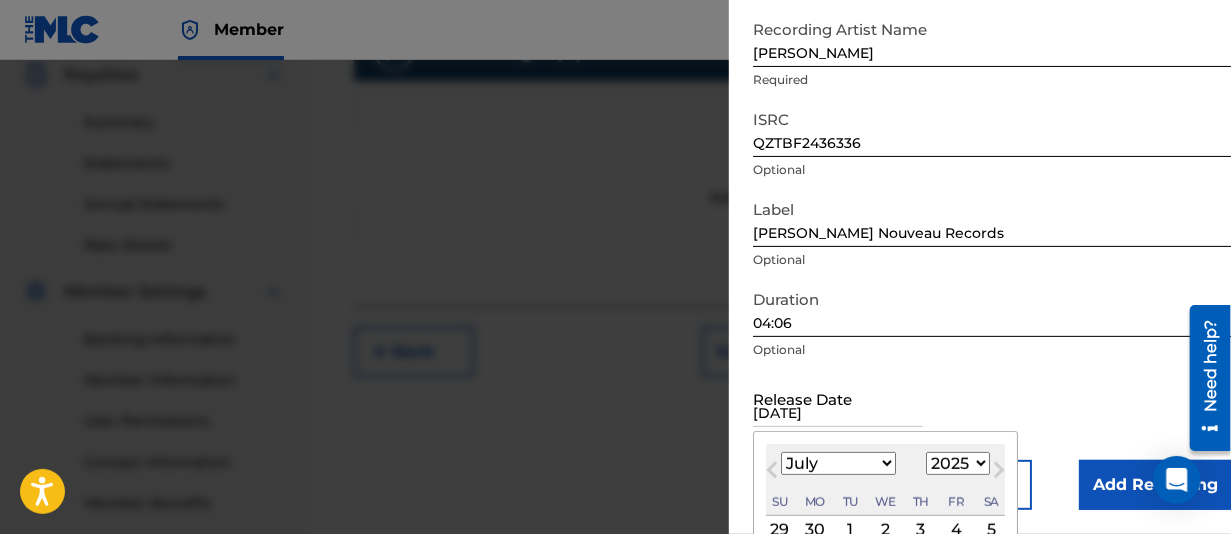 select on "8" 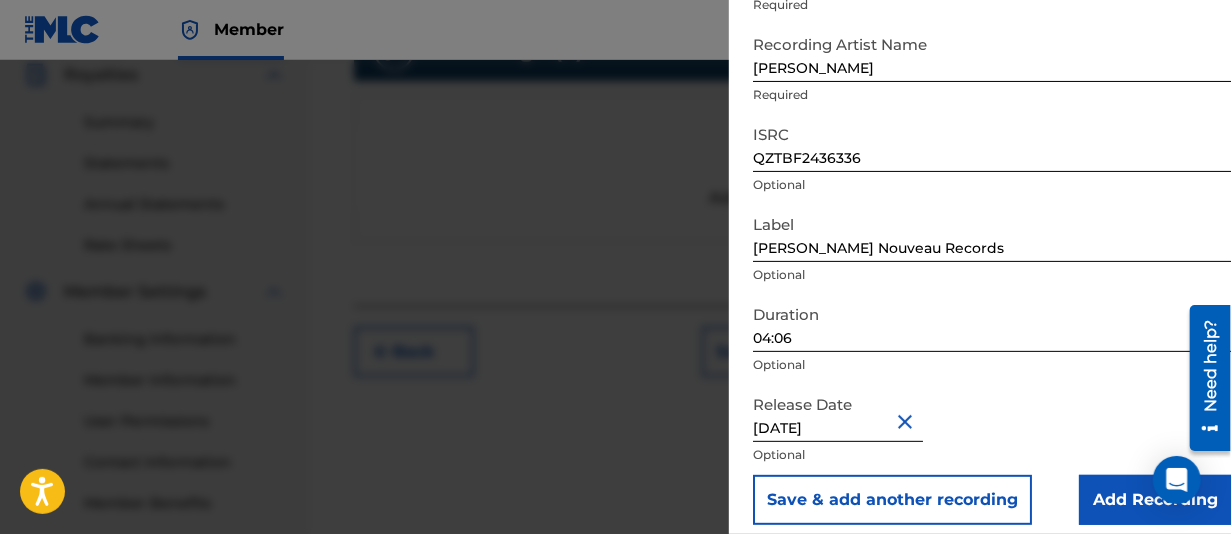 click on "Add Recording" at bounding box center [1155, 500] 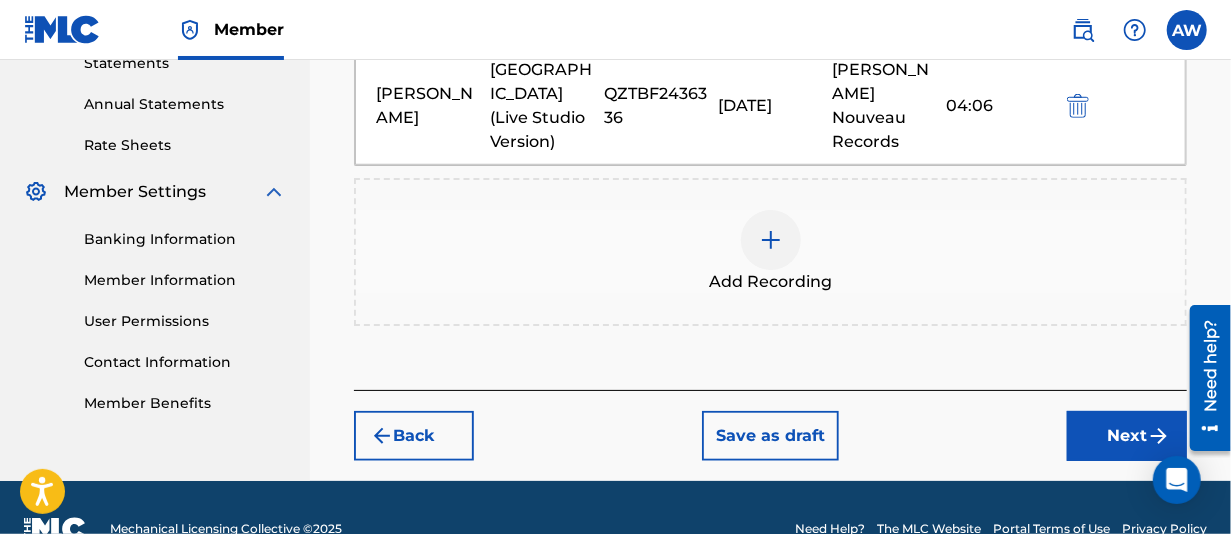 click on "Next" at bounding box center (1127, 436) 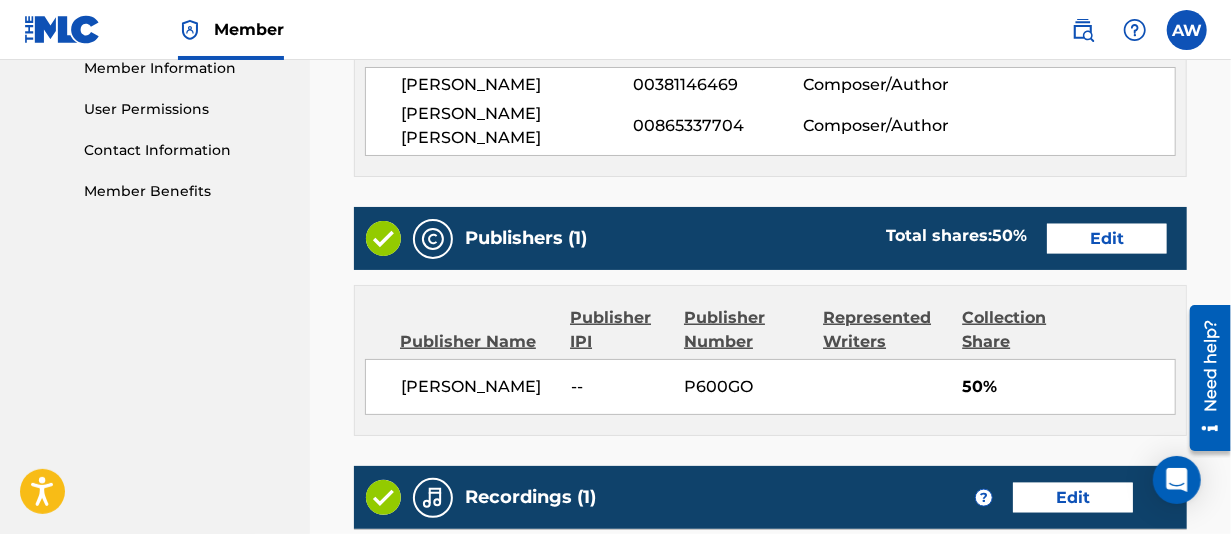 scroll, scrollTop: 890, scrollLeft: 0, axis: vertical 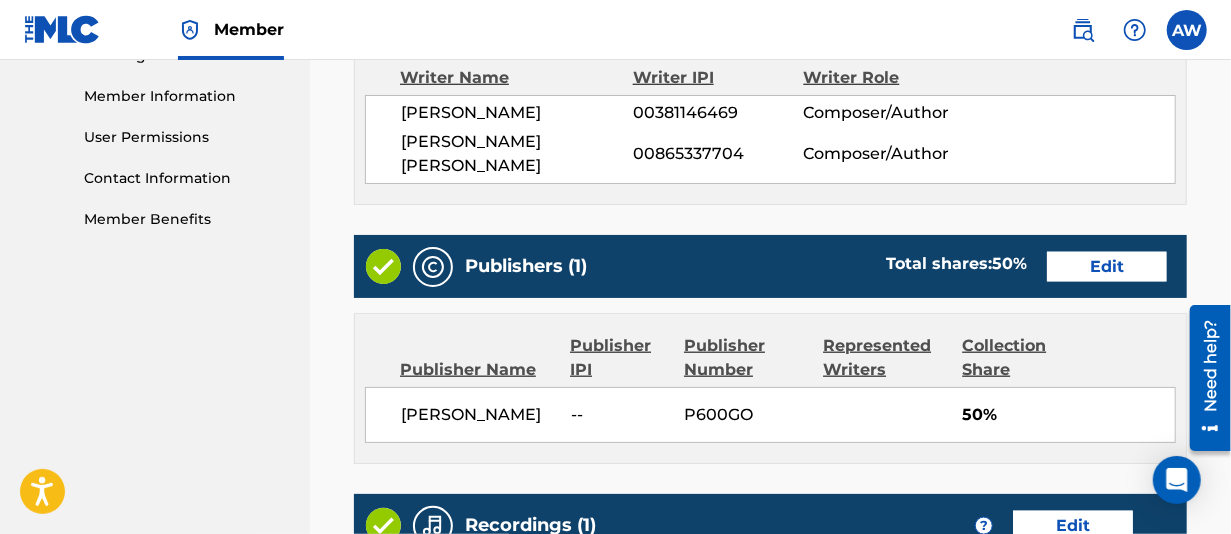 click on "Edit" at bounding box center (1107, 267) 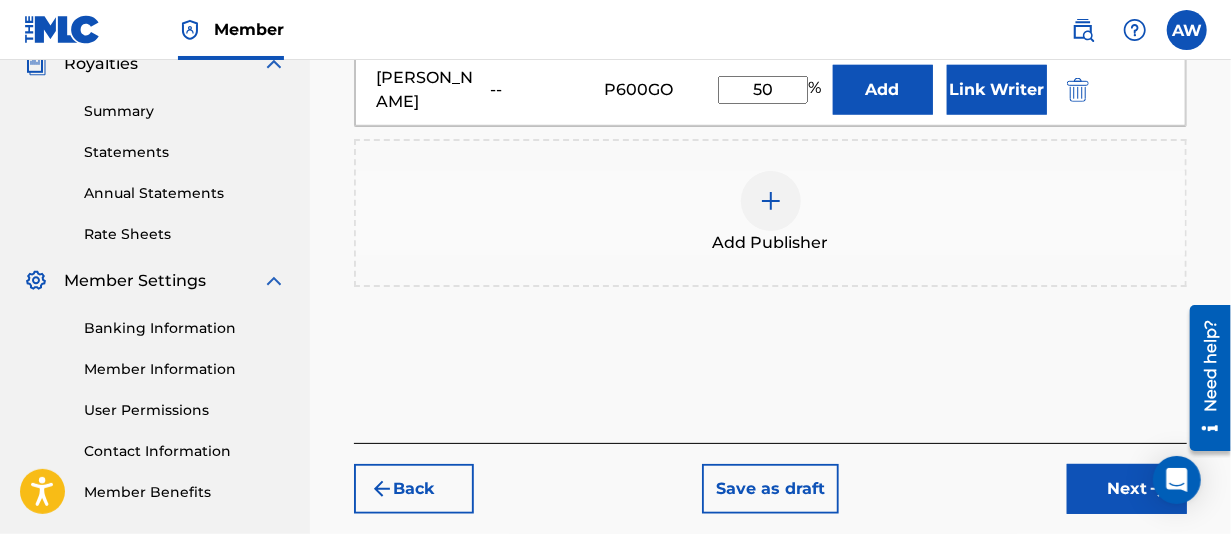 scroll, scrollTop: 511, scrollLeft: 0, axis: vertical 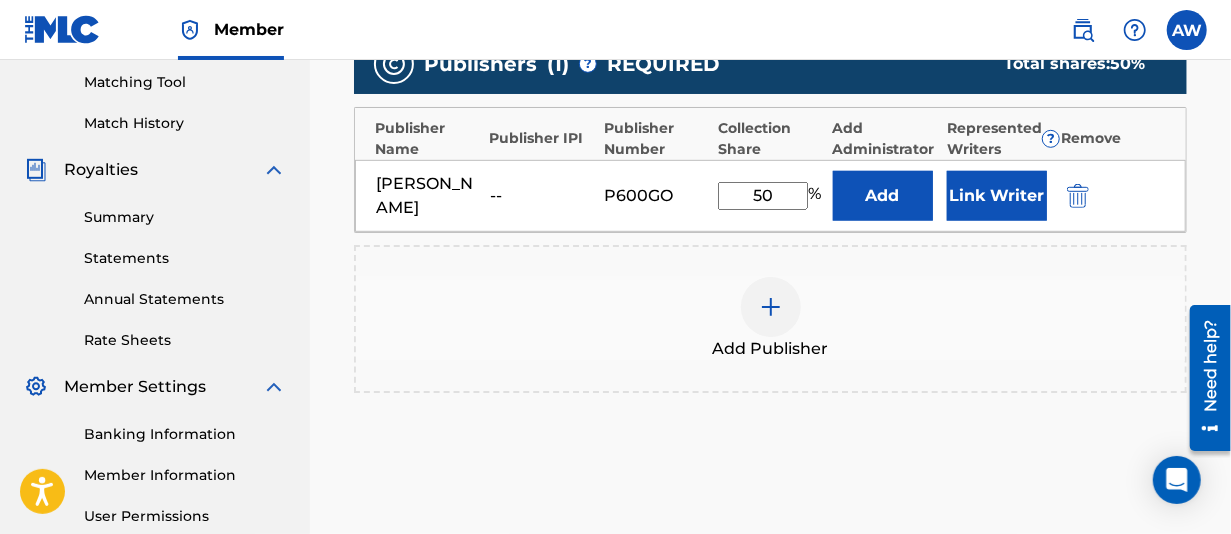 click at bounding box center (771, 307) 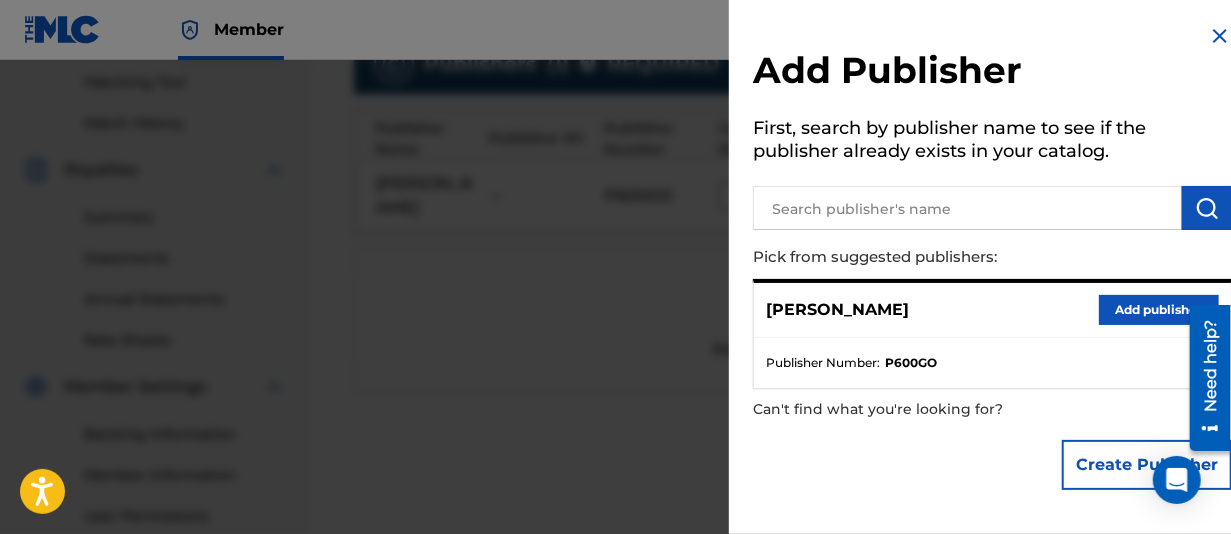 click at bounding box center [967, 208] 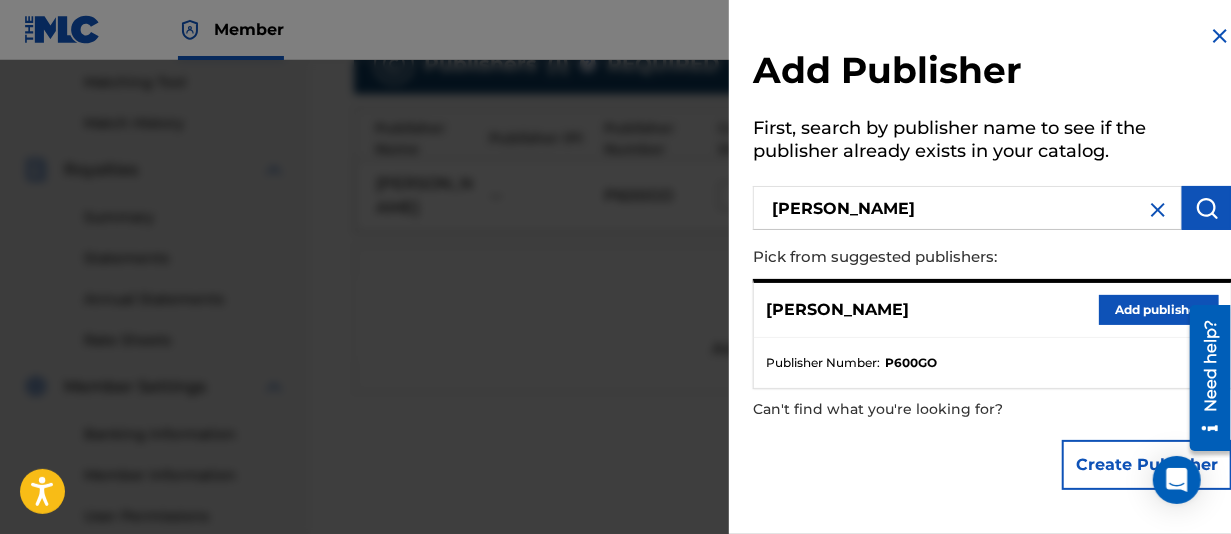 click on "Craig Richard" at bounding box center [967, 208] 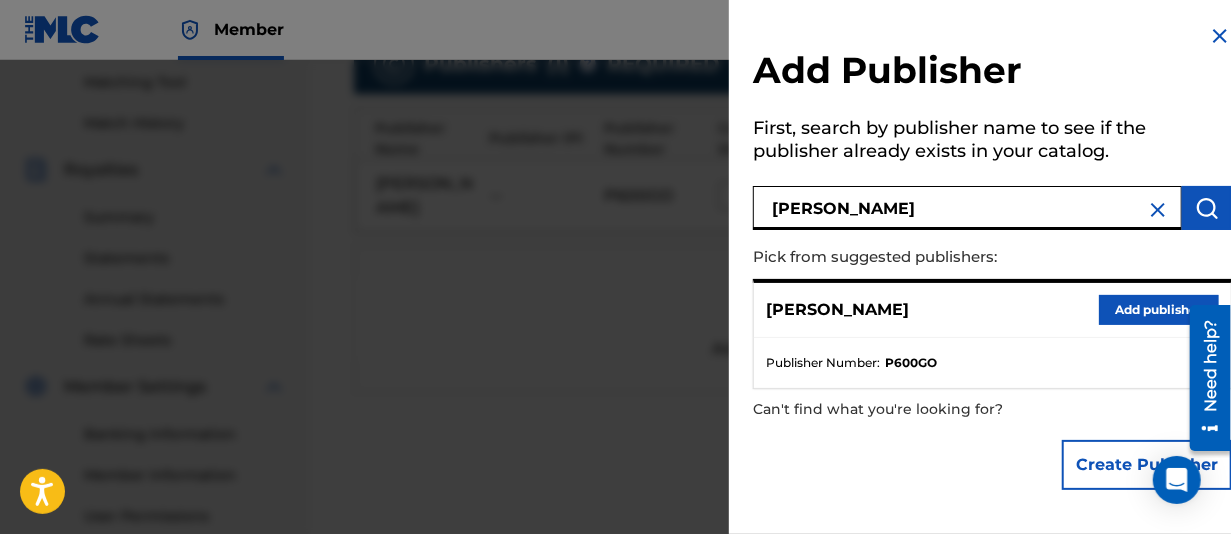 click on "Craig Richard" at bounding box center [967, 208] 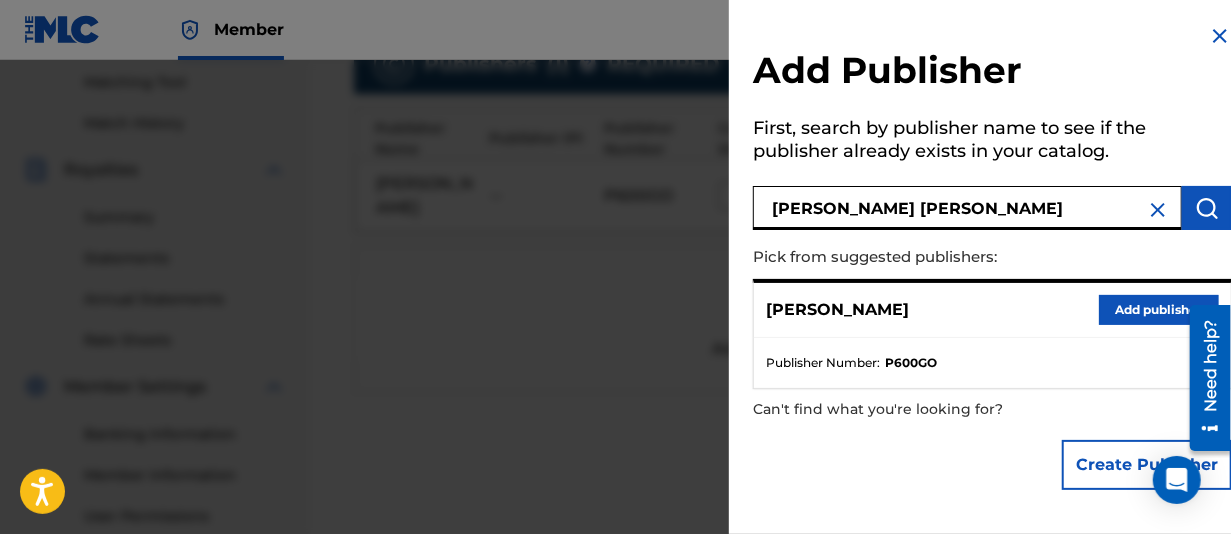 type on "Craig Richard Anderson" 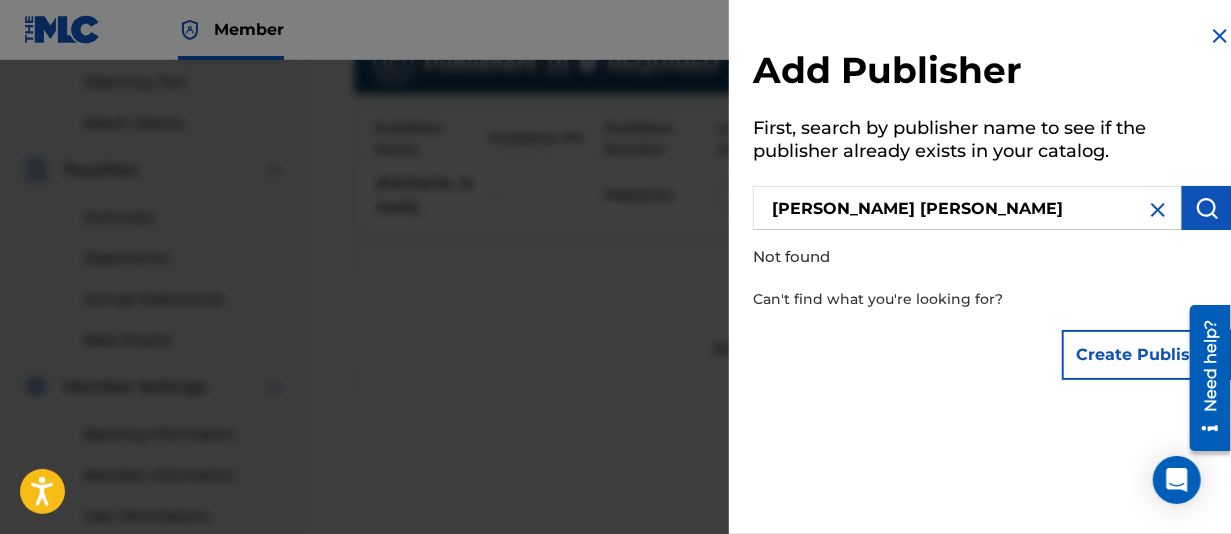click on "Create Publisher" at bounding box center [1147, 355] 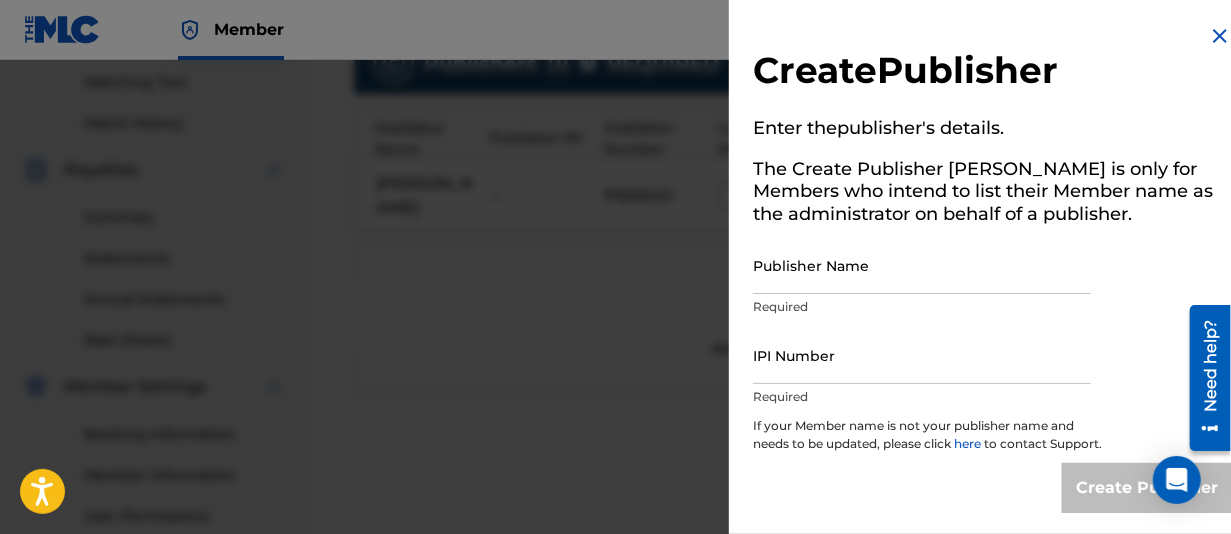 click on "Publisher Name" at bounding box center [922, 265] 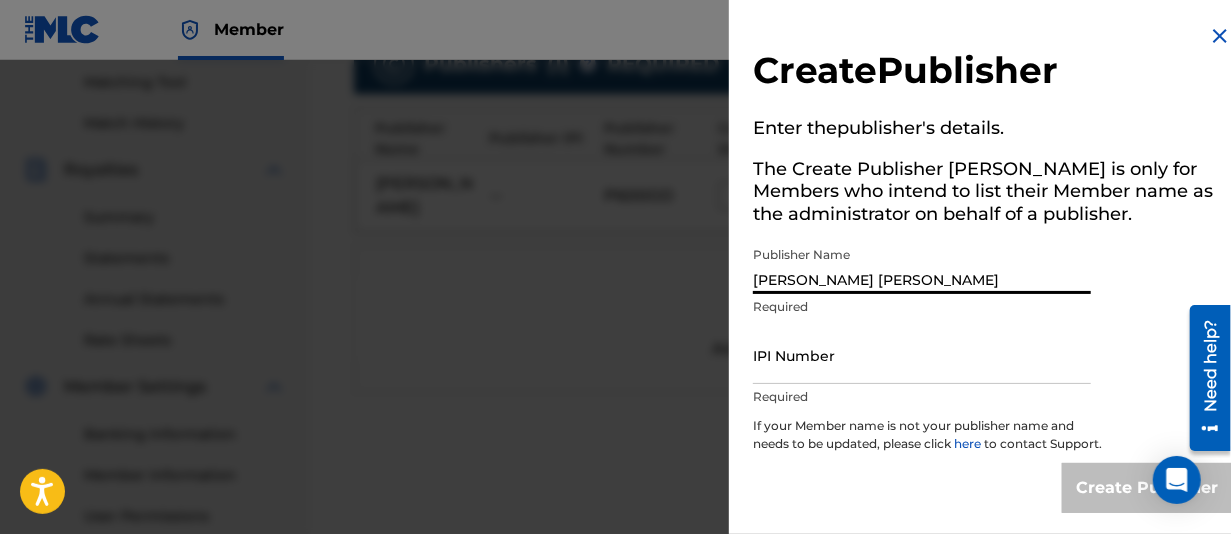 type on "Craig Richard Anderson" 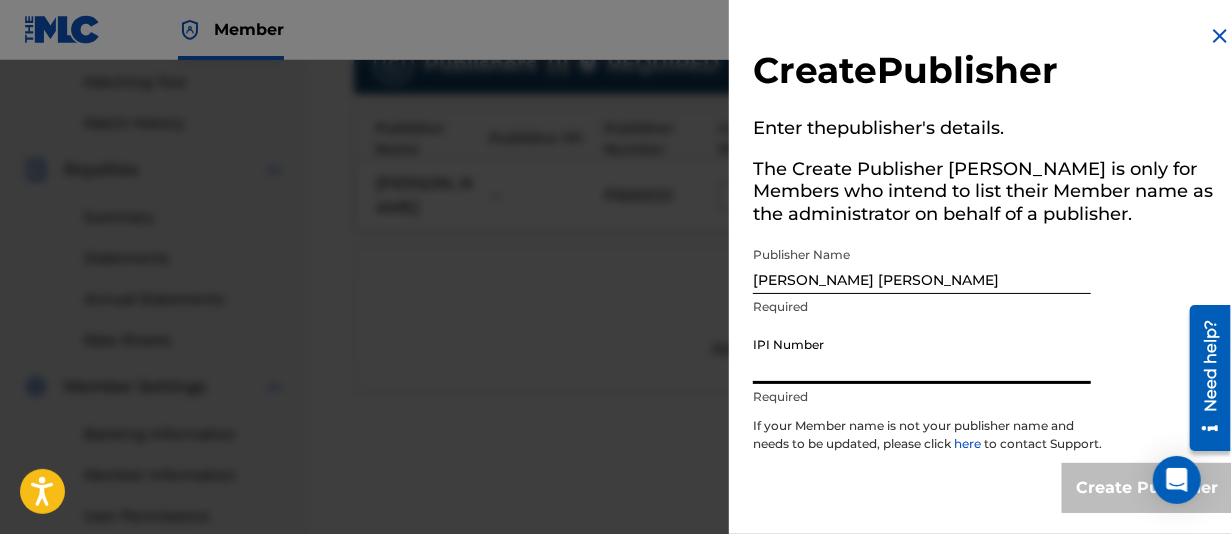 paste on "00865337704" 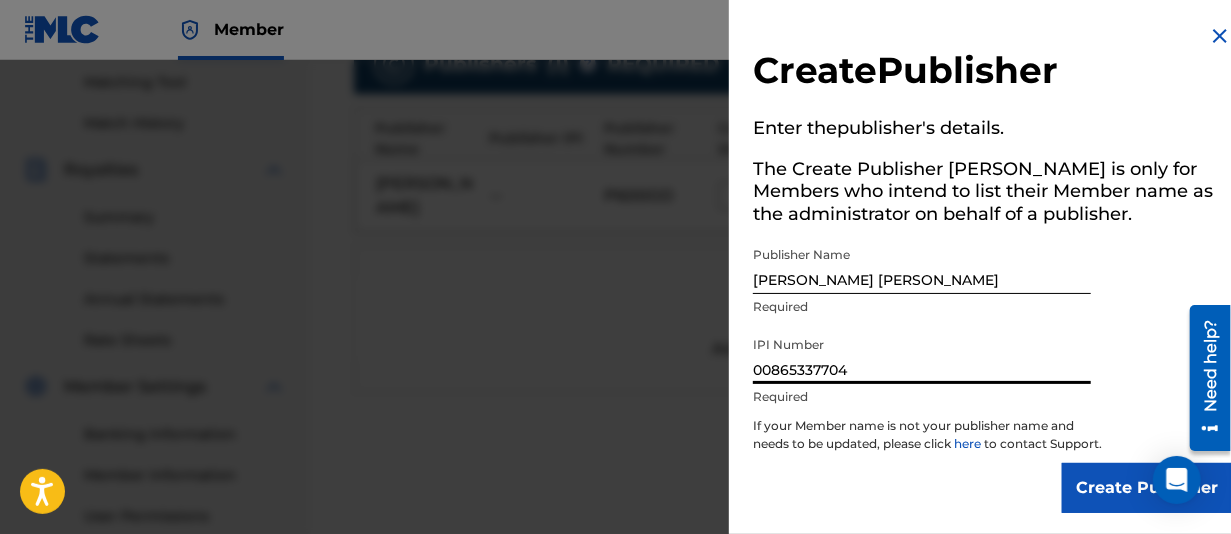 scroll, scrollTop: 21, scrollLeft: 0, axis: vertical 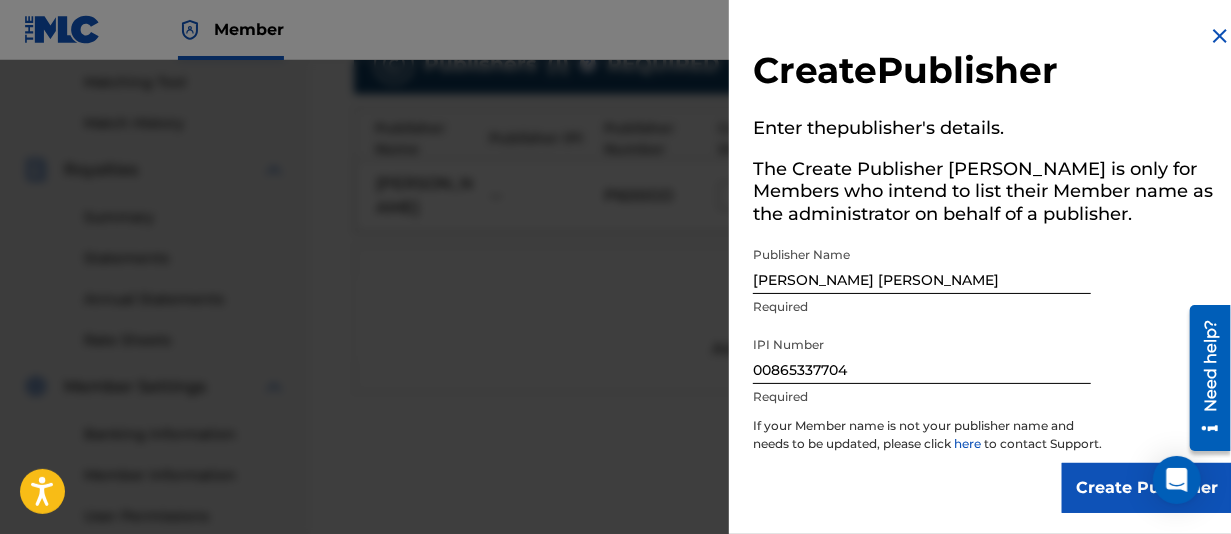 click on "Create Publisher" at bounding box center [1147, 488] 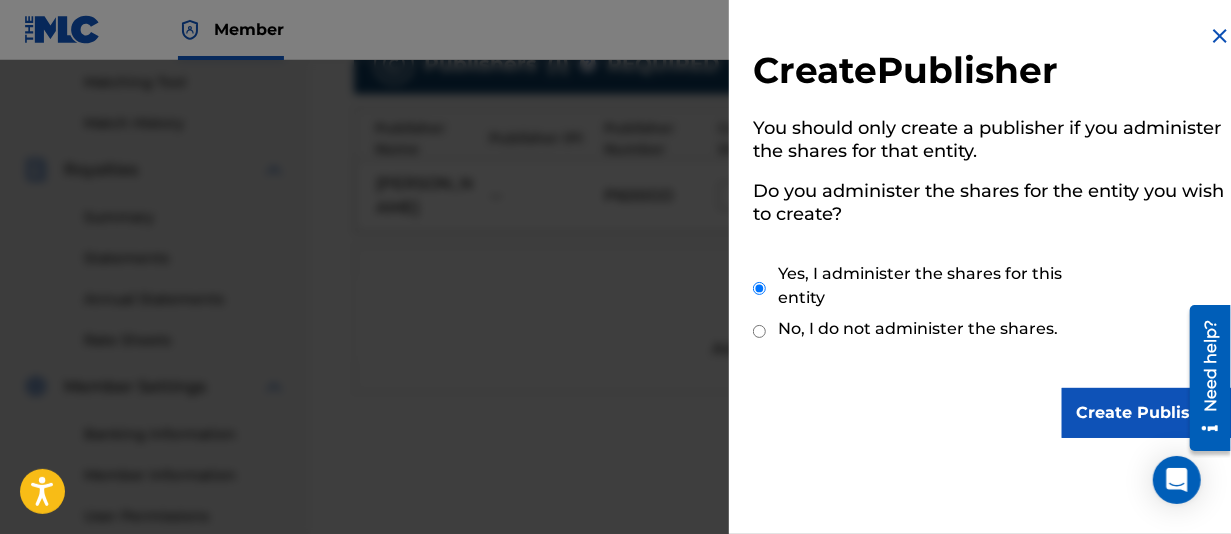 click on "No, I do not administer the shares." at bounding box center [928, 331] 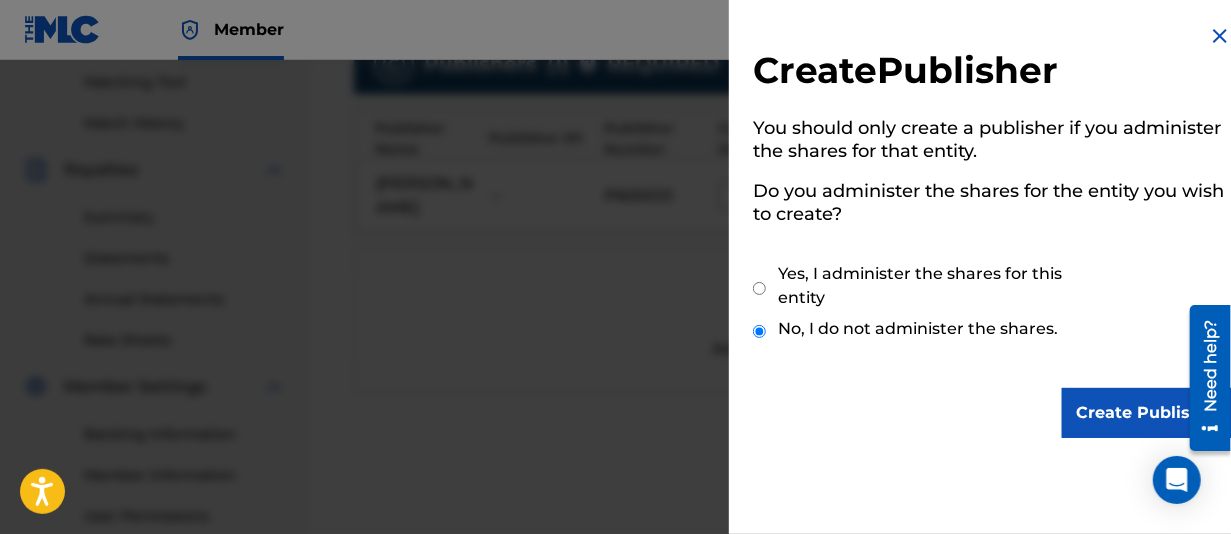 click on "Create Publisher" at bounding box center [1147, 413] 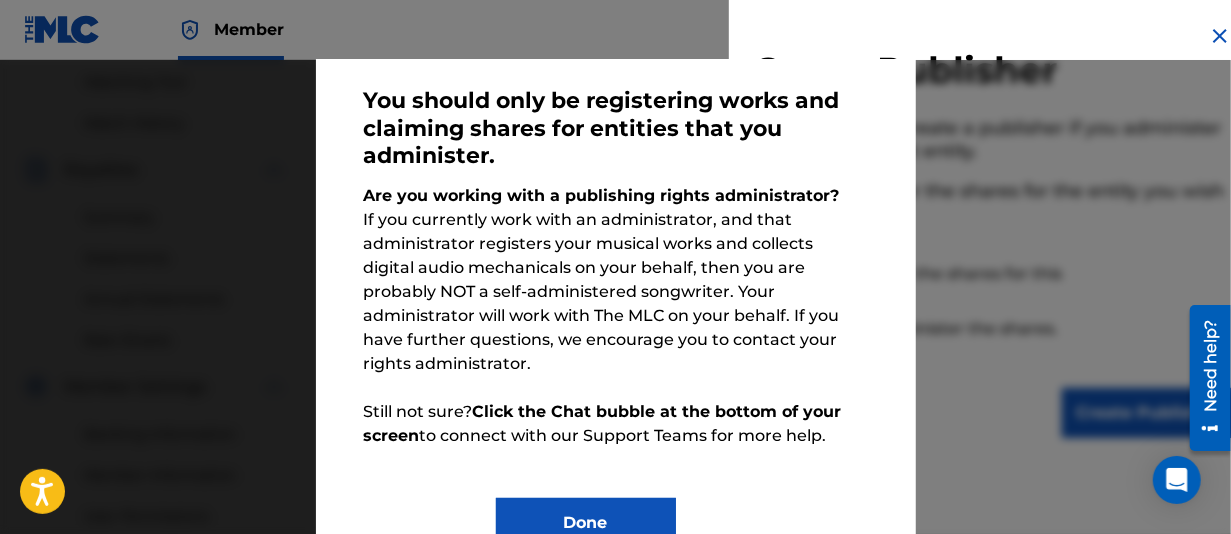 scroll, scrollTop: 137, scrollLeft: 0, axis: vertical 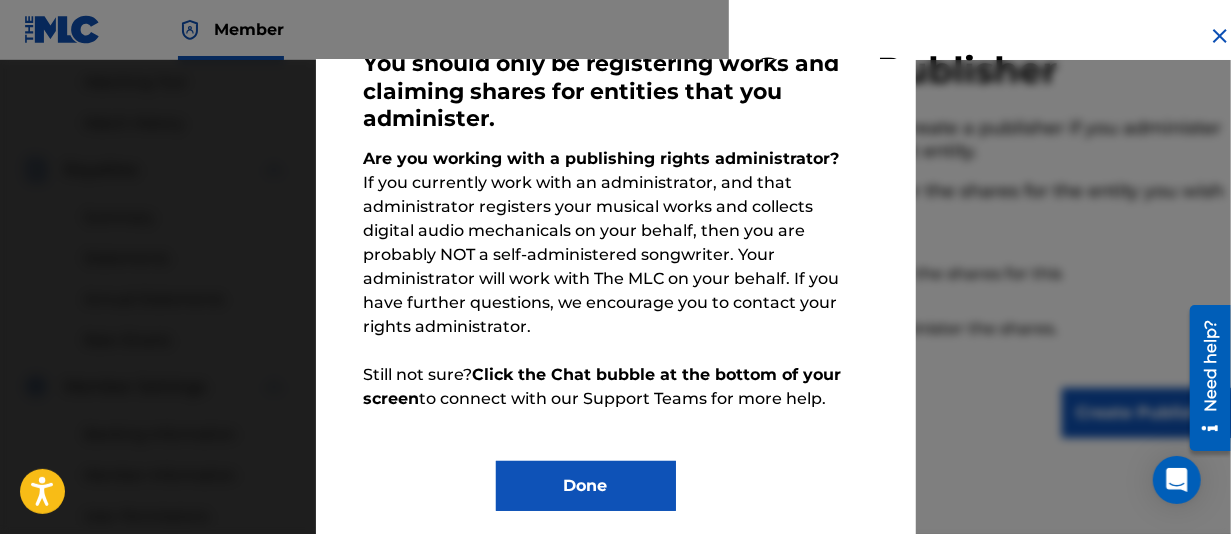 click on "Done" at bounding box center [586, 486] 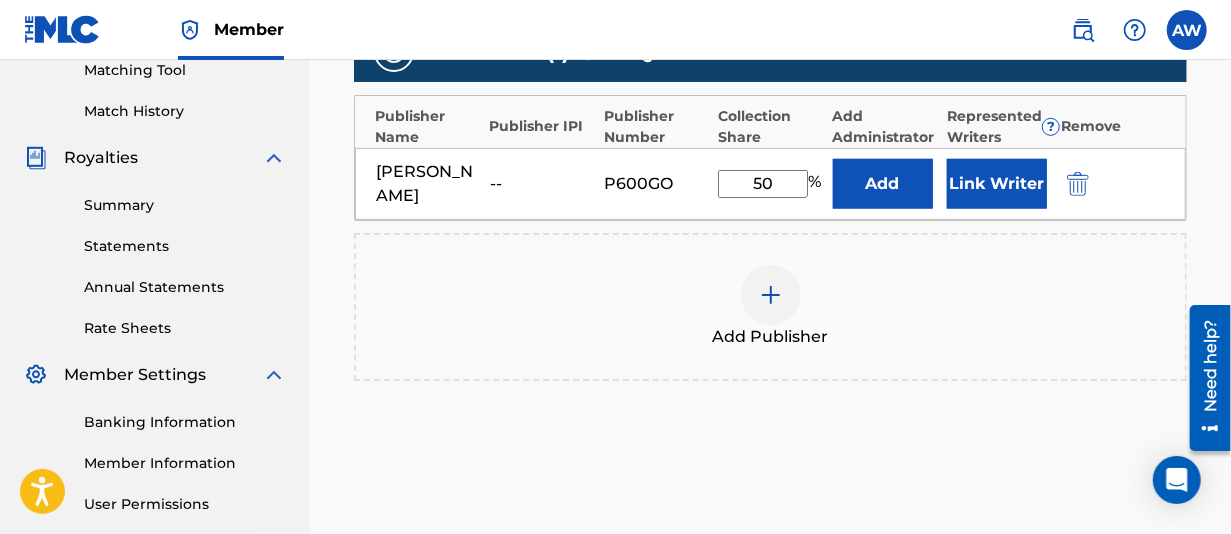 scroll, scrollTop: 711, scrollLeft: 0, axis: vertical 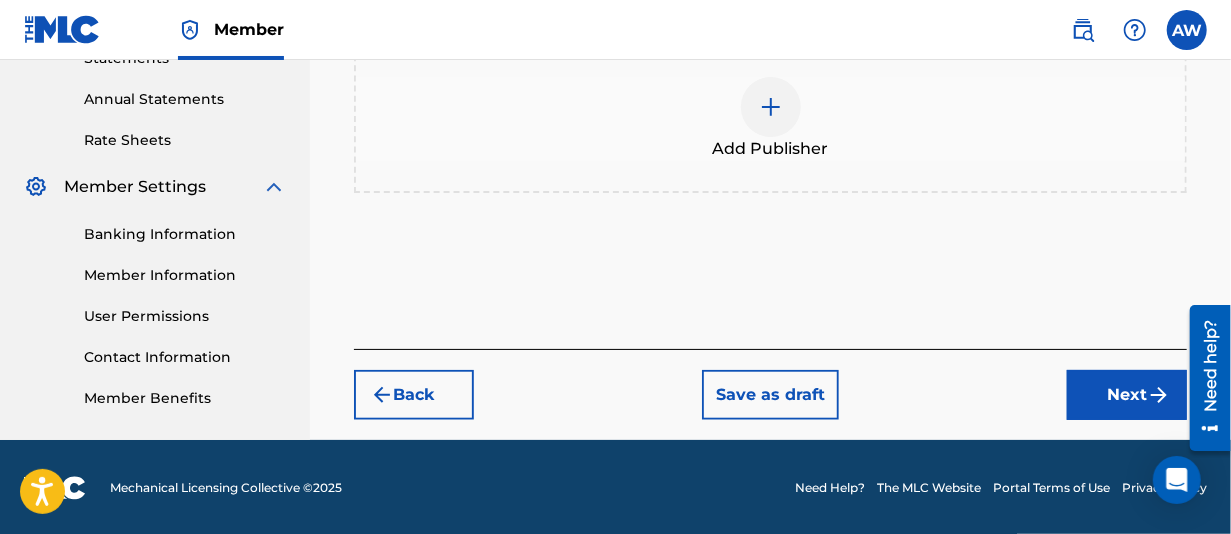 click on "Next" at bounding box center (1127, 395) 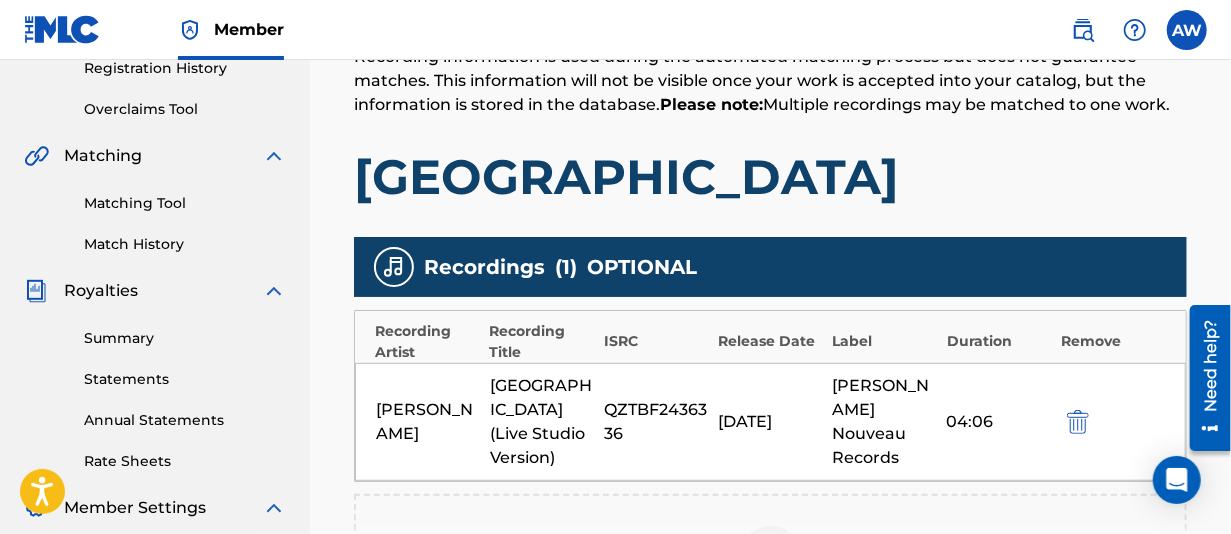 scroll, scrollTop: 490, scrollLeft: 0, axis: vertical 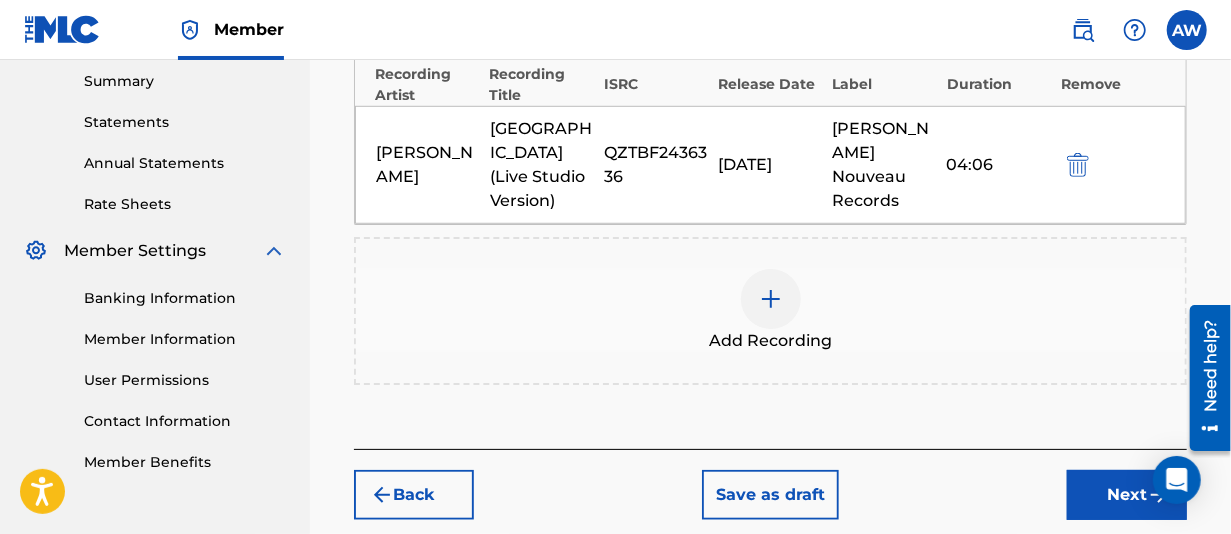 click on "Next" at bounding box center (1127, 495) 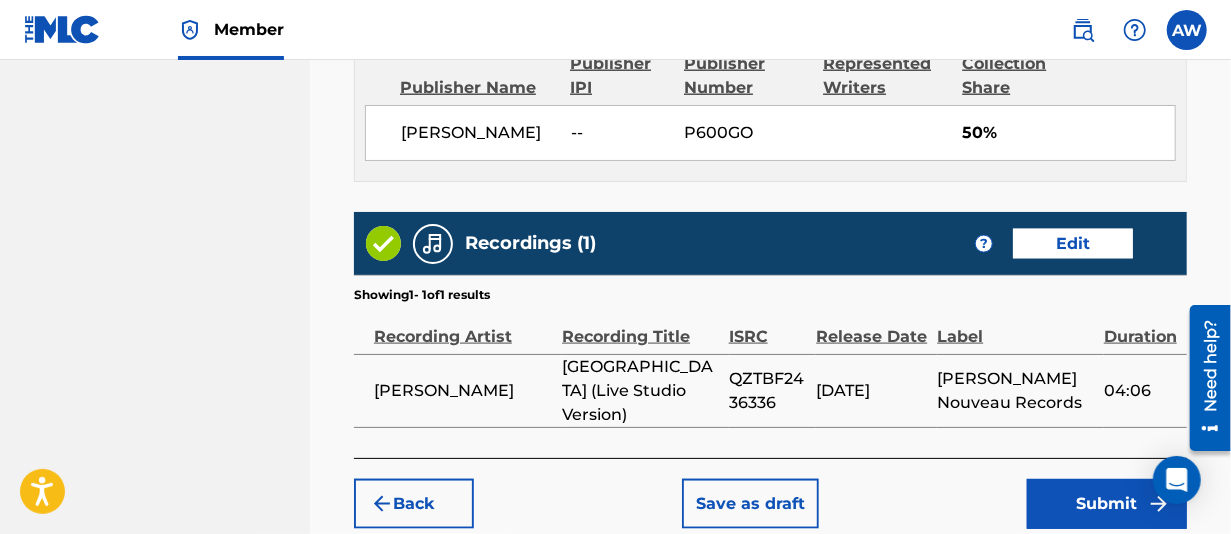 scroll, scrollTop: 1190, scrollLeft: 0, axis: vertical 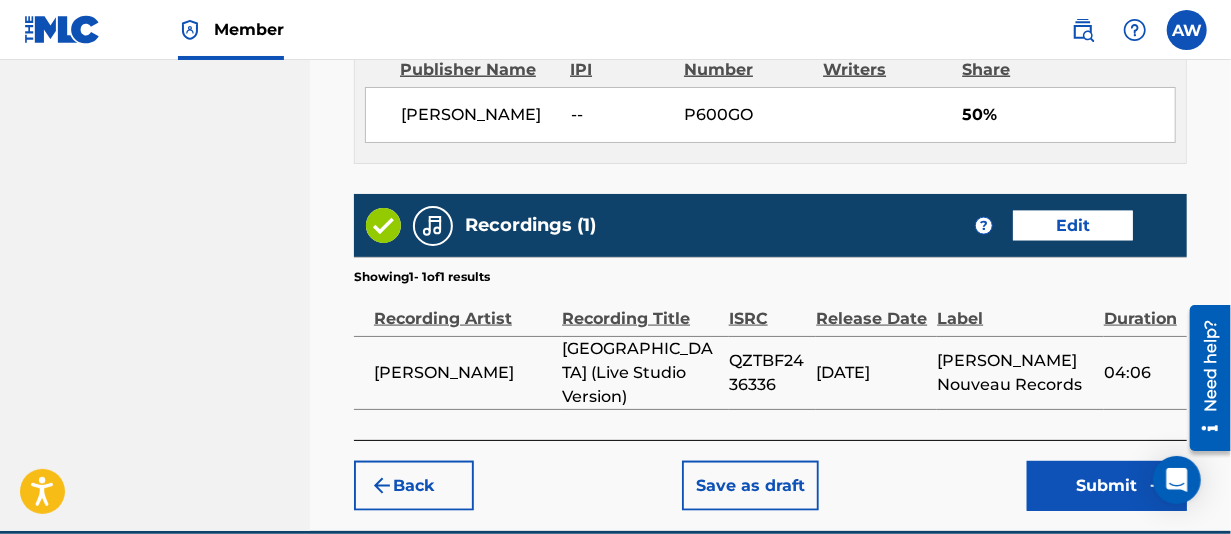 click on "Submit" at bounding box center (1107, 486) 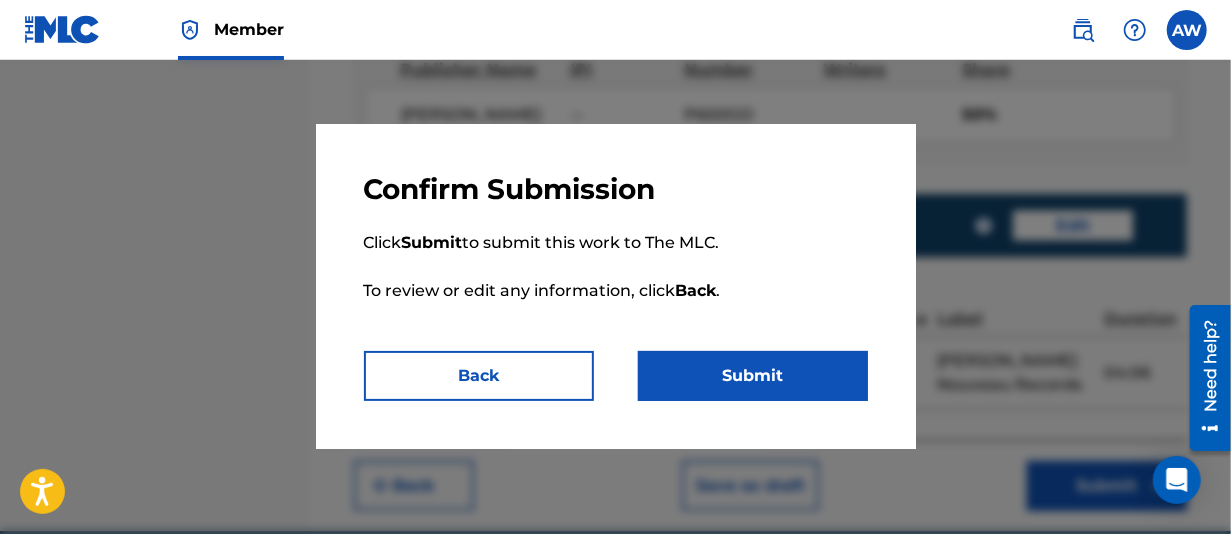click on "Submit" at bounding box center [753, 376] 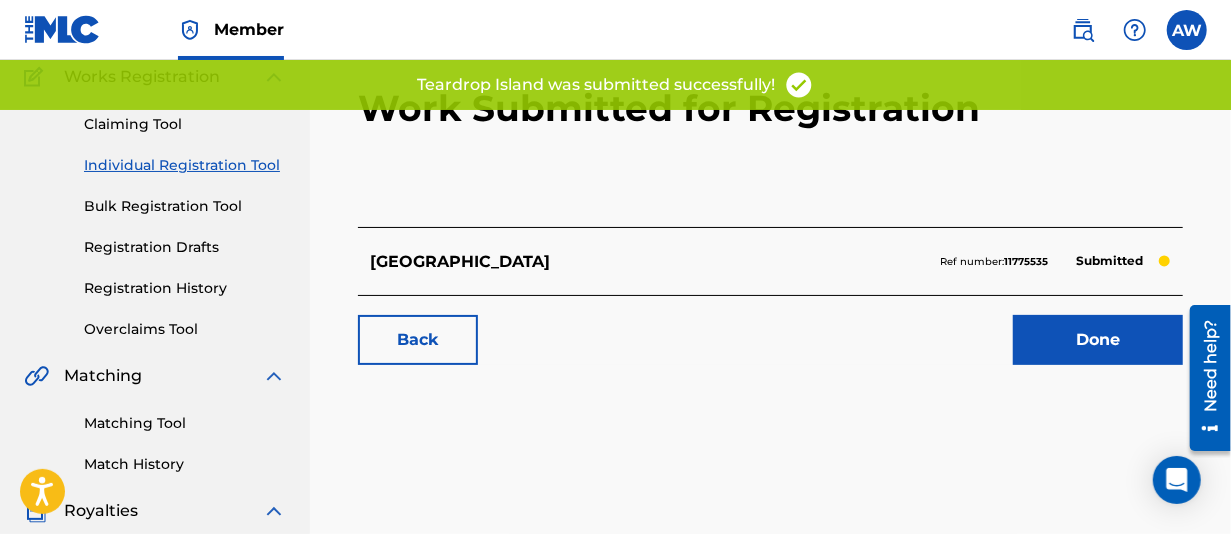 scroll, scrollTop: 200, scrollLeft: 0, axis: vertical 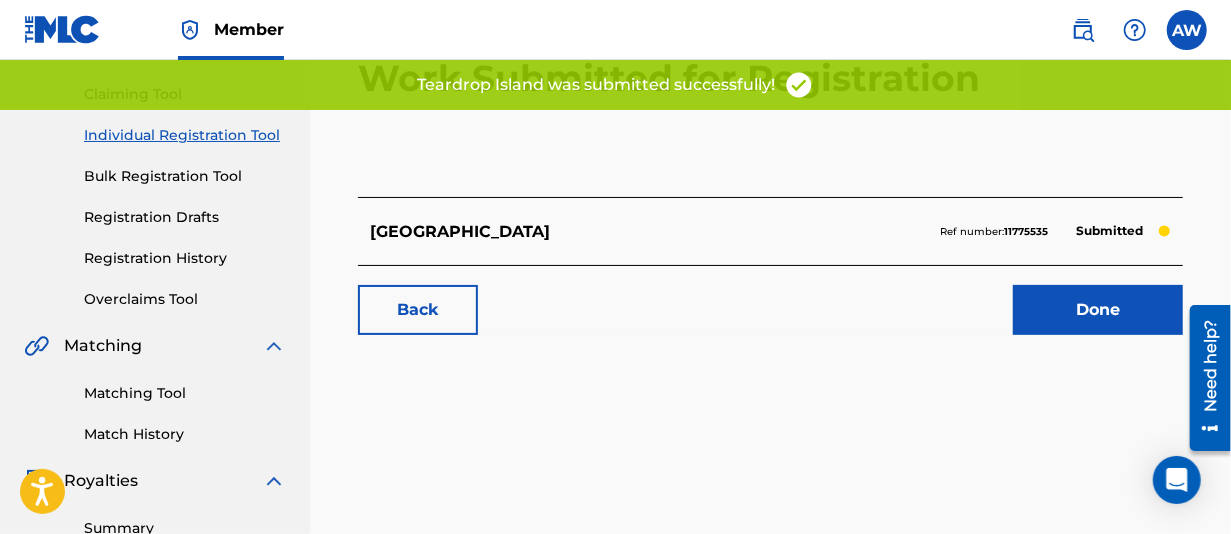 click on "Done" at bounding box center (1098, 310) 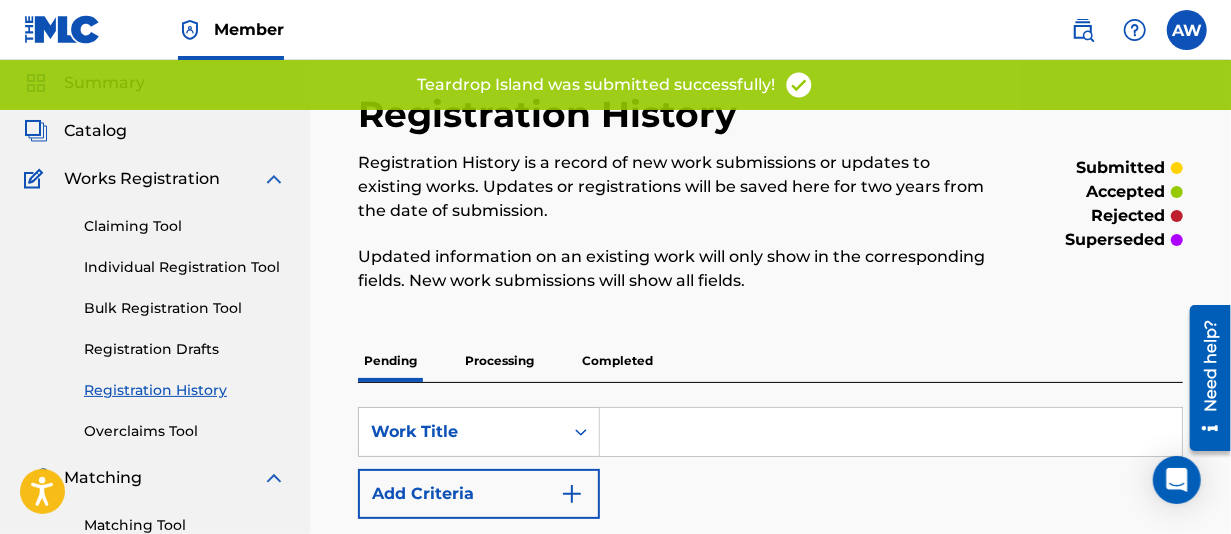 scroll, scrollTop: 100, scrollLeft: 0, axis: vertical 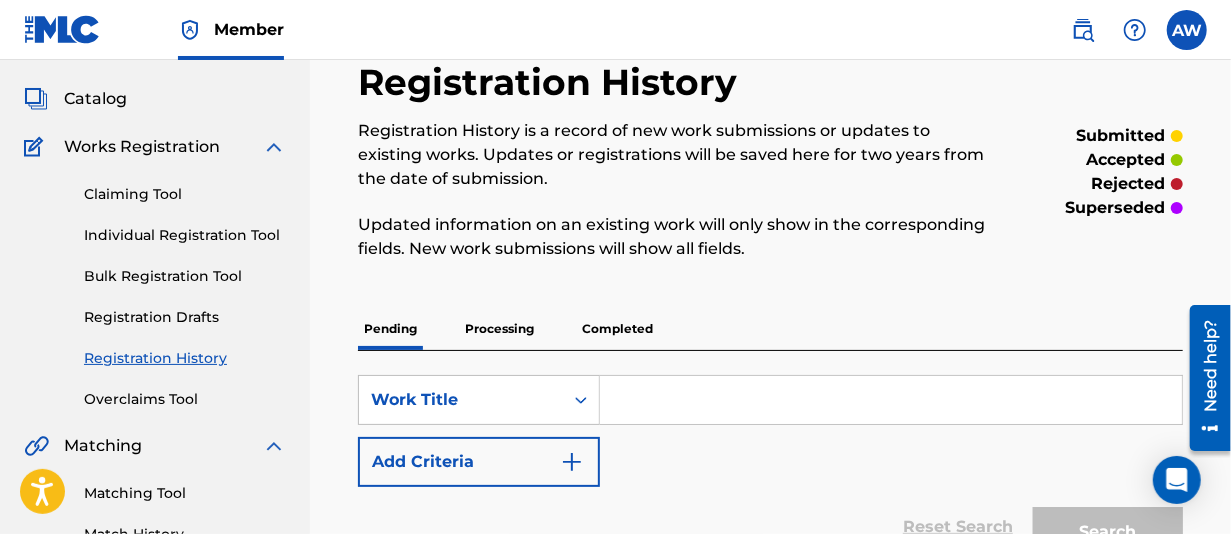 click on "Registration Drafts" at bounding box center [185, 317] 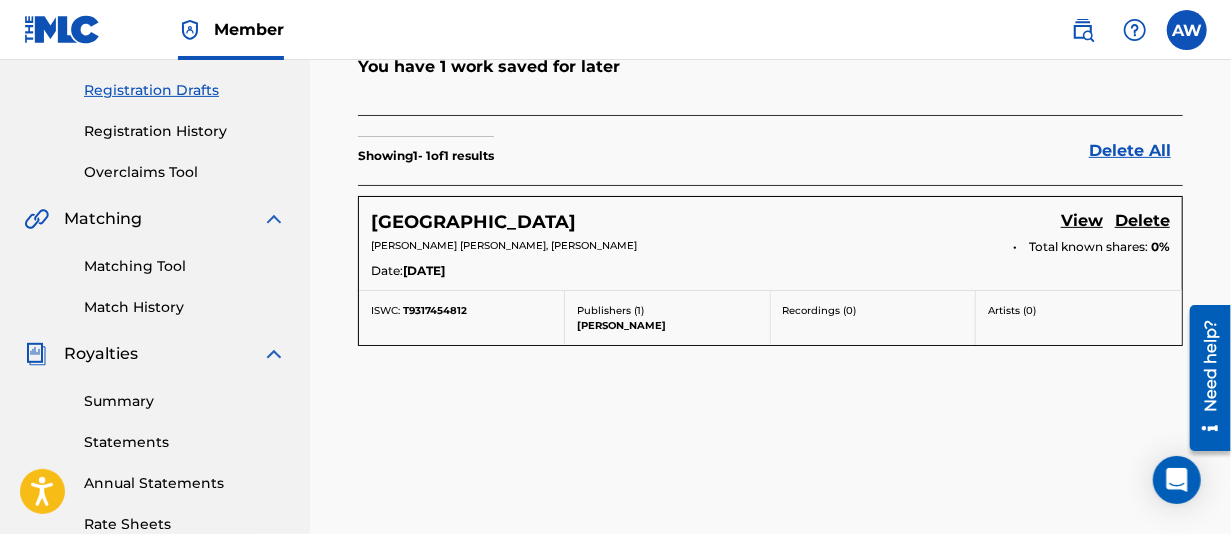scroll, scrollTop: 400, scrollLeft: 0, axis: vertical 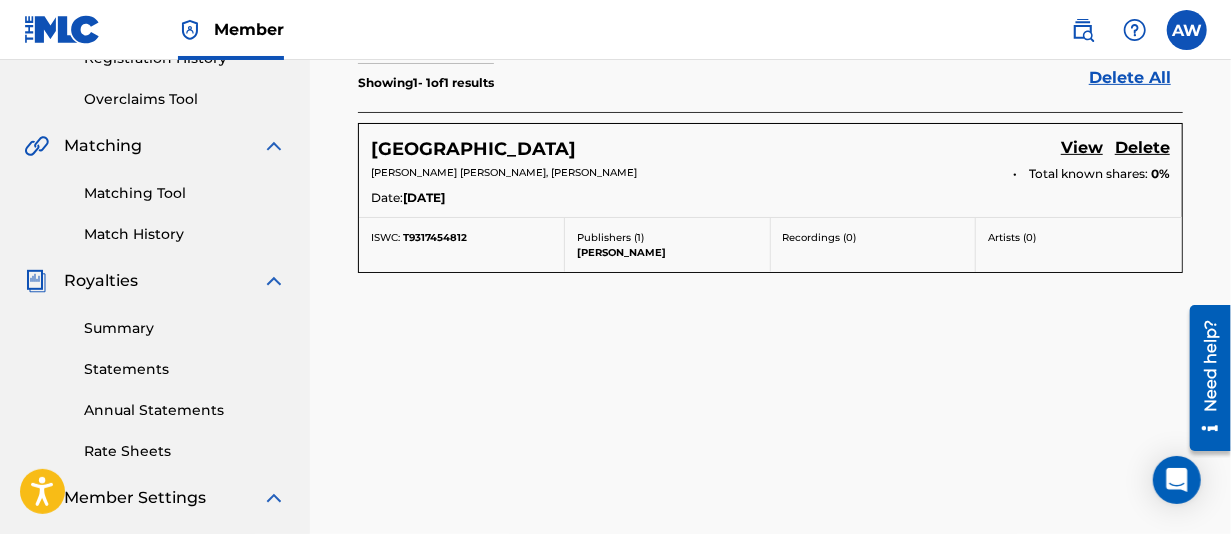 click on "View" at bounding box center (1082, 149) 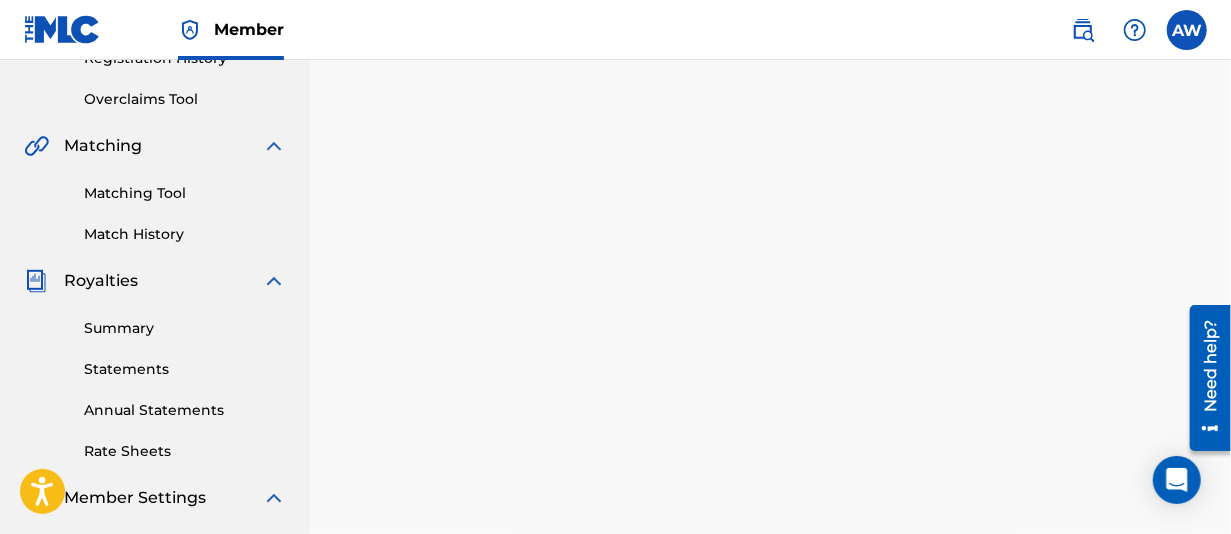 scroll, scrollTop: 0, scrollLeft: 0, axis: both 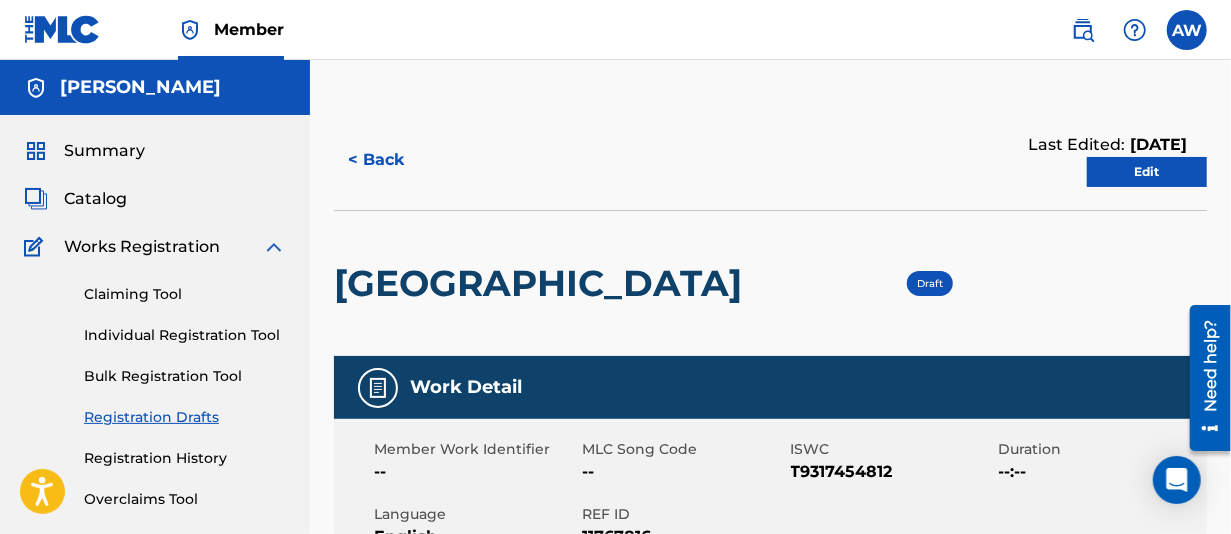 click on "Edit" at bounding box center (1147, 172) 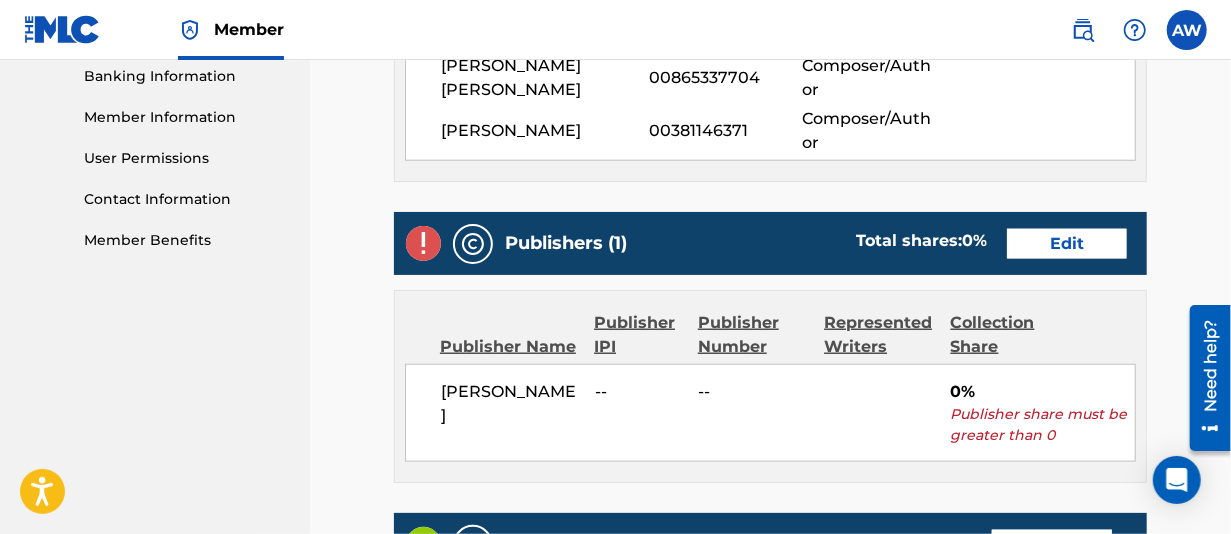 scroll, scrollTop: 900, scrollLeft: 0, axis: vertical 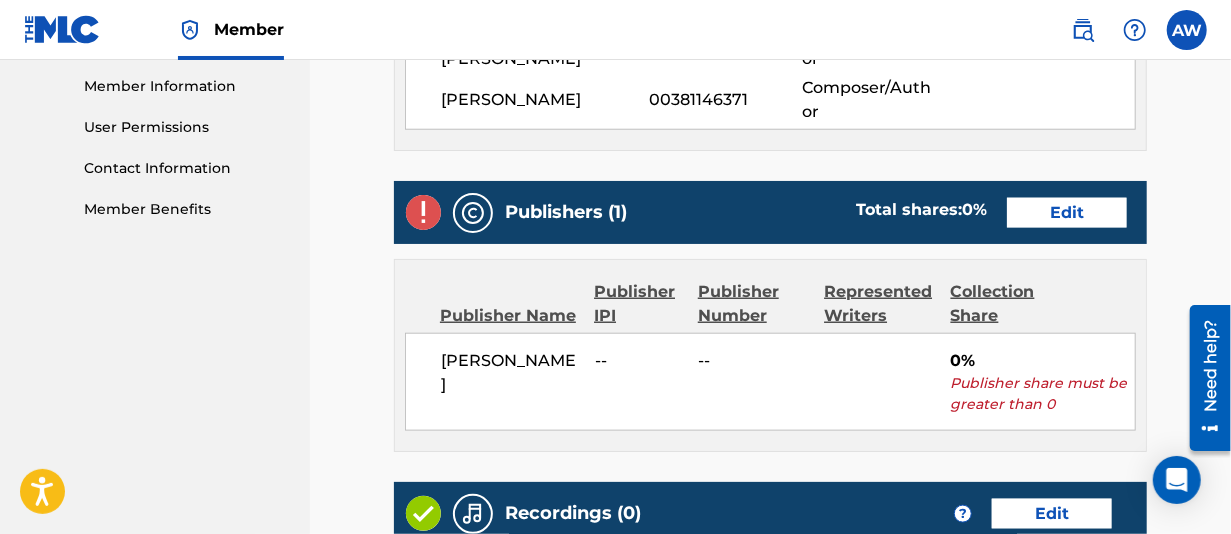 click on "Edit" at bounding box center (1067, 213) 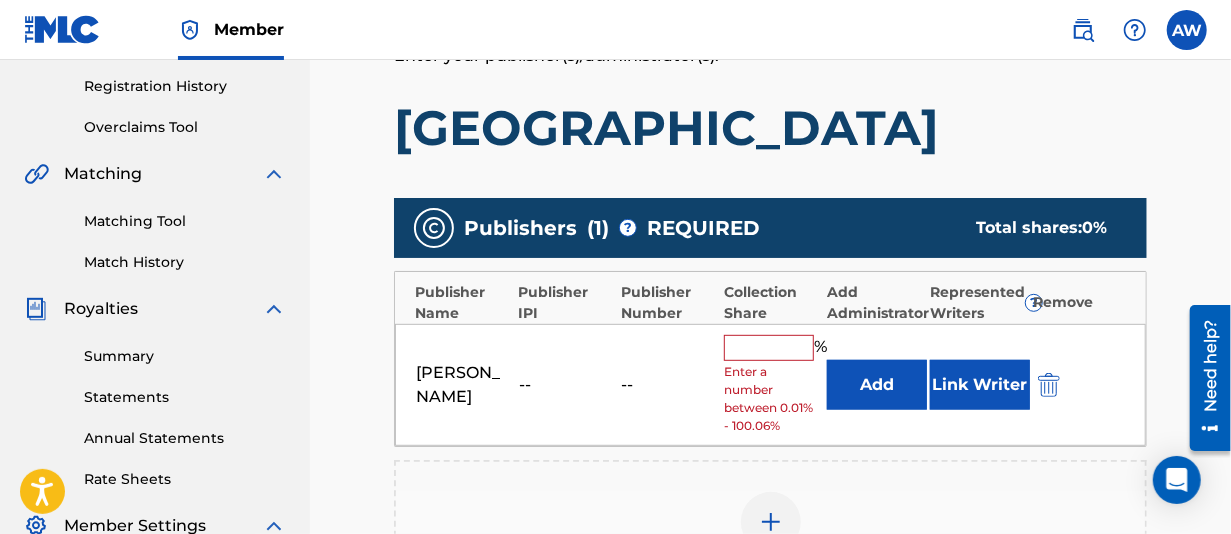 scroll, scrollTop: 500, scrollLeft: 0, axis: vertical 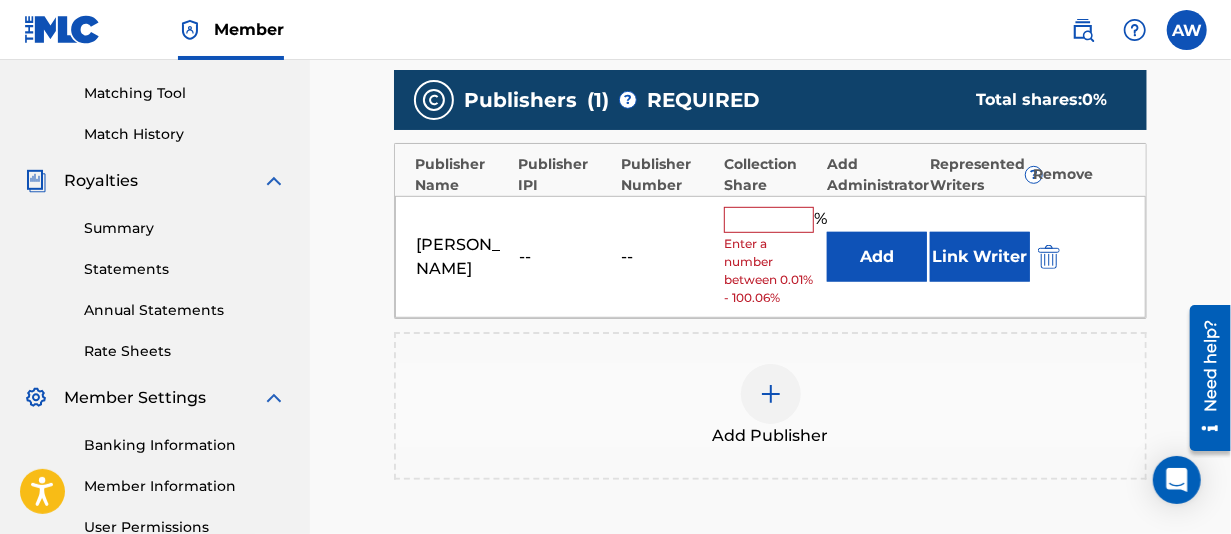 click at bounding box center (769, 220) 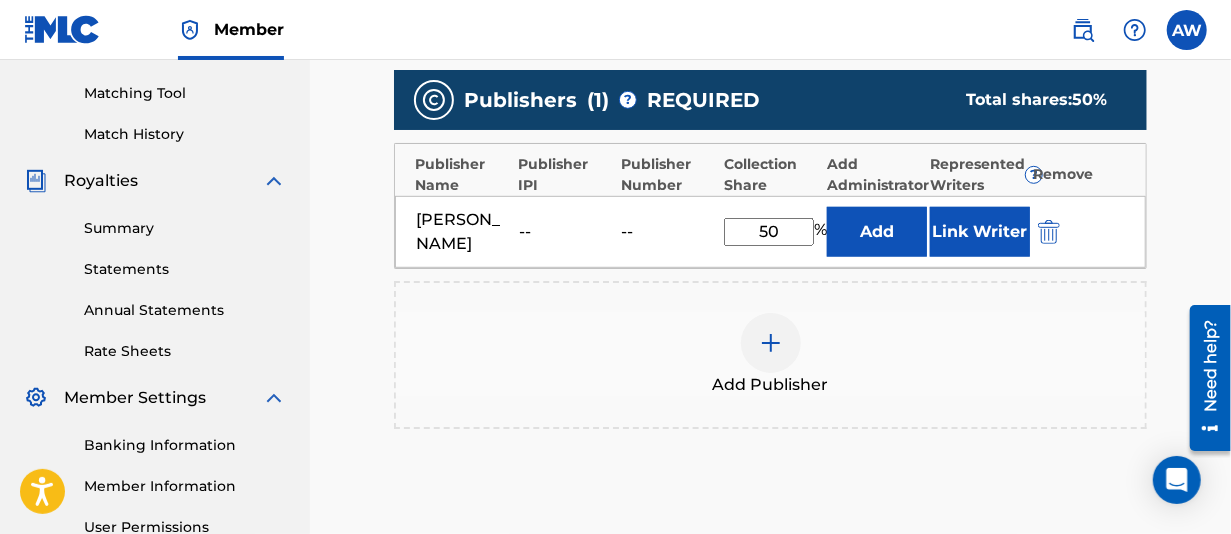 scroll, scrollTop: 700, scrollLeft: 0, axis: vertical 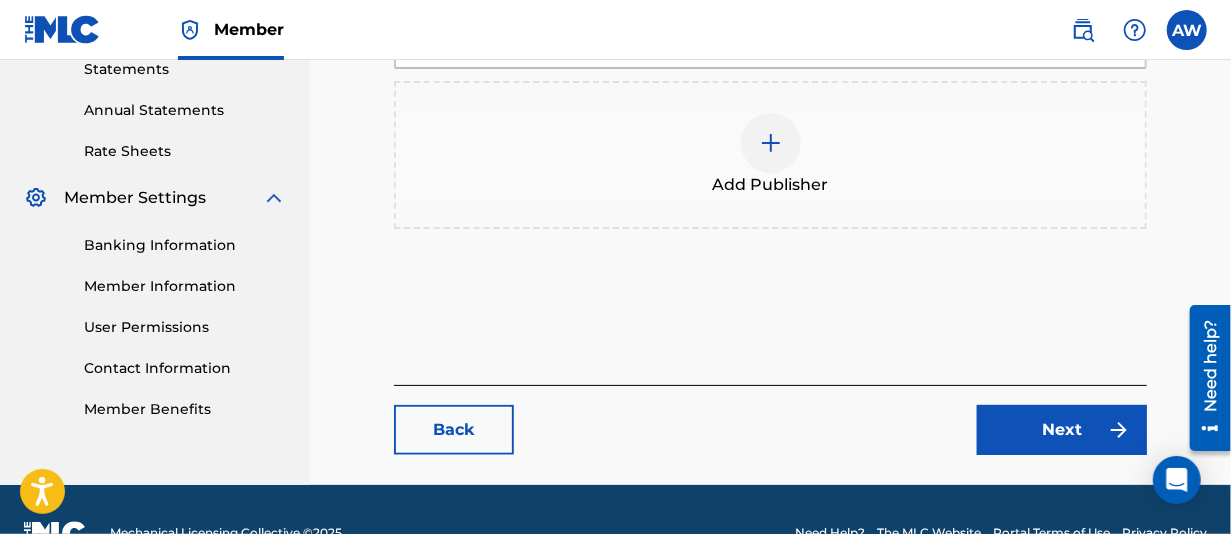 click on "Next" at bounding box center [1062, 430] 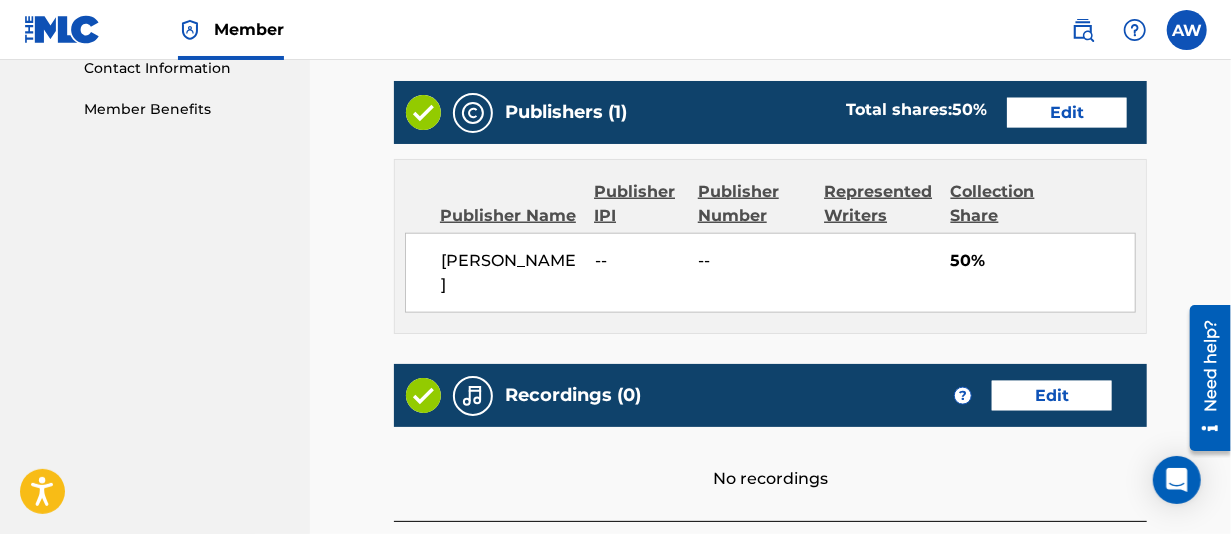 scroll, scrollTop: 1100, scrollLeft: 0, axis: vertical 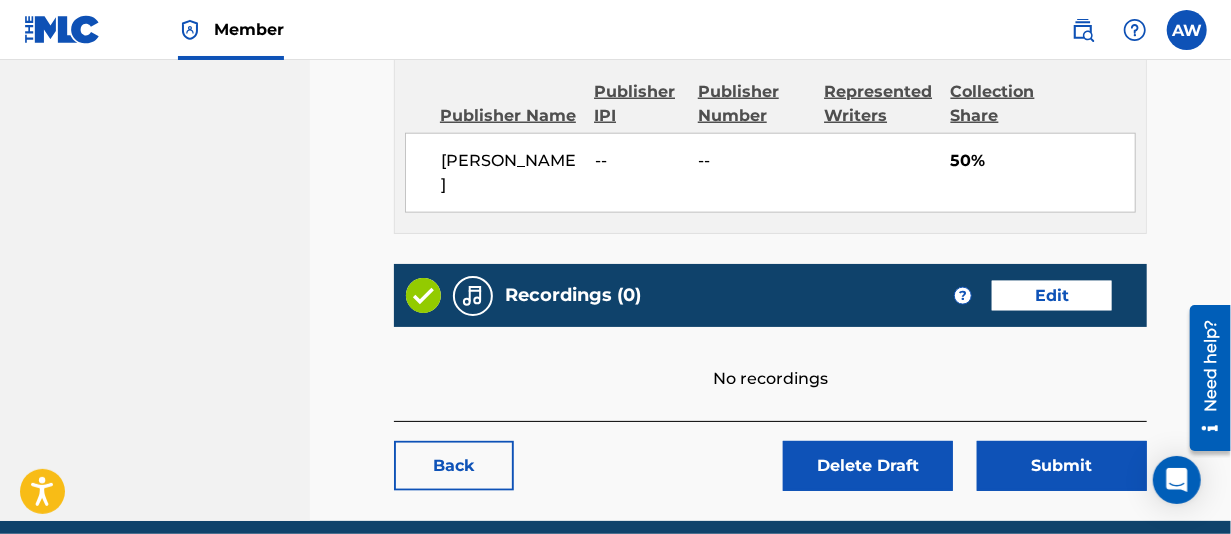 click on "Edit" at bounding box center (1052, 296) 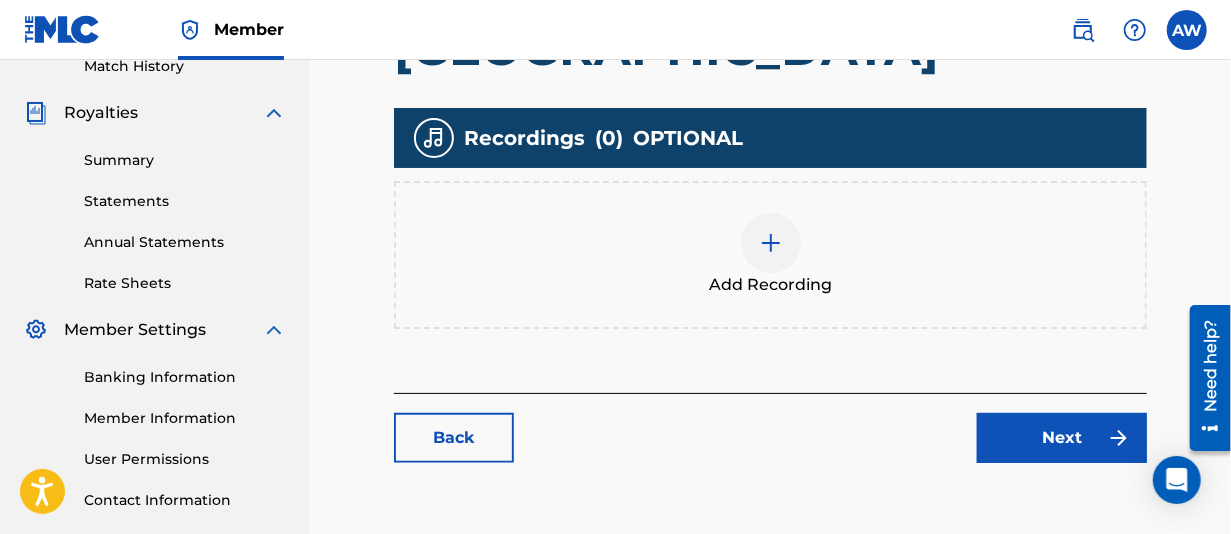 scroll, scrollTop: 600, scrollLeft: 0, axis: vertical 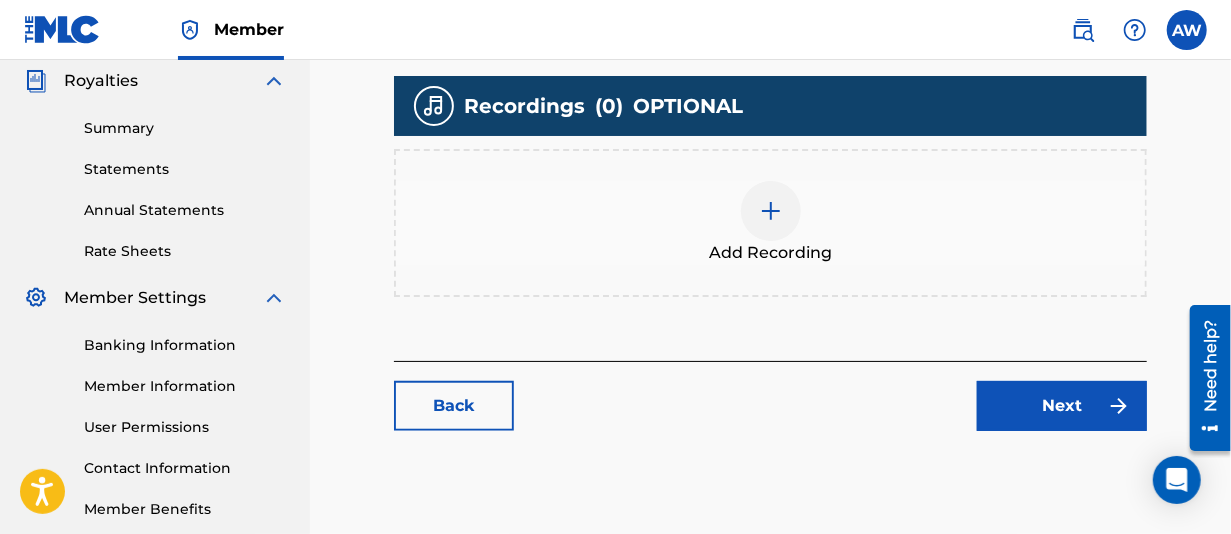 click at bounding box center [771, 211] 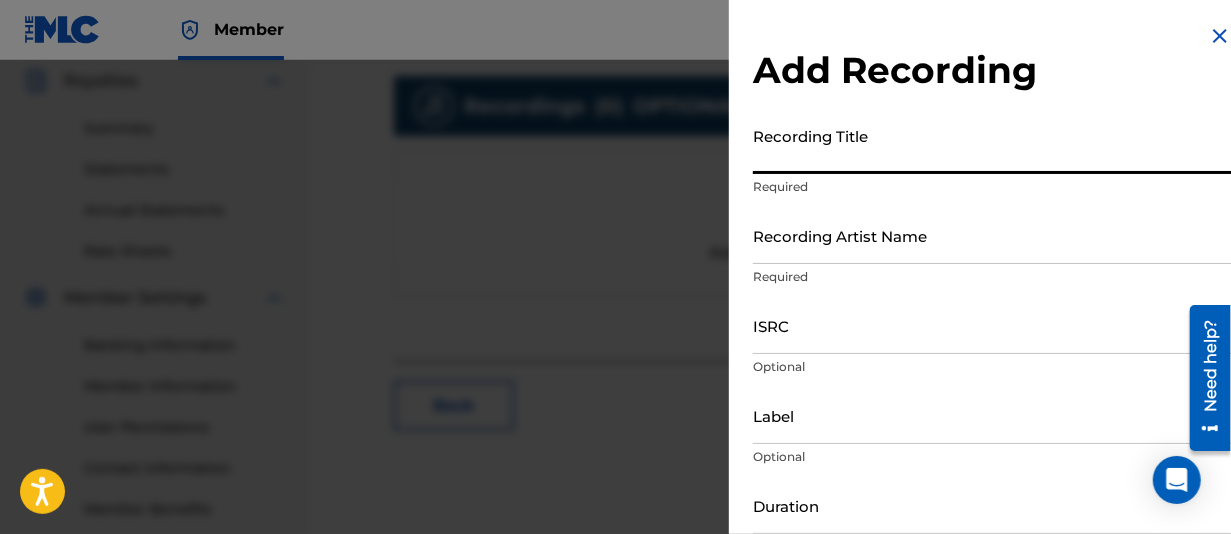 click on "Recording Title" at bounding box center [992, 145] 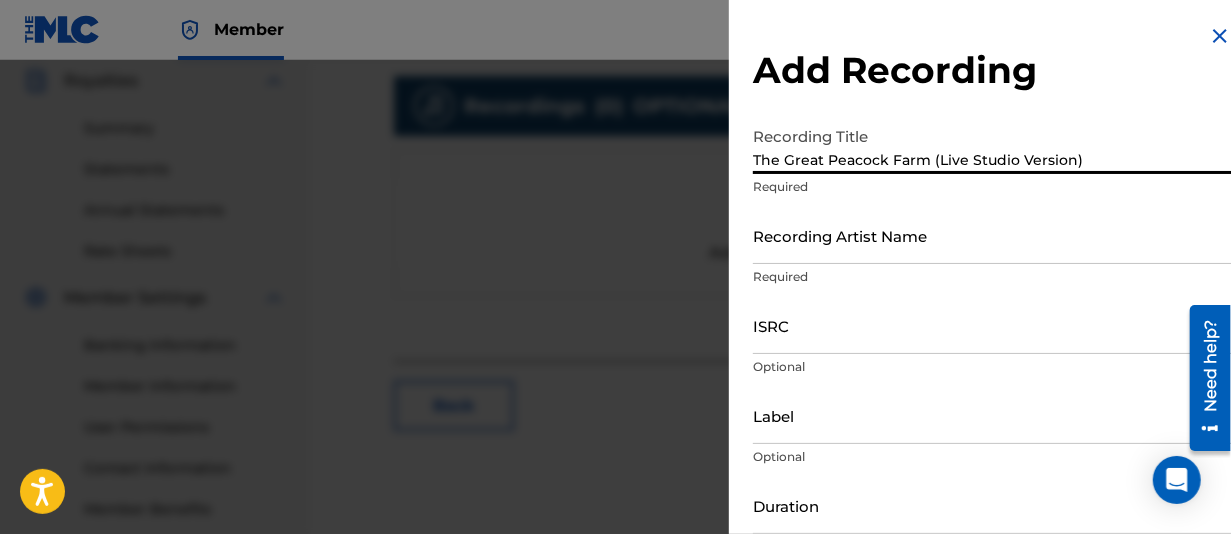 type on "The Great Peacock Farm (Live Studio Version)" 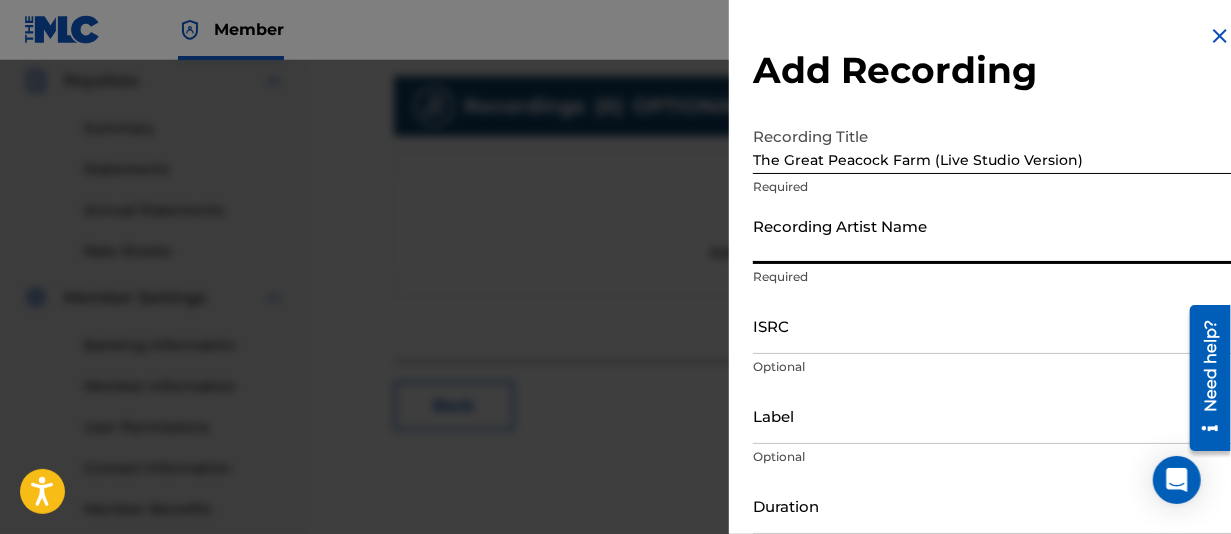 type on "Andi Jane" 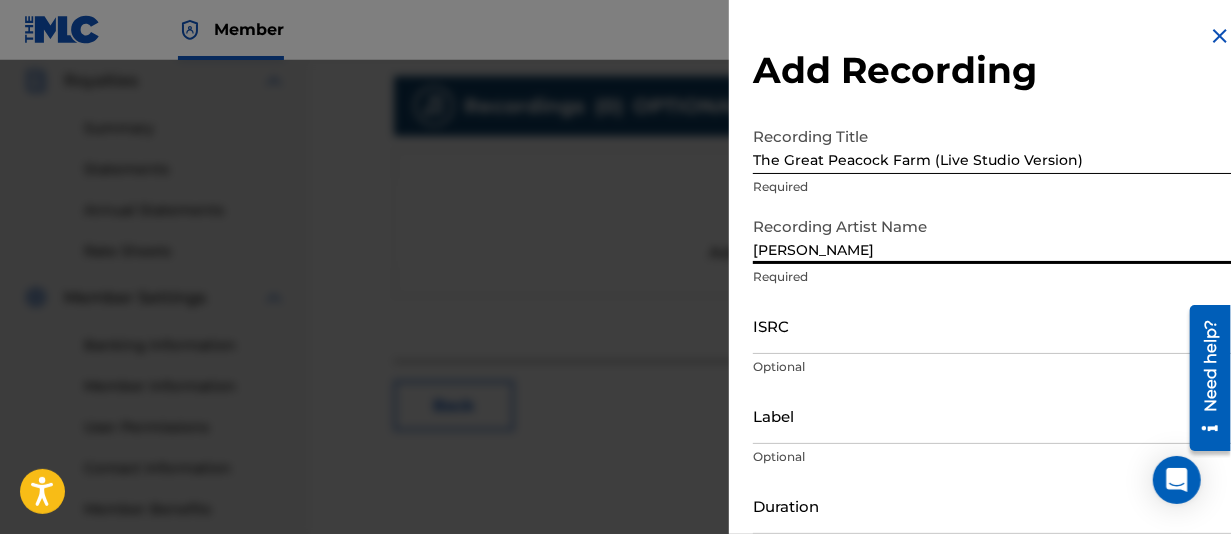 click on "ISRC" at bounding box center [992, 325] 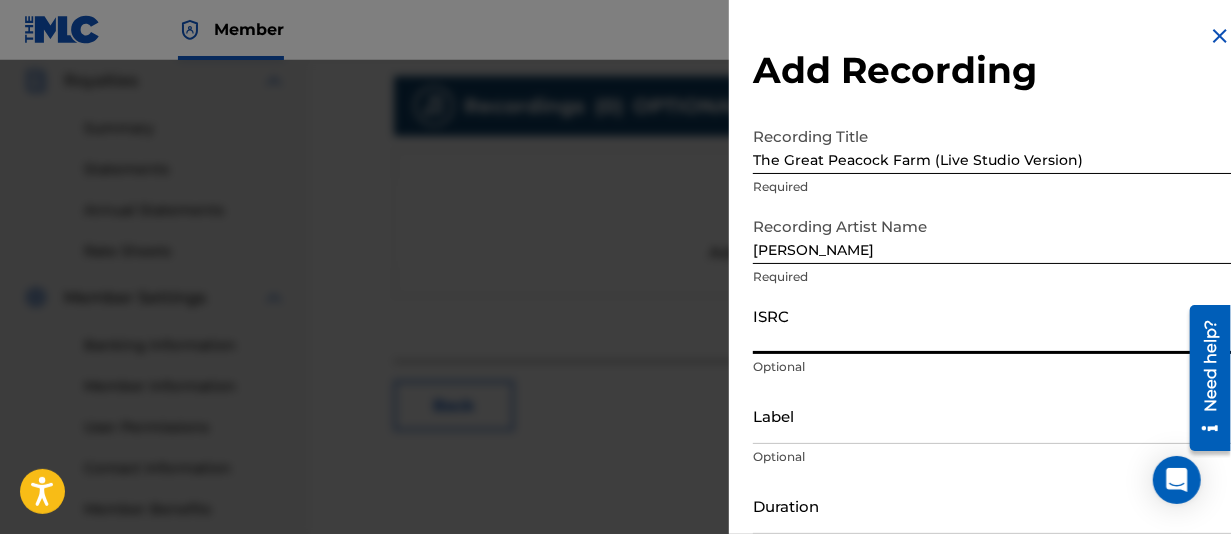 paste on "QZTBF2436334" 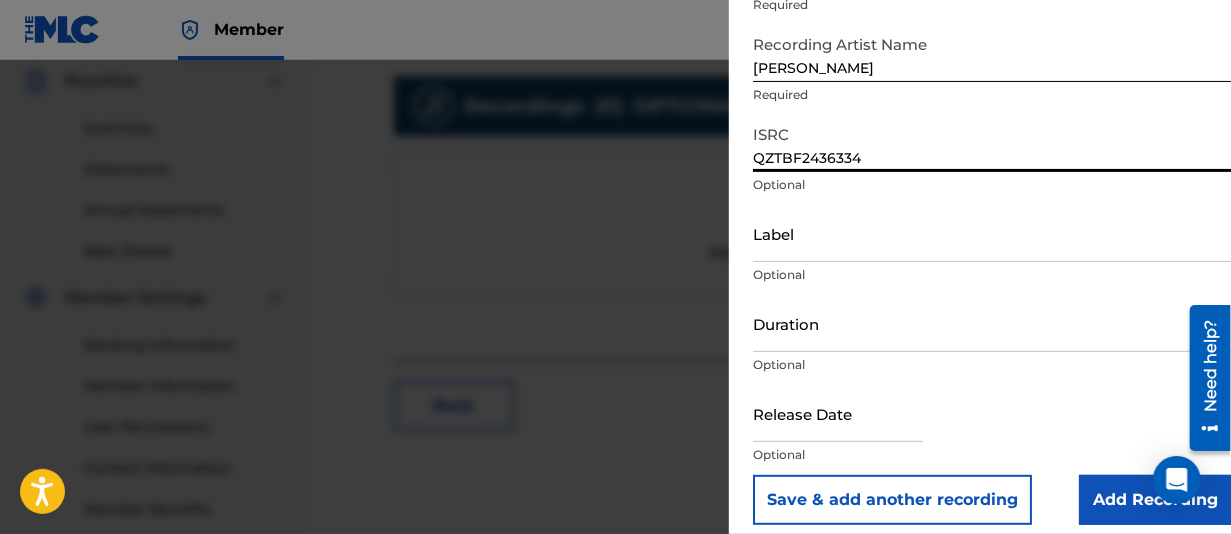 scroll, scrollTop: 197, scrollLeft: 0, axis: vertical 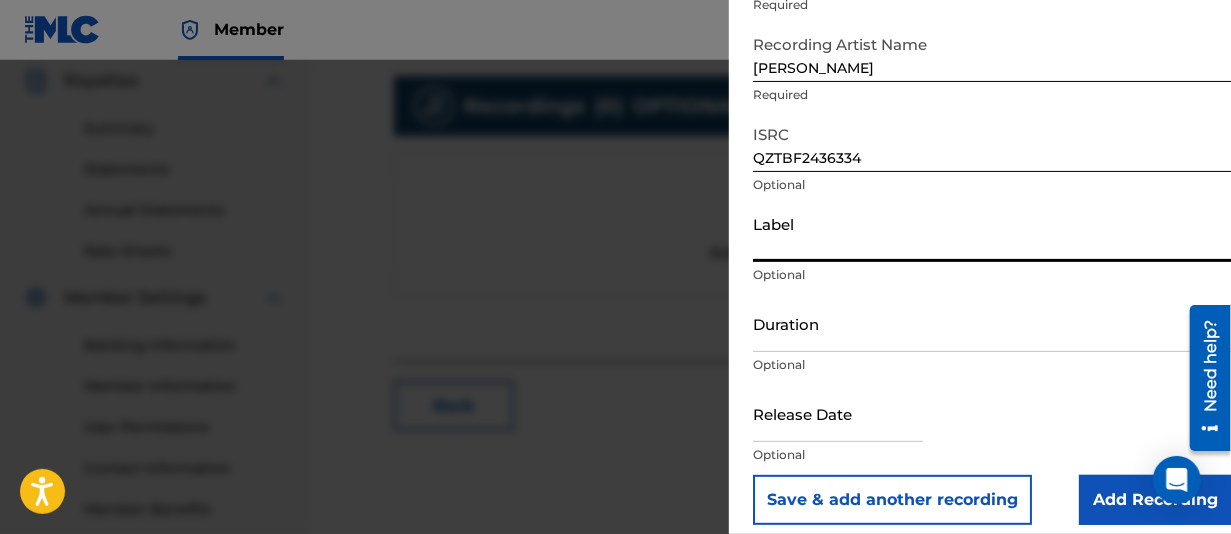 type on "Nash Nouveau Records" 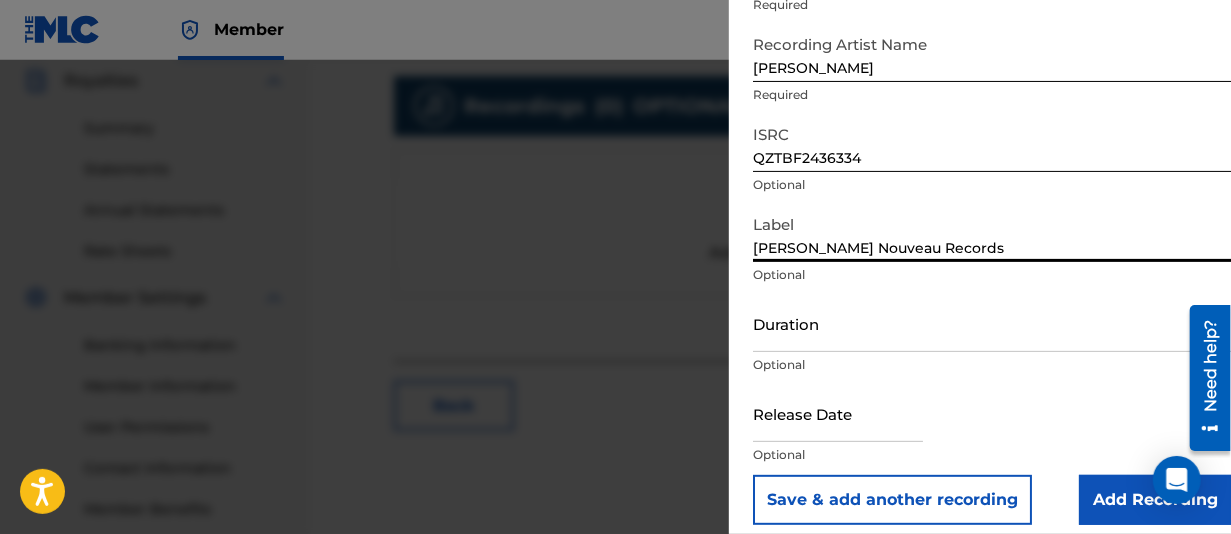 click on "Duration" at bounding box center [992, 323] 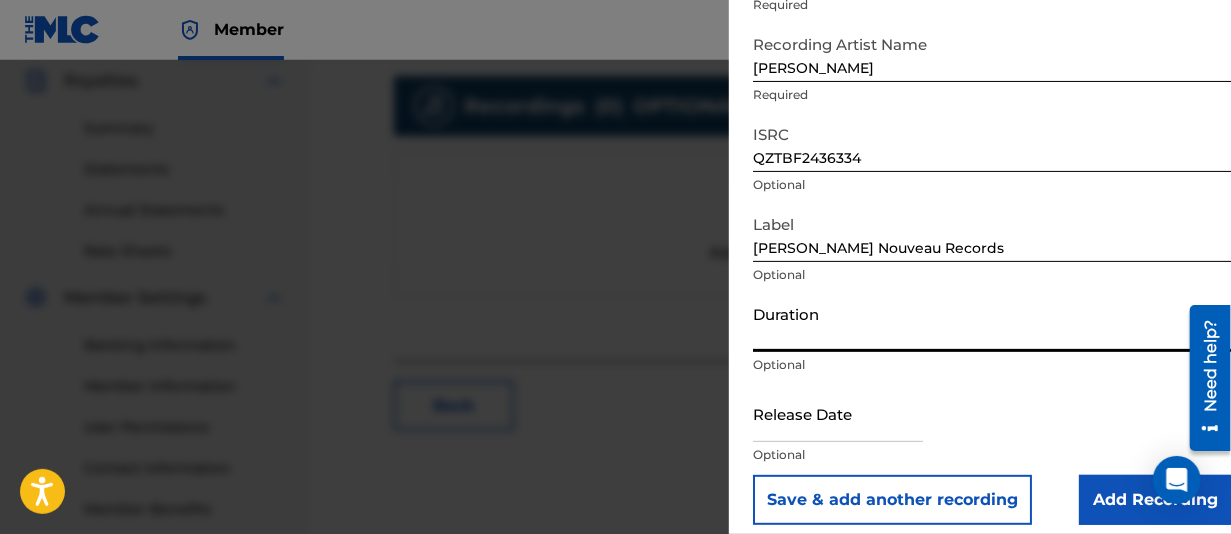 click on "Duration" at bounding box center (992, 323) 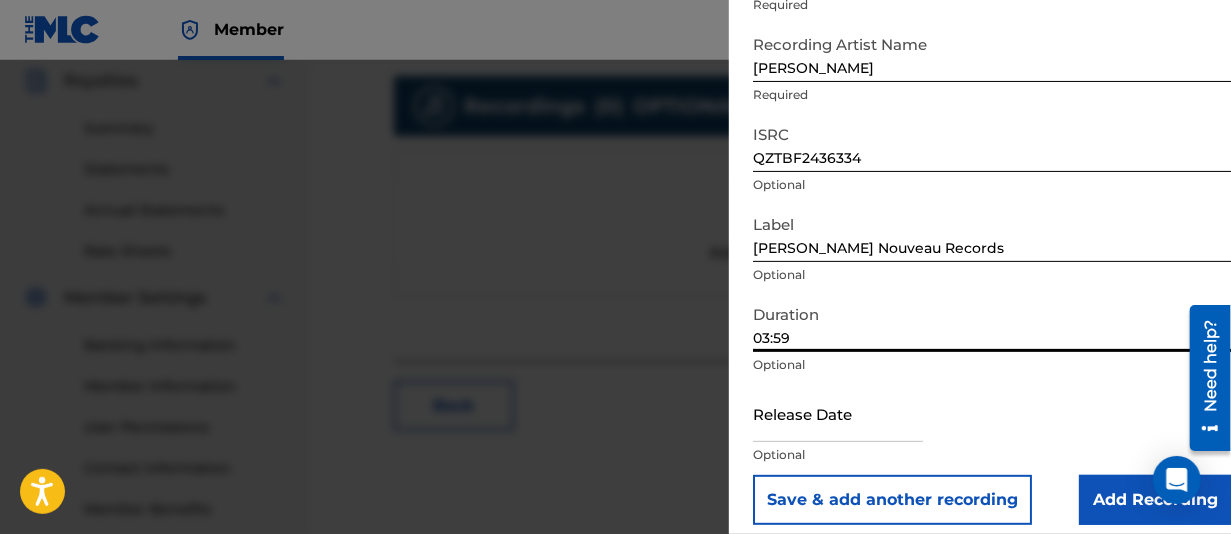 scroll, scrollTop: 700, scrollLeft: 0, axis: vertical 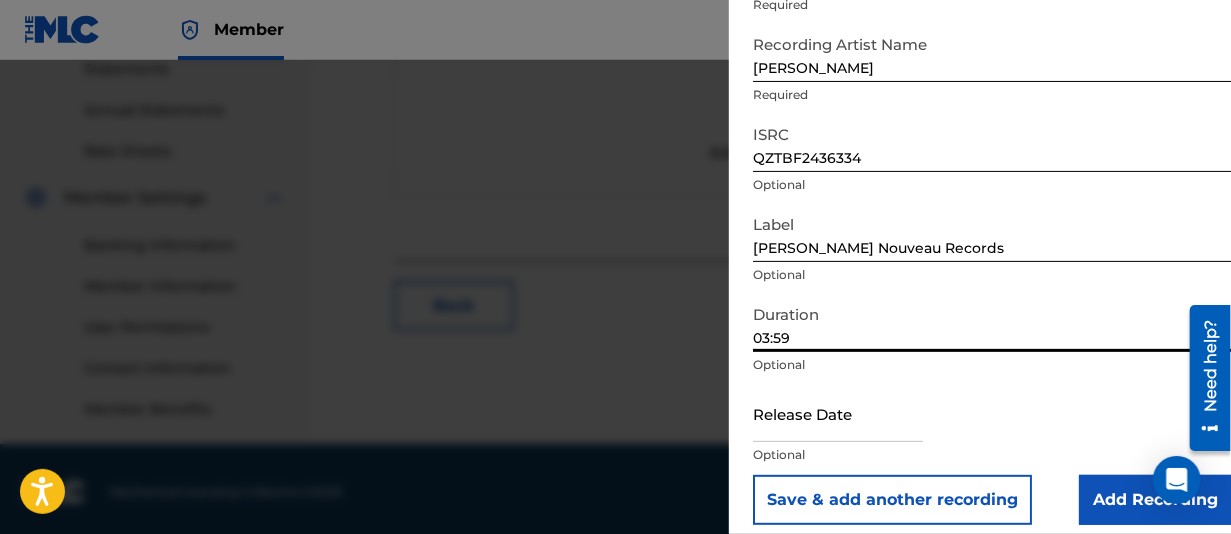 type on "03:59" 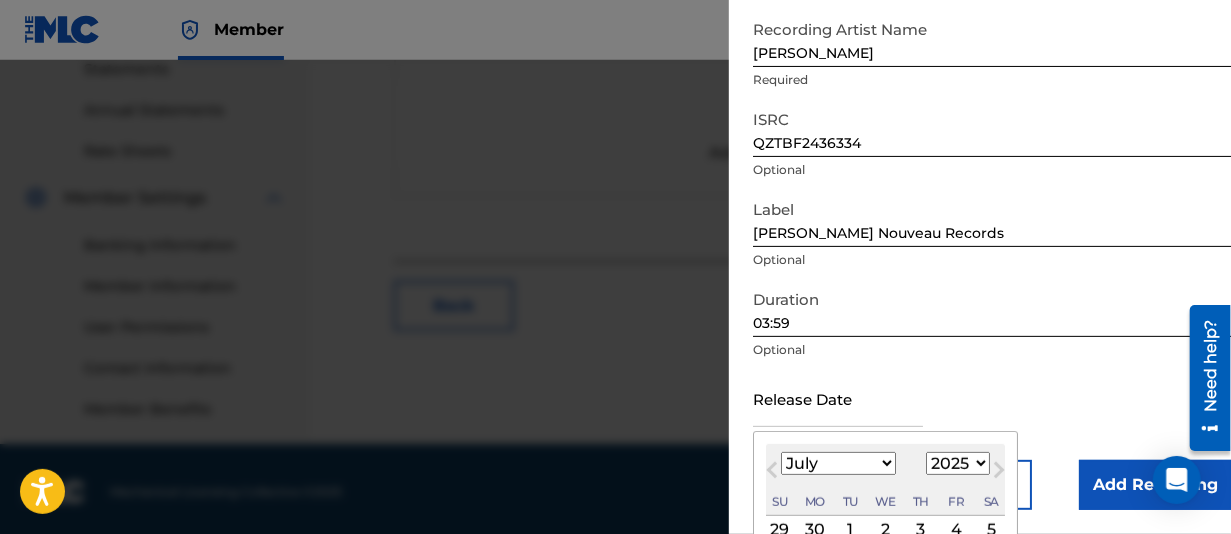 type on "September 27 2024" 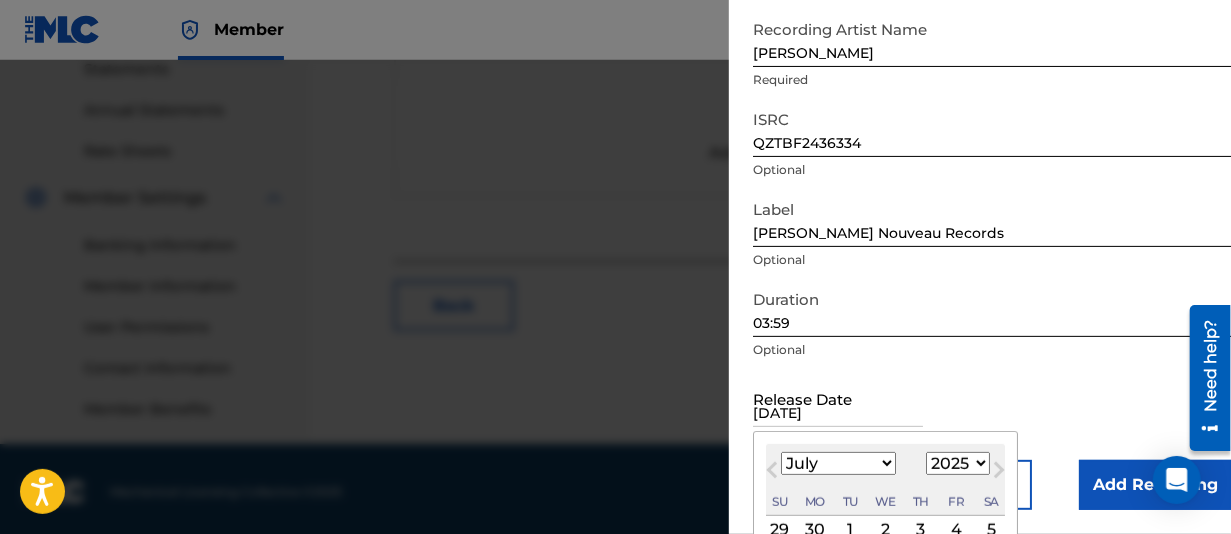 select on "8" 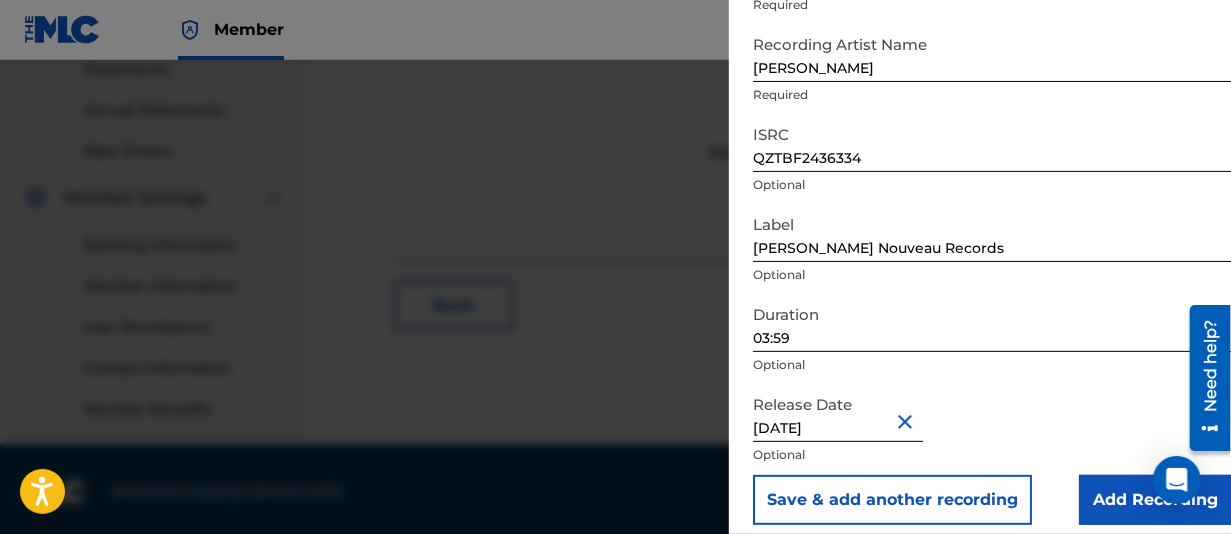 click on "Release Date September 27 2024 Optional" at bounding box center (992, 430) 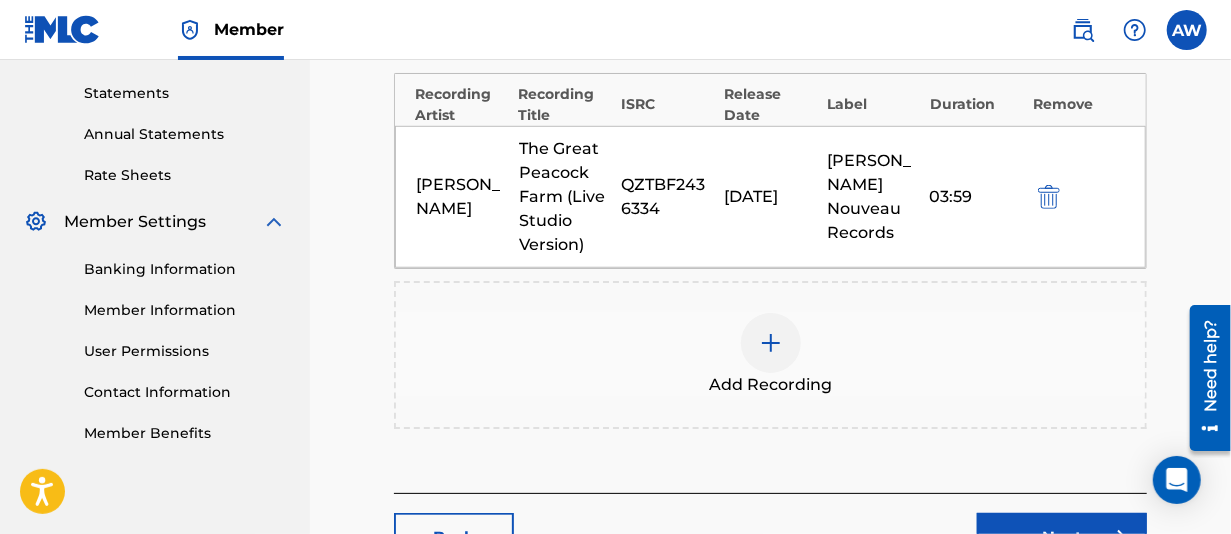 scroll, scrollTop: 830, scrollLeft: 0, axis: vertical 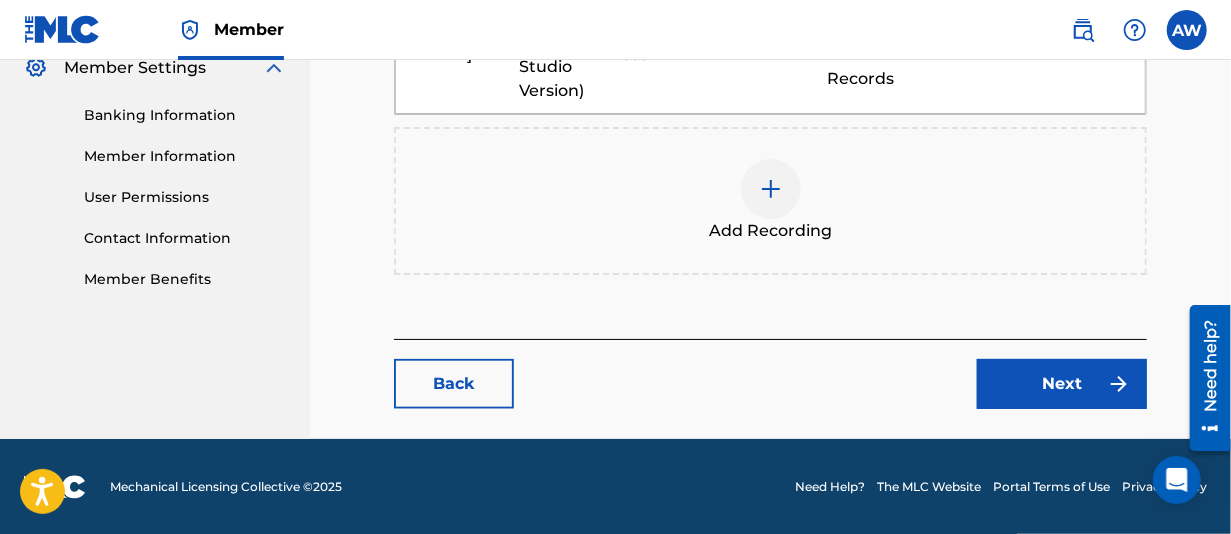 click on "Next" at bounding box center [1062, 384] 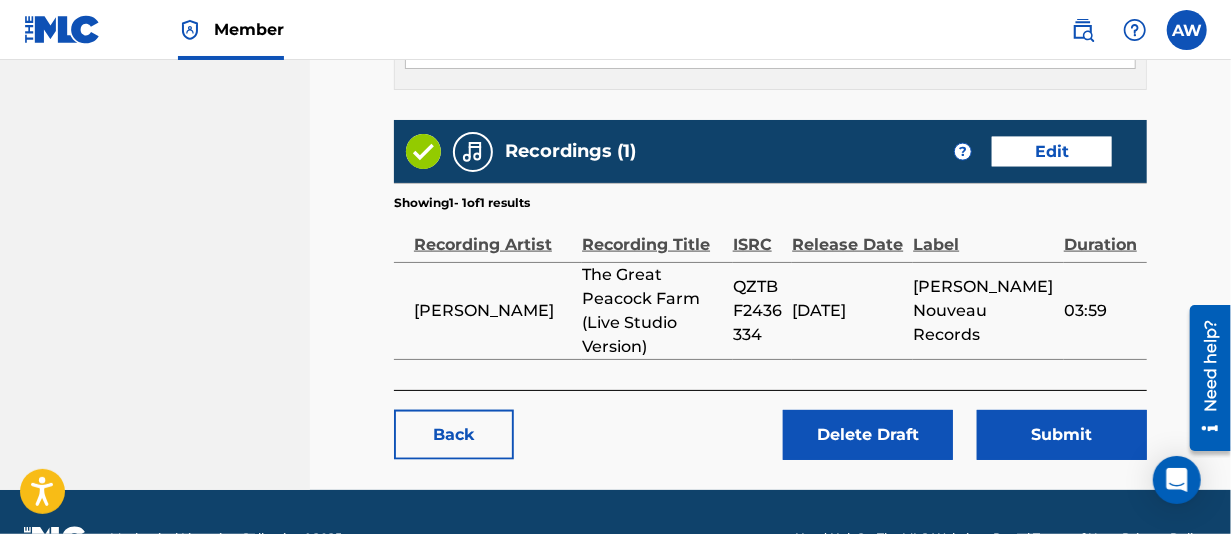 scroll, scrollTop: 1269, scrollLeft: 0, axis: vertical 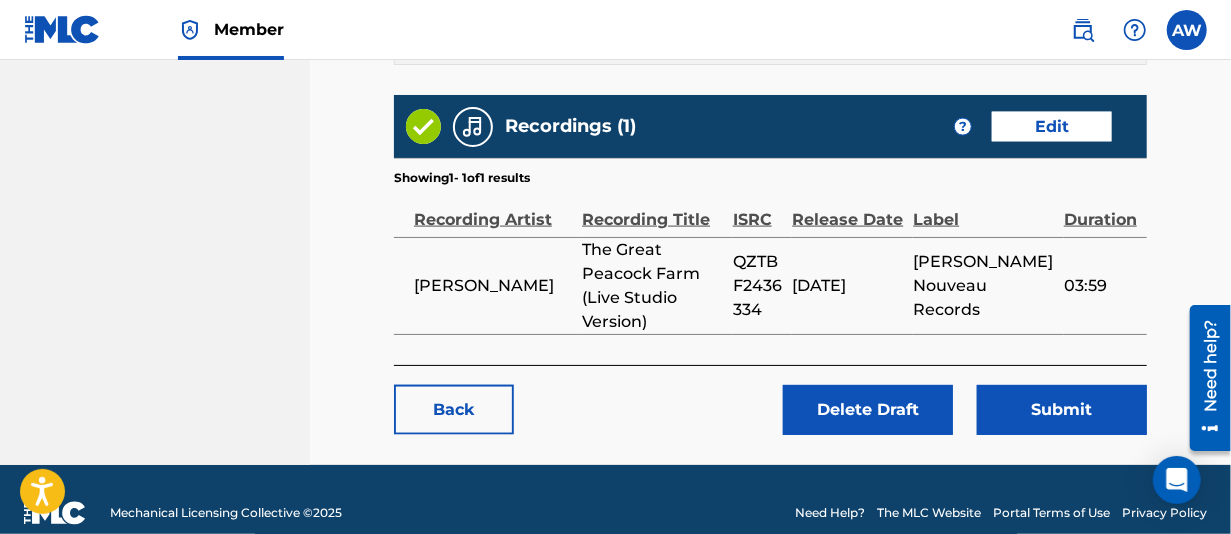 click on "Submit" at bounding box center [1062, 410] 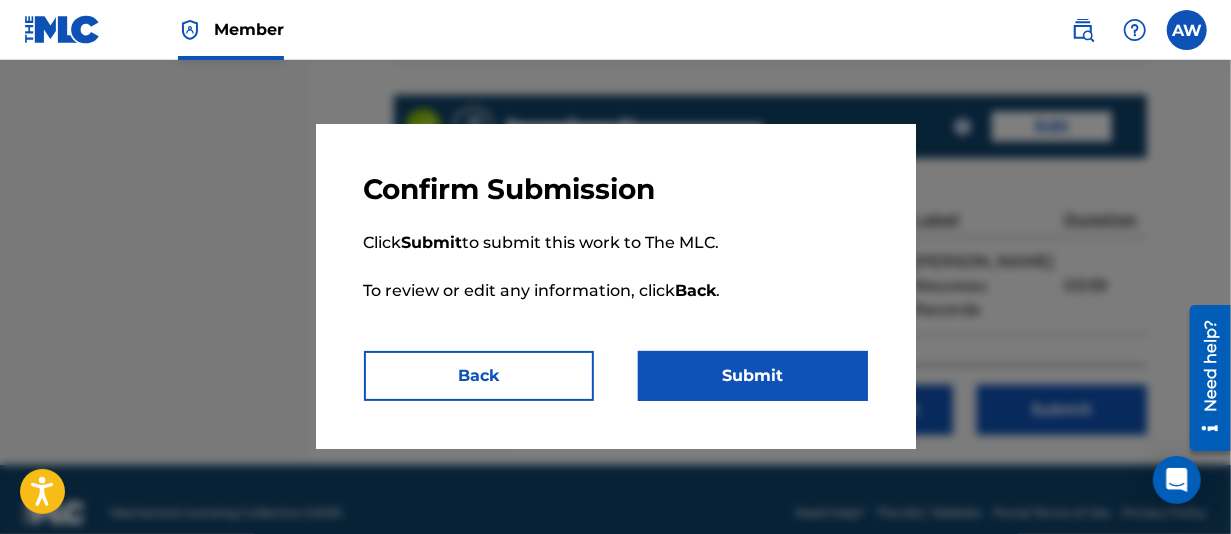 click on "Submit" at bounding box center (753, 376) 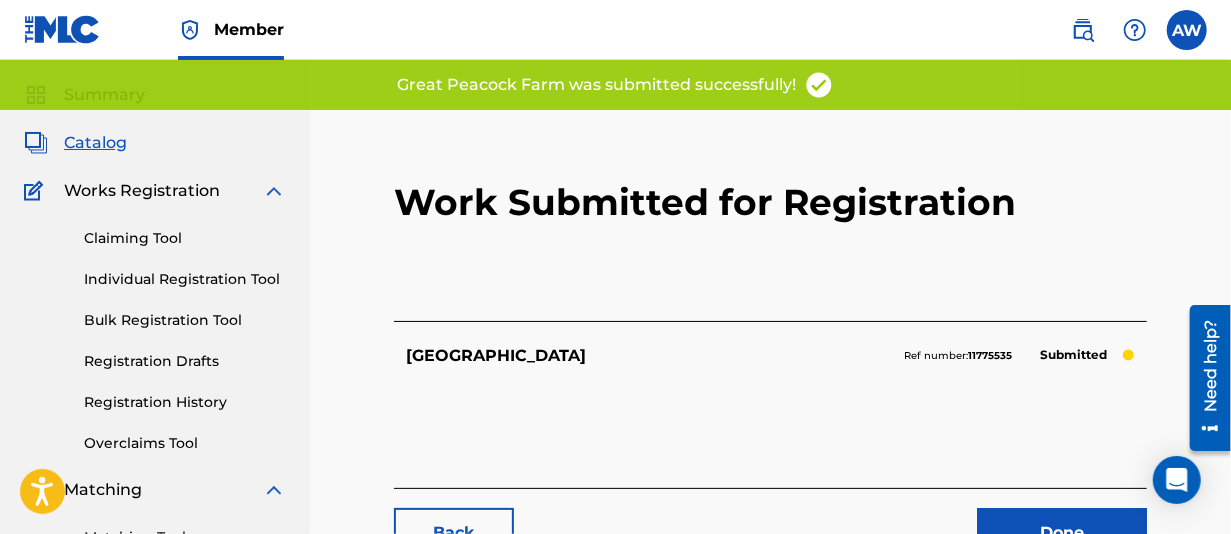 scroll, scrollTop: 100, scrollLeft: 0, axis: vertical 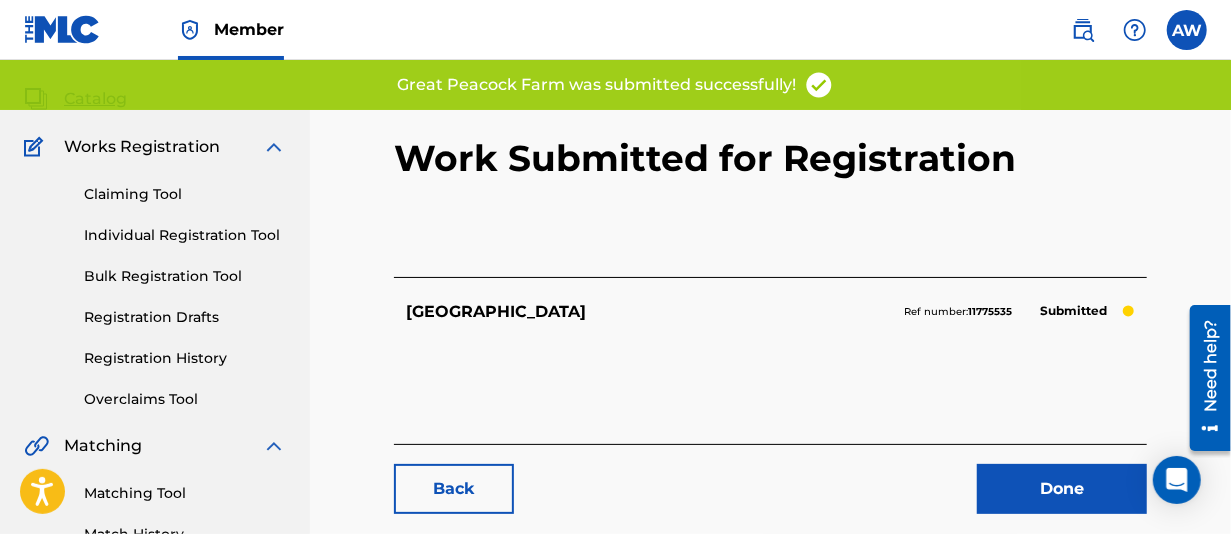 click on "Individual Registration Tool" at bounding box center (185, 235) 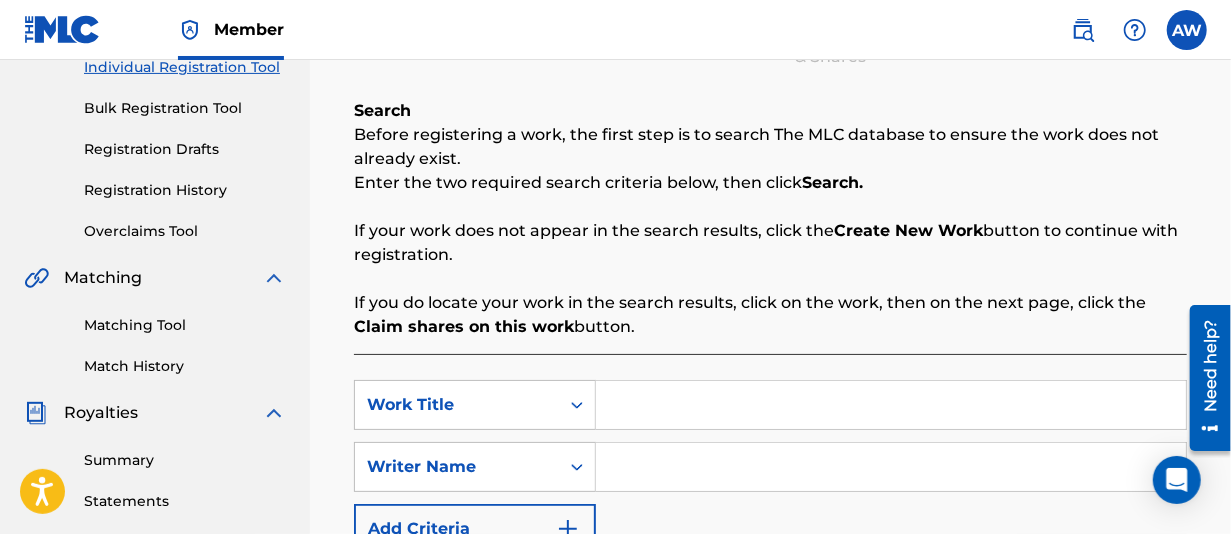 scroll, scrollTop: 300, scrollLeft: 0, axis: vertical 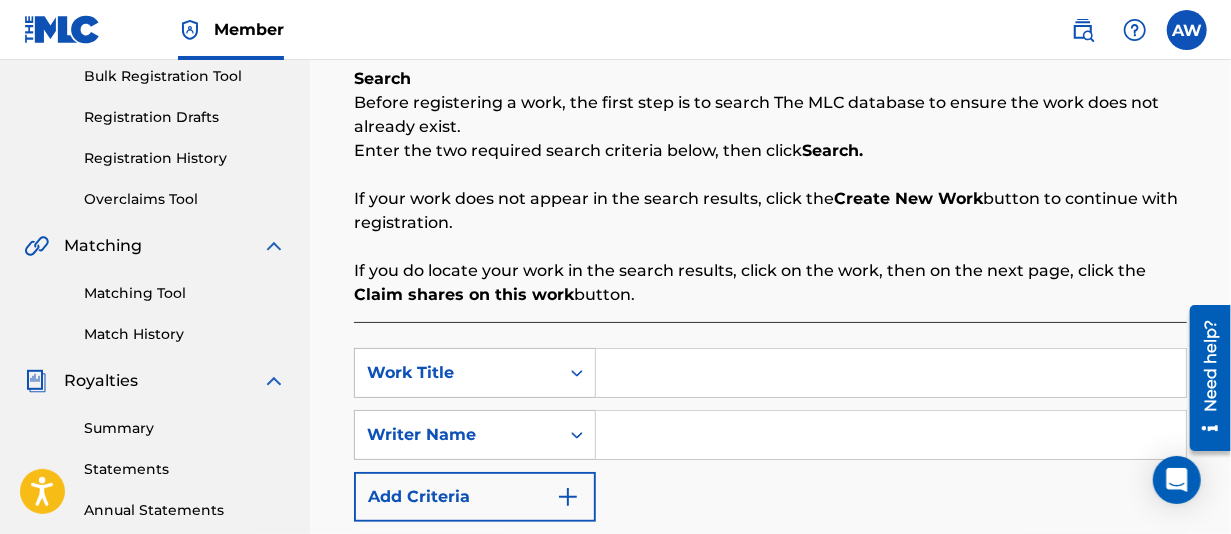 click at bounding box center [891, 373] 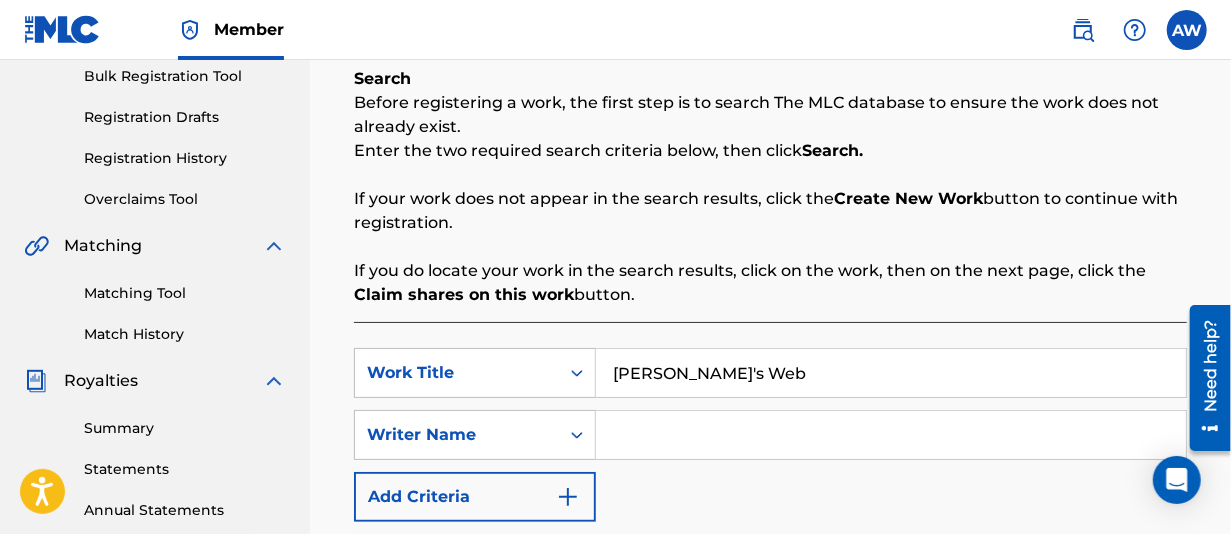 type on "Charlotte's Web" 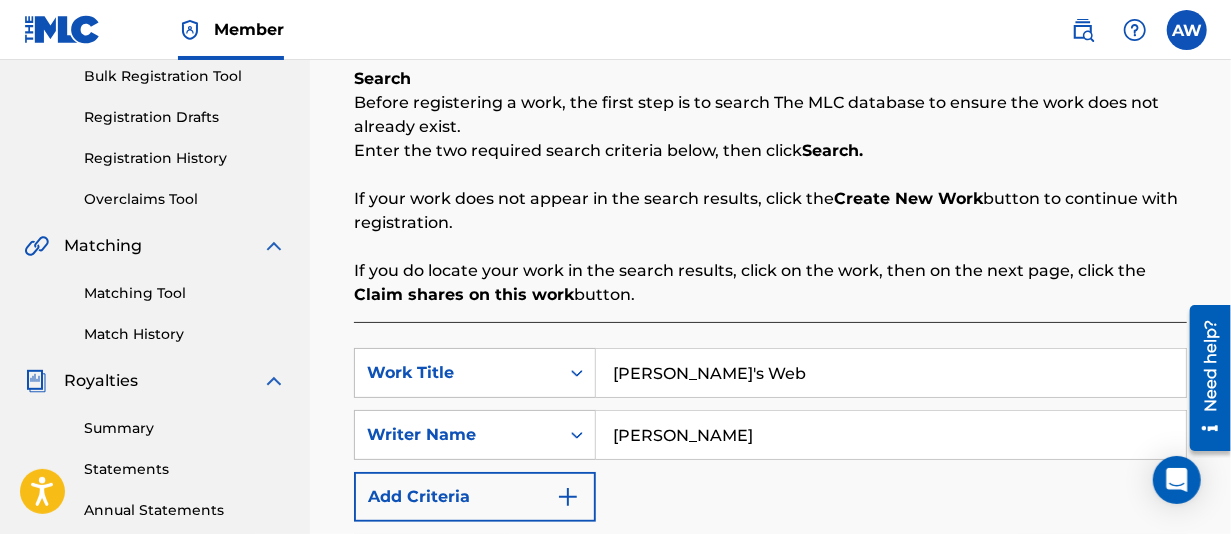 type on "Andrea Wallace" 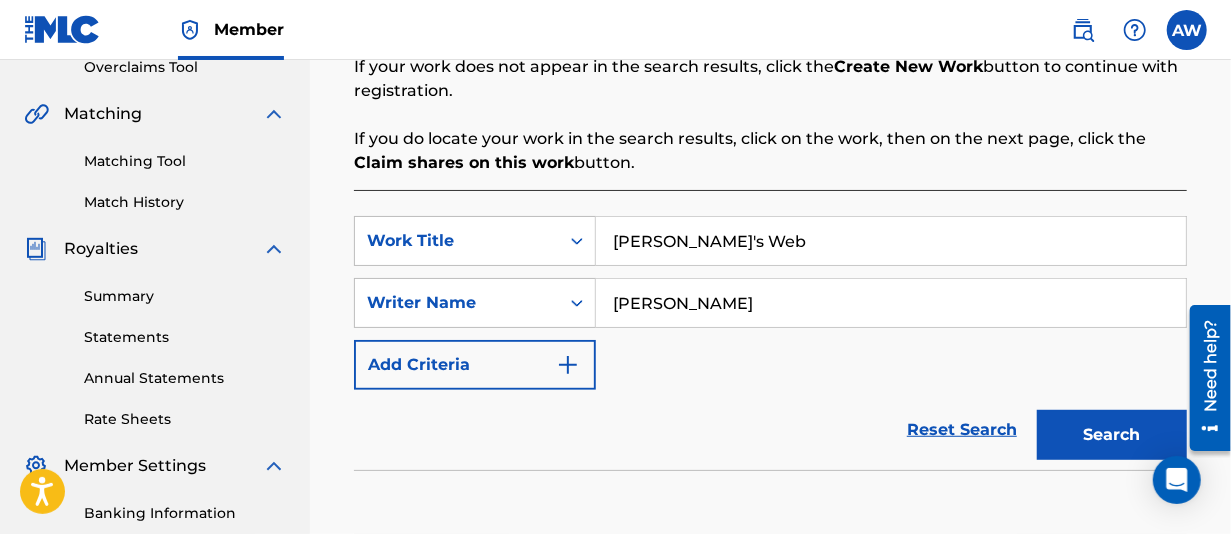 scroll, scrollTop: 600, scrollLeft: 0, axis: vertical 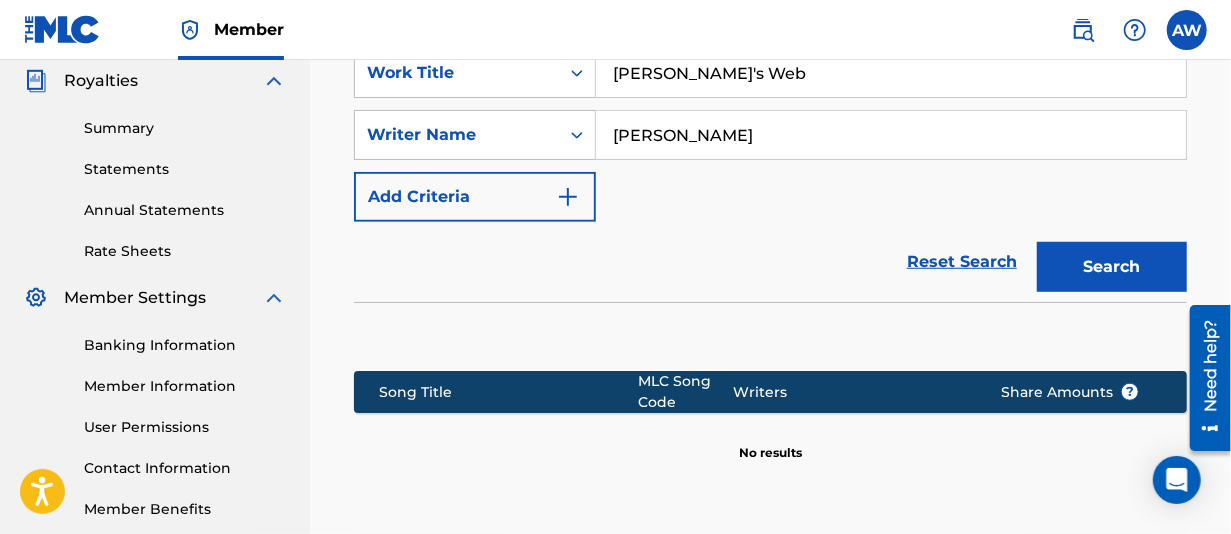 click on "Search" at bounding box center (1112, 267) 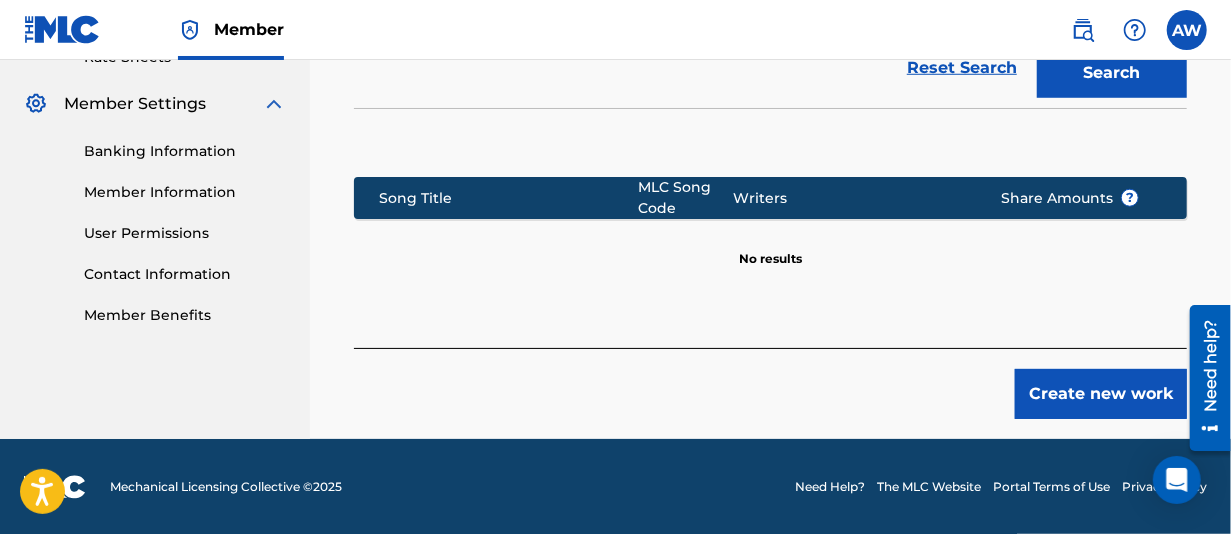 click on "Create new work" at bounding box center [1101, 394] 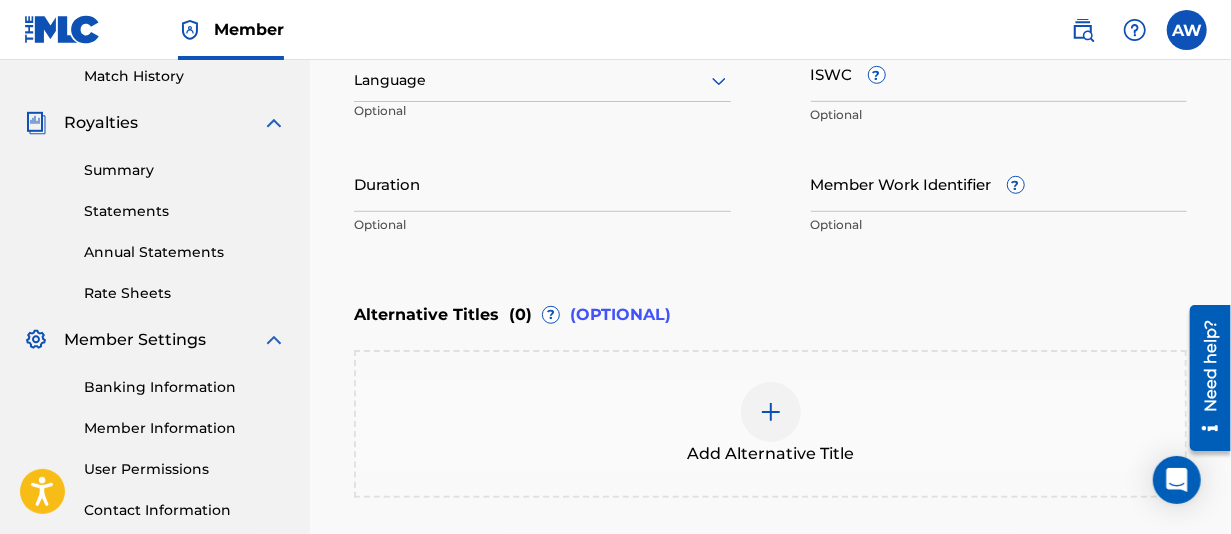 scroll, scrollTop: 358, scrollLeft: 0, axis: vertical 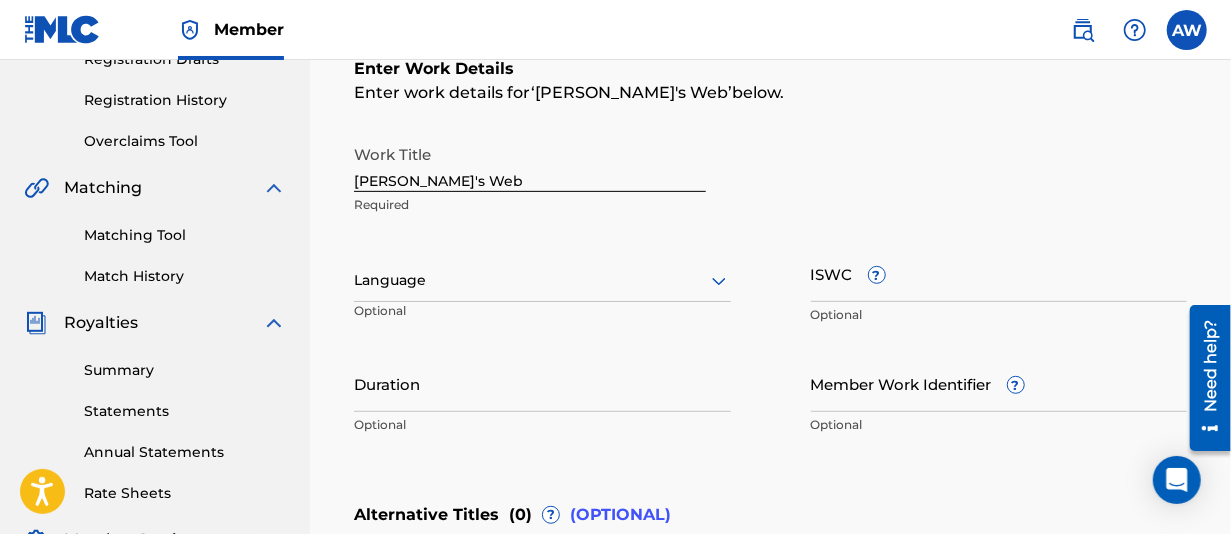 click on "ISWC   ?" at bounding box center [999, 273] 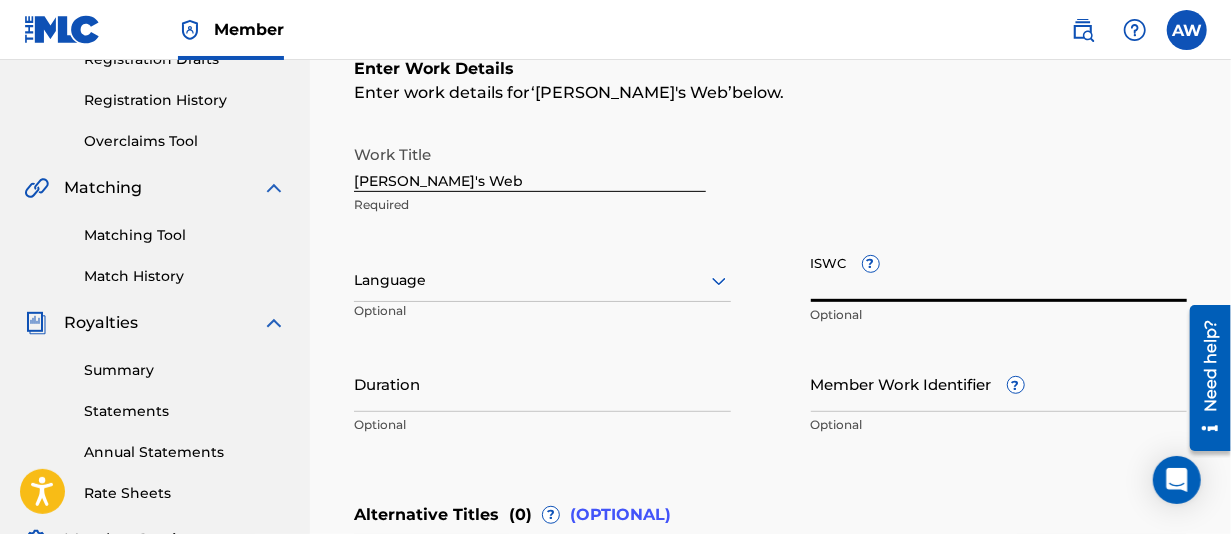 paste on "T-327.986.860-5" 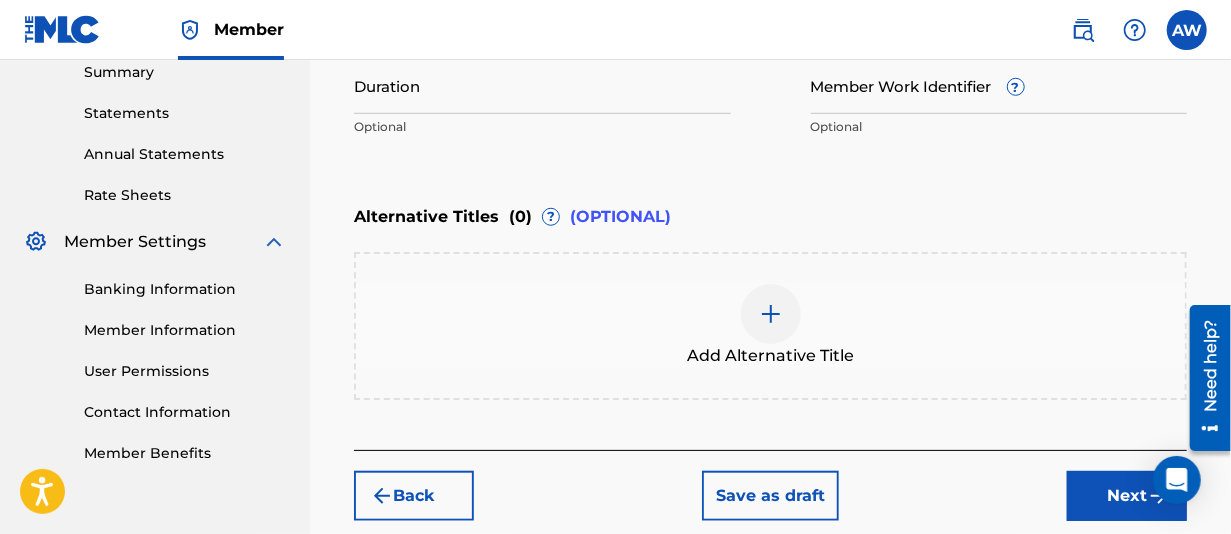 scroll, scrollTop: 558, scrollLeft: 0, axis: vertical 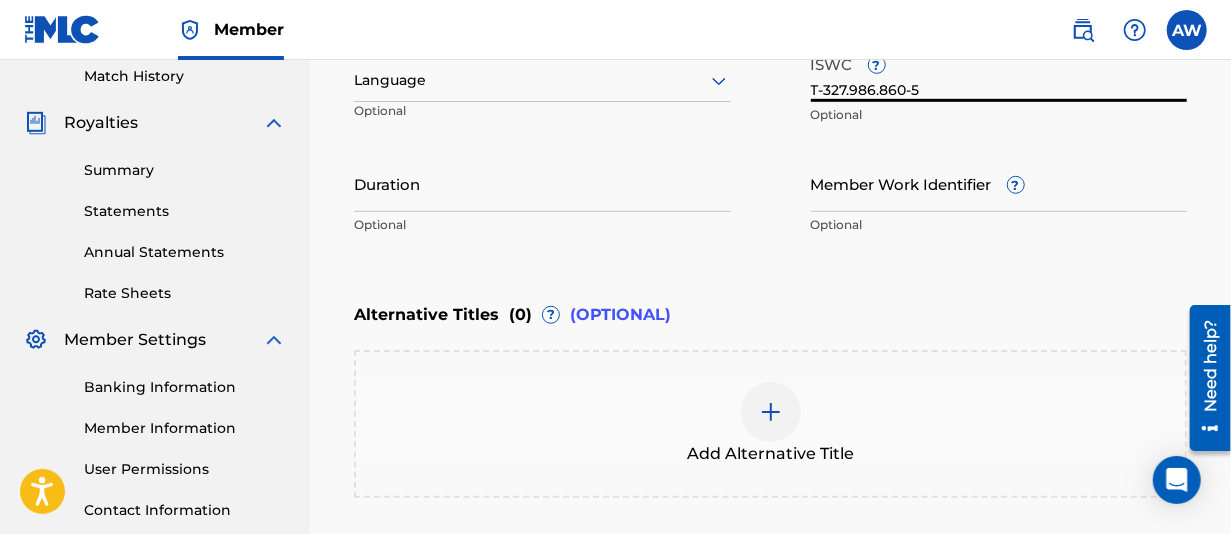 type on "T-327.986.860-5" 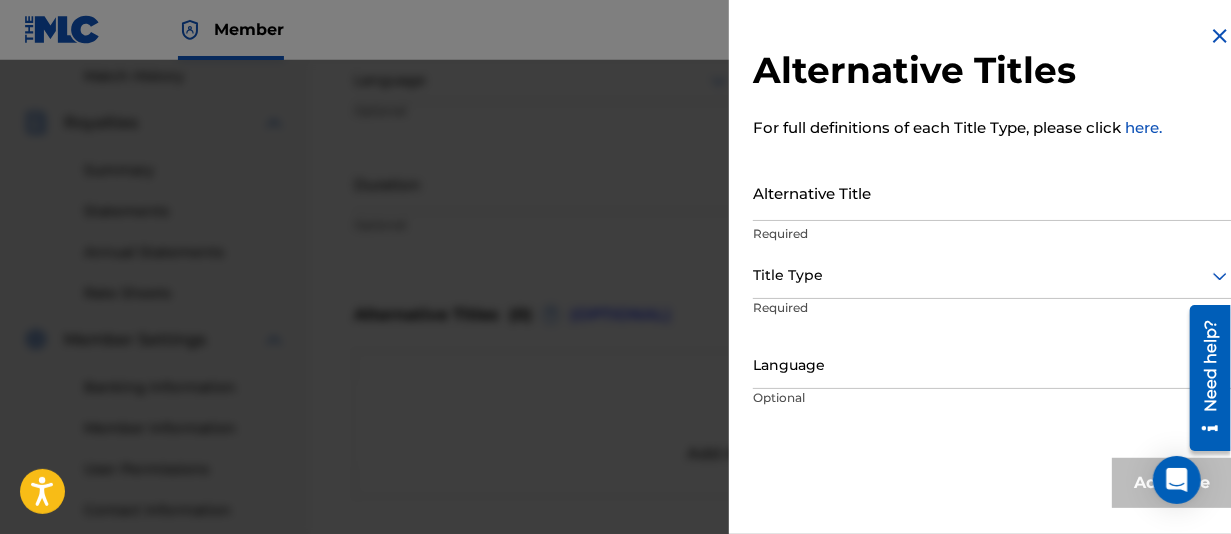 click on "Alternative Title" at bounding box center (992, 192) 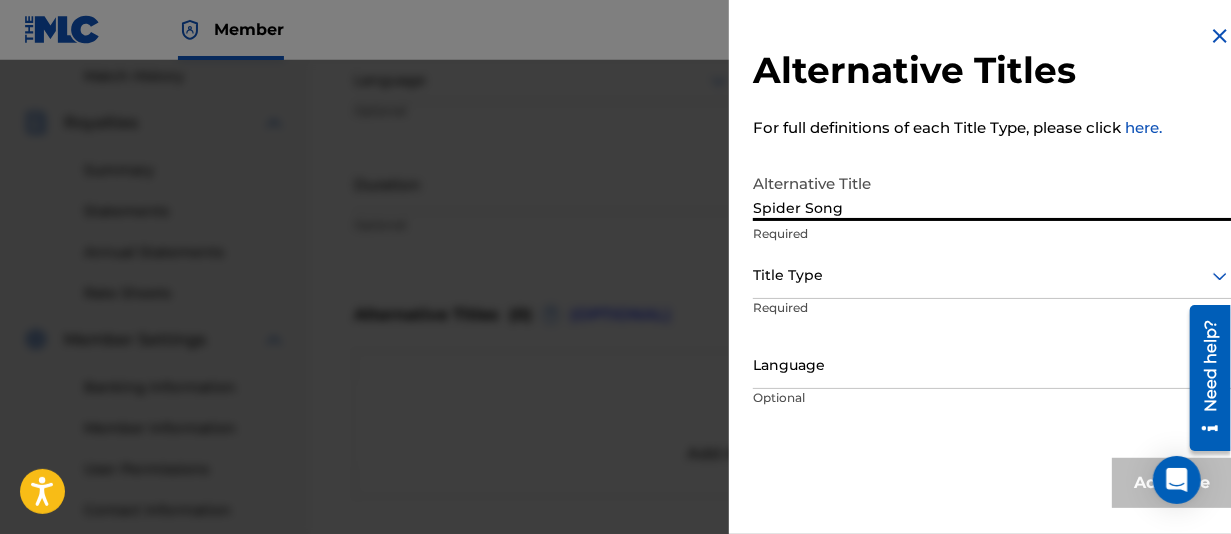 type on "Spider Song" 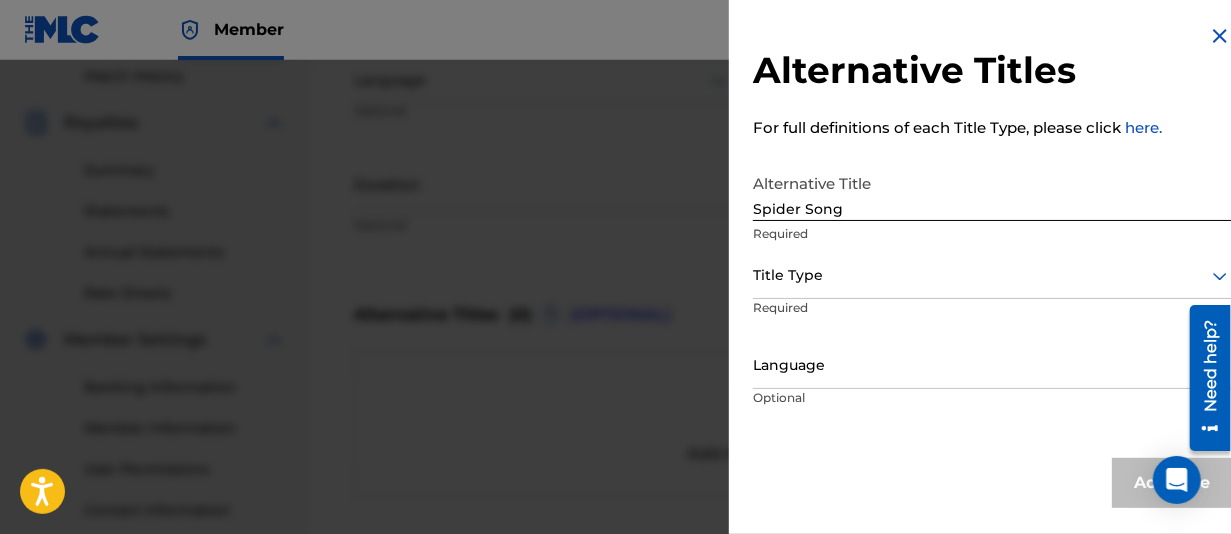 click on "Title Type" at bounding box center [992, 276] 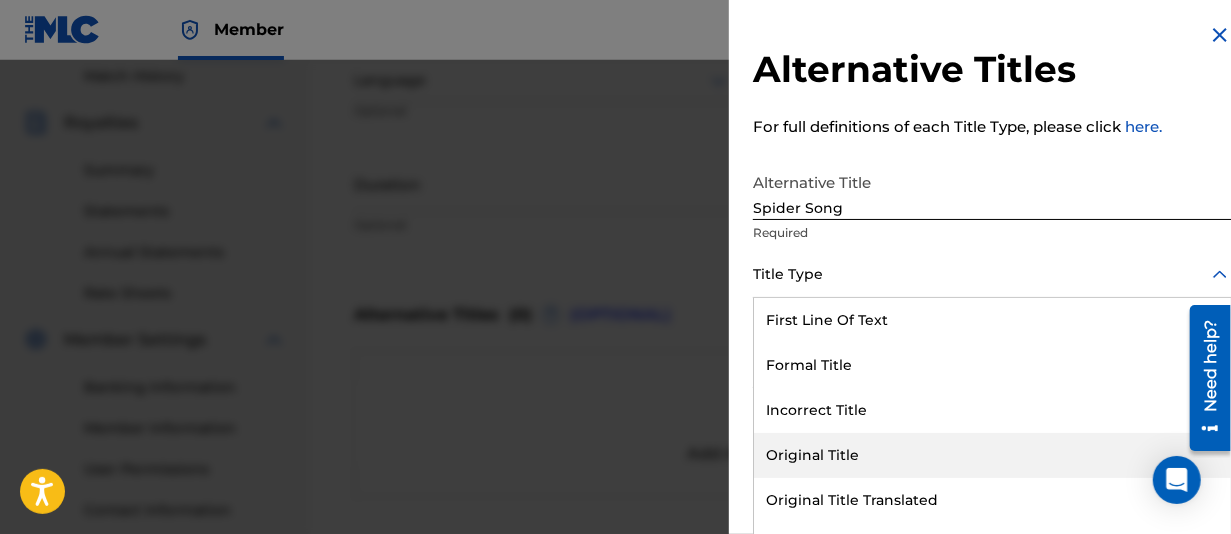 click on "Original Title" at bounding box center [992, 455] 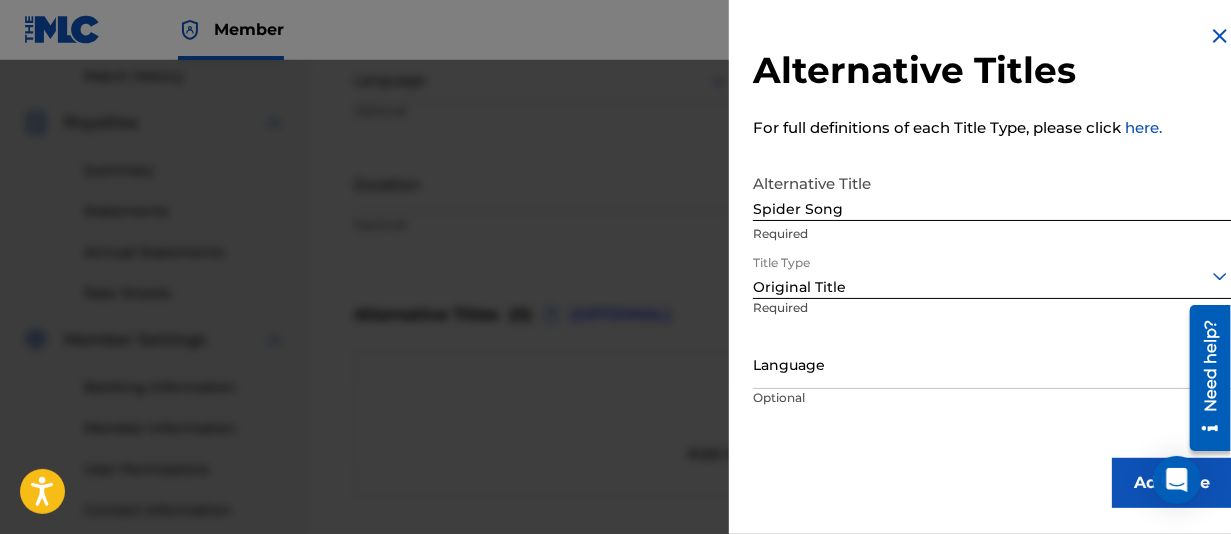 scroll, scrollTop: 0, scrollLeft: 0, axis: both 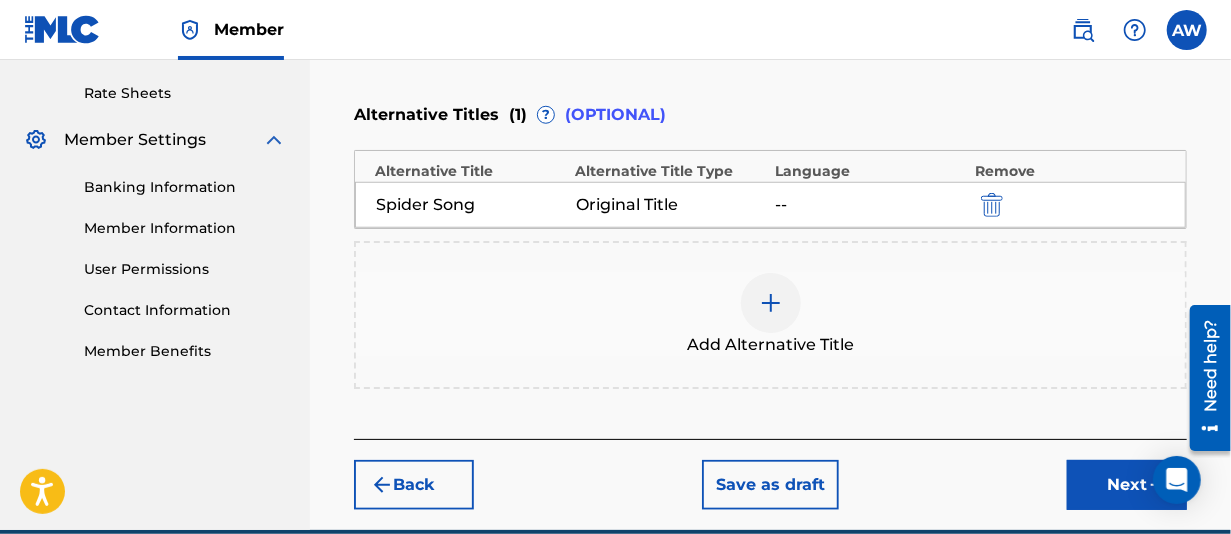 click on "Next" at bounding box center [1127, 485] 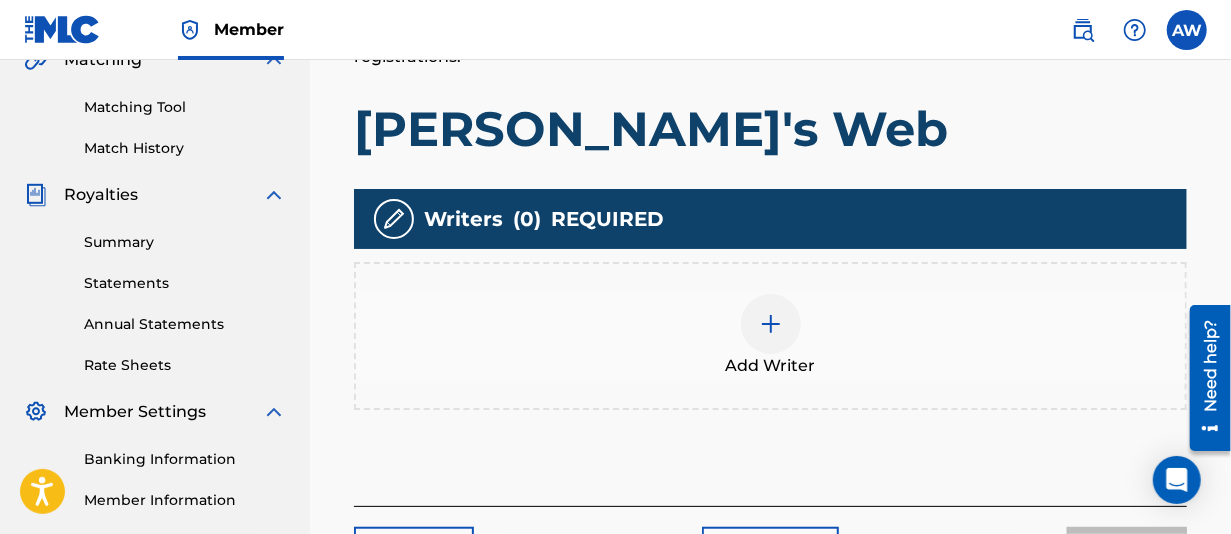 scroll, scrollTop: 490, scrollLeft: 0, axis: vertical 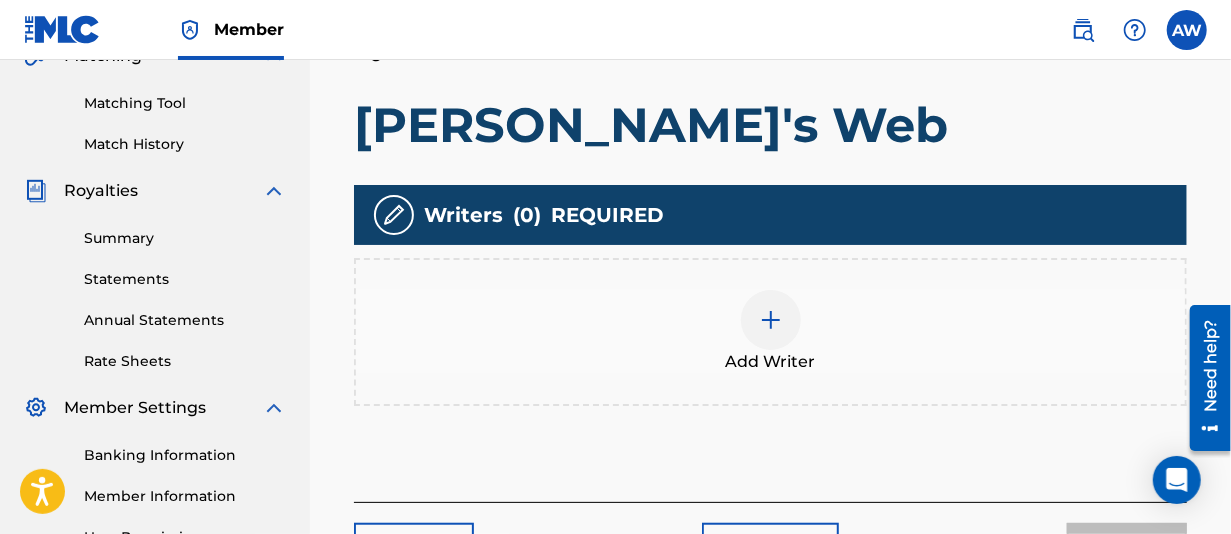 click at bounding box center (771, 320) 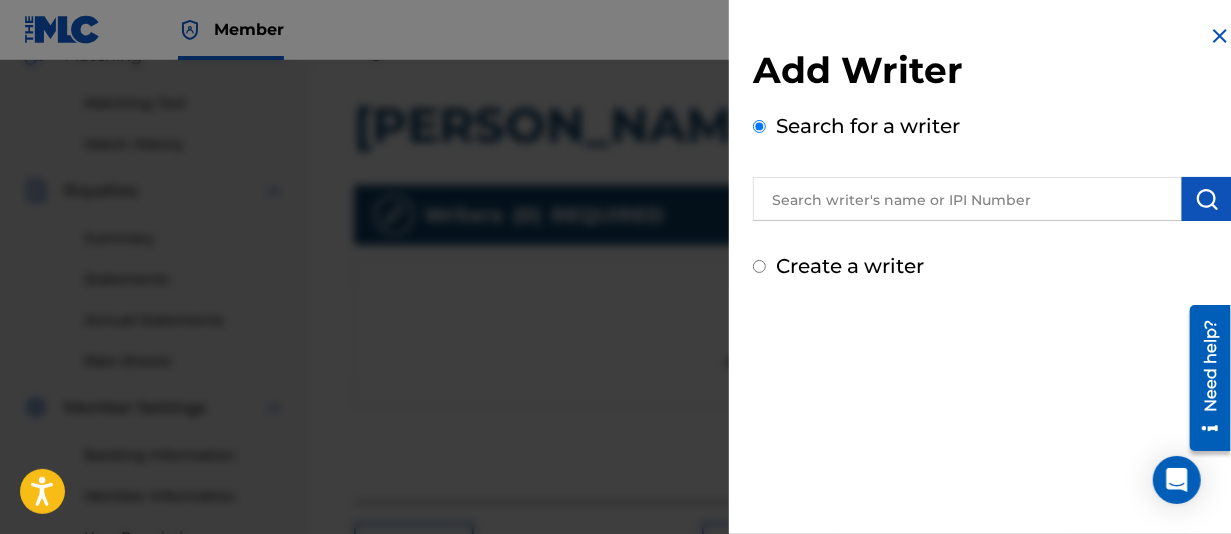 click at bounding box center (967, 199) 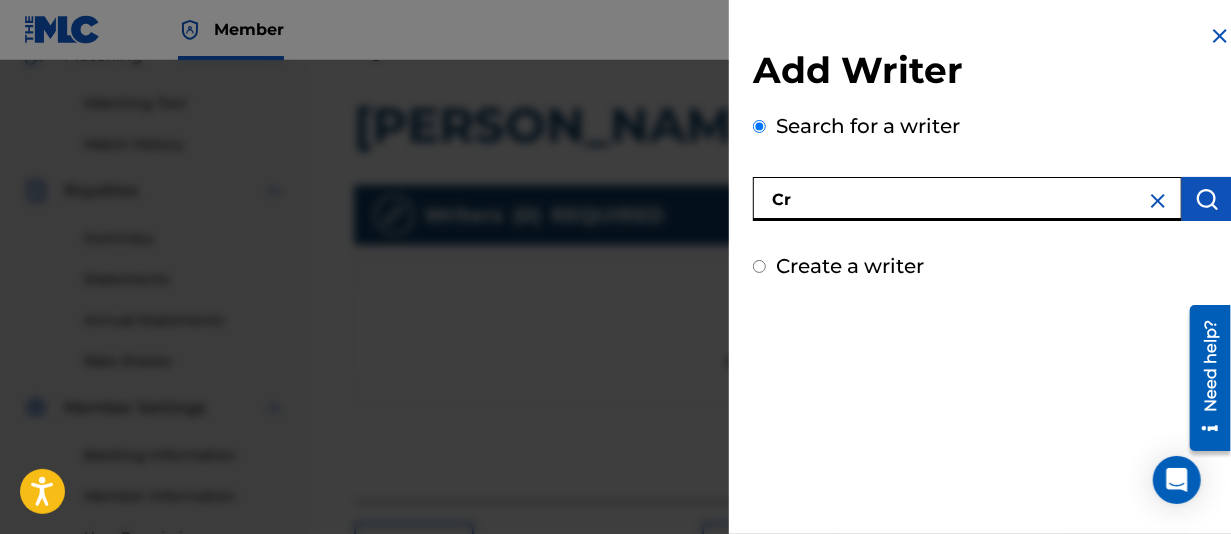 type on "C" 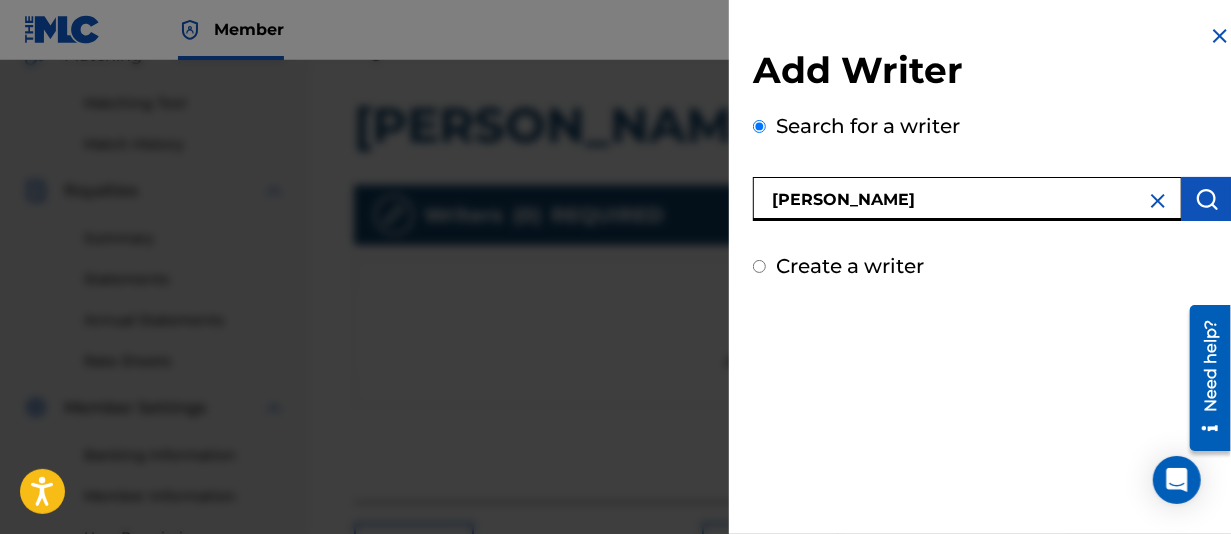 type on "[PERSON_NAME]" 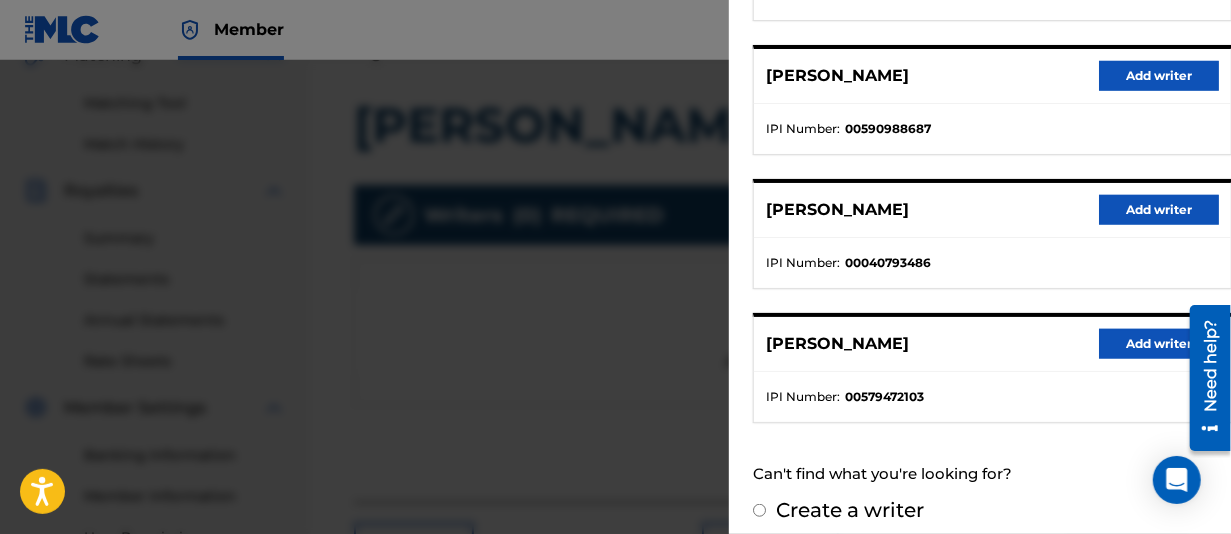 scroll, scrollTop: 504, scrollLeft: 0, axis: vertical 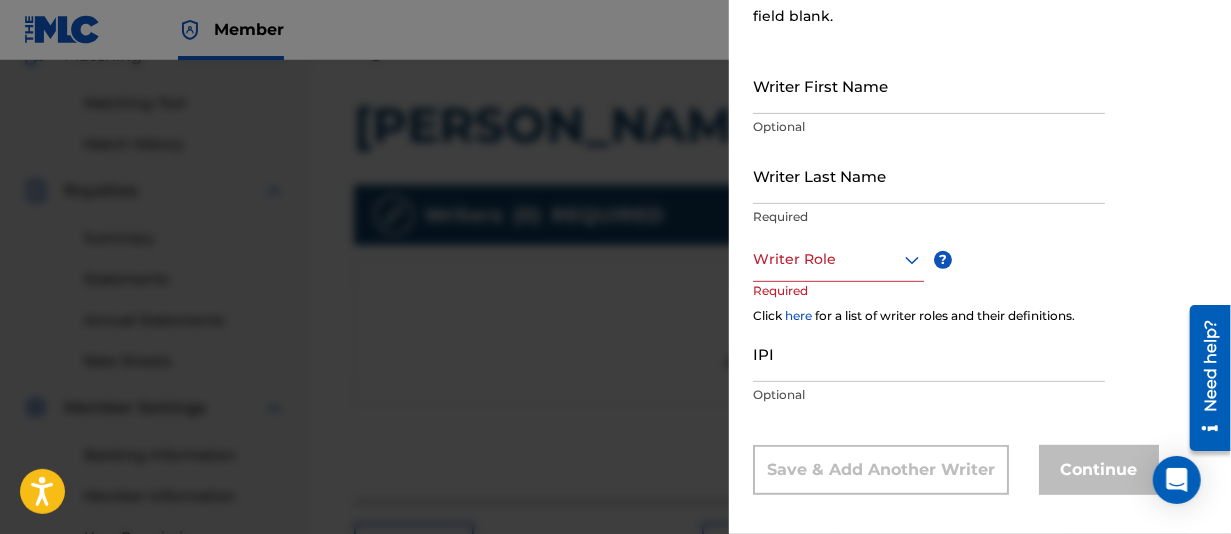click on "Writer First Name" at bounding box center [929, 85] 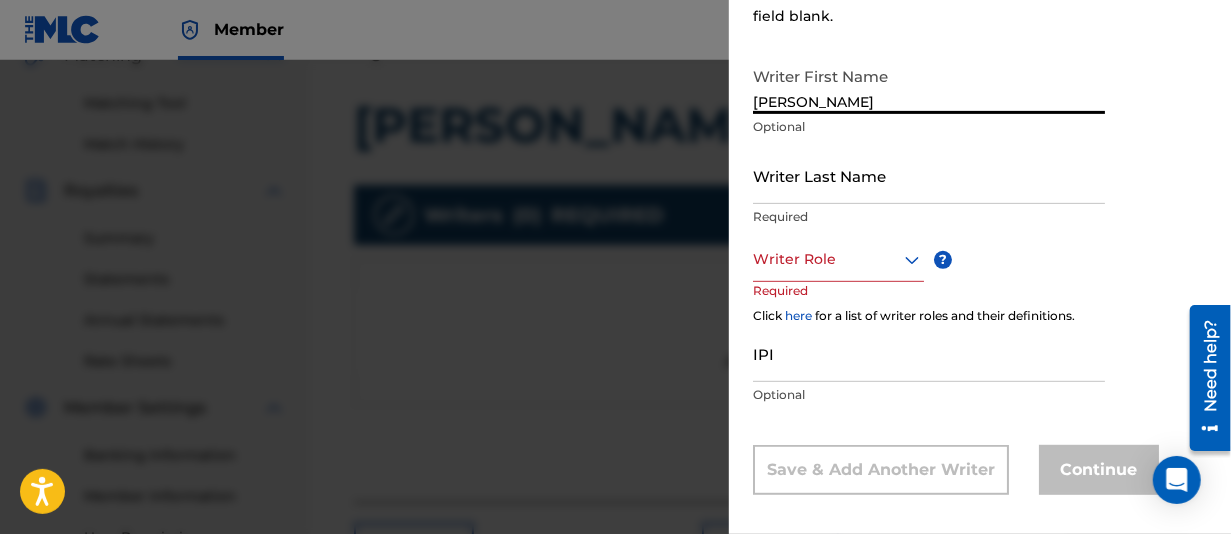 type on "[PERSON_NAME]" 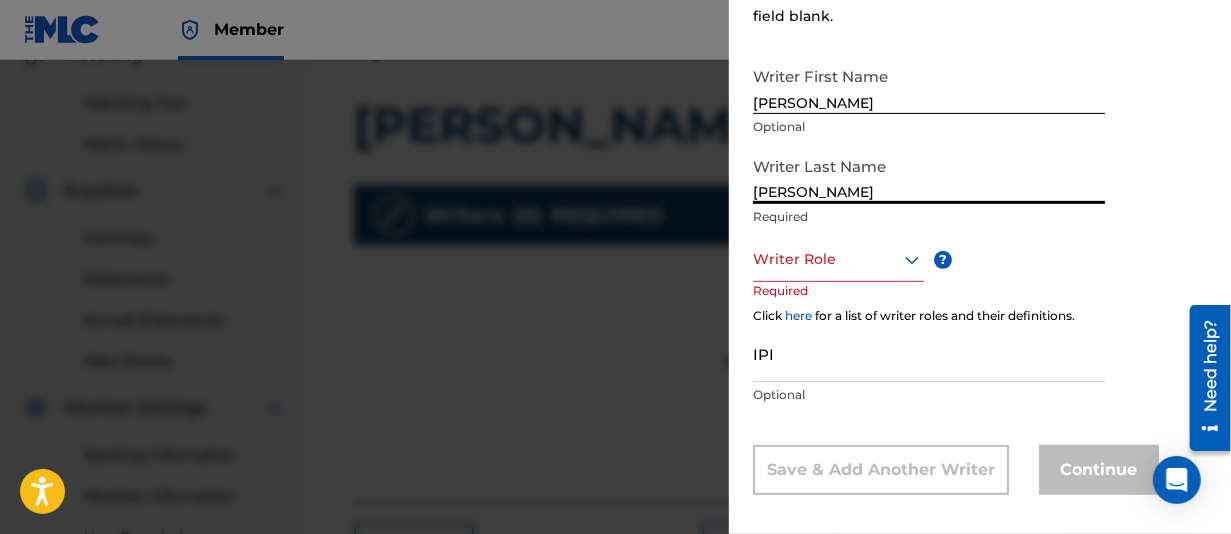 type on "[PERSON_NAME]" 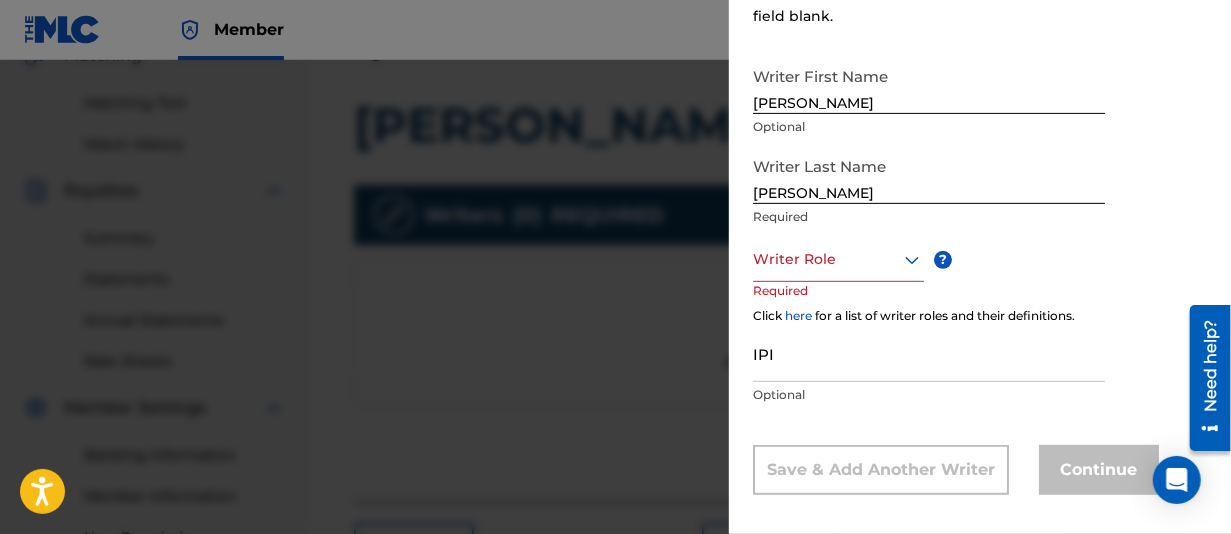 click at bounding box center (838, 259) 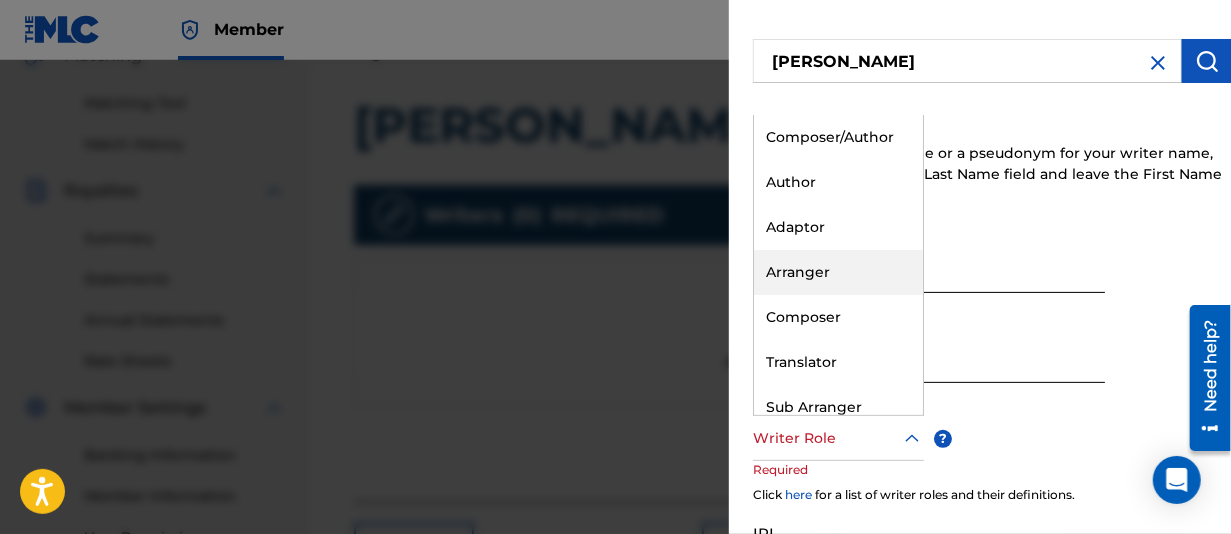 scroll, scrollTop: 132, scrollLeft: 0, axis: vertical 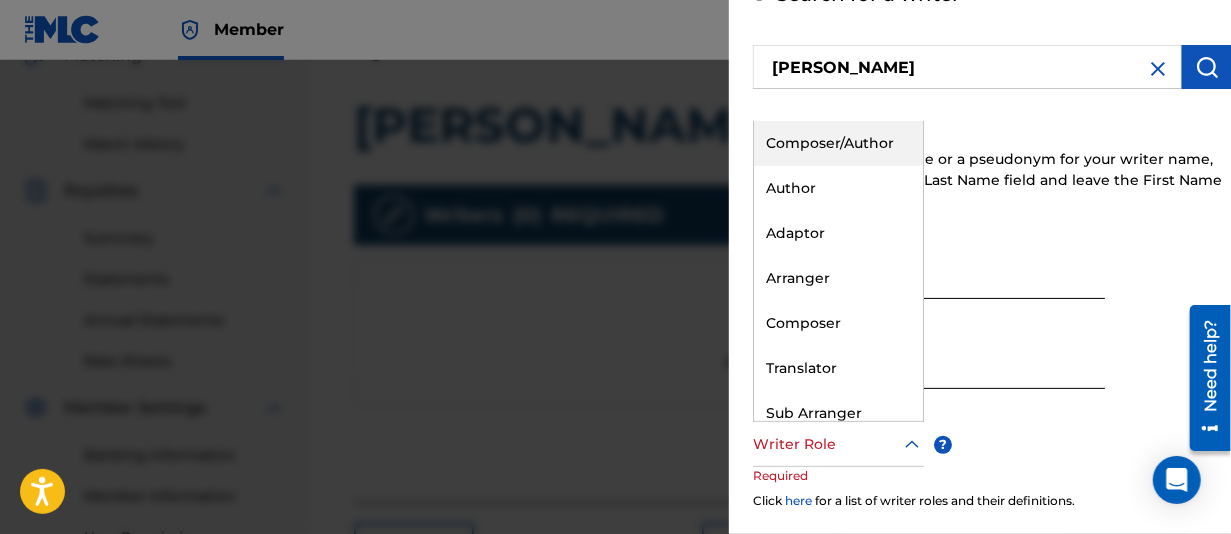 click on "Composer/Author" at bounding box center (838, 143) 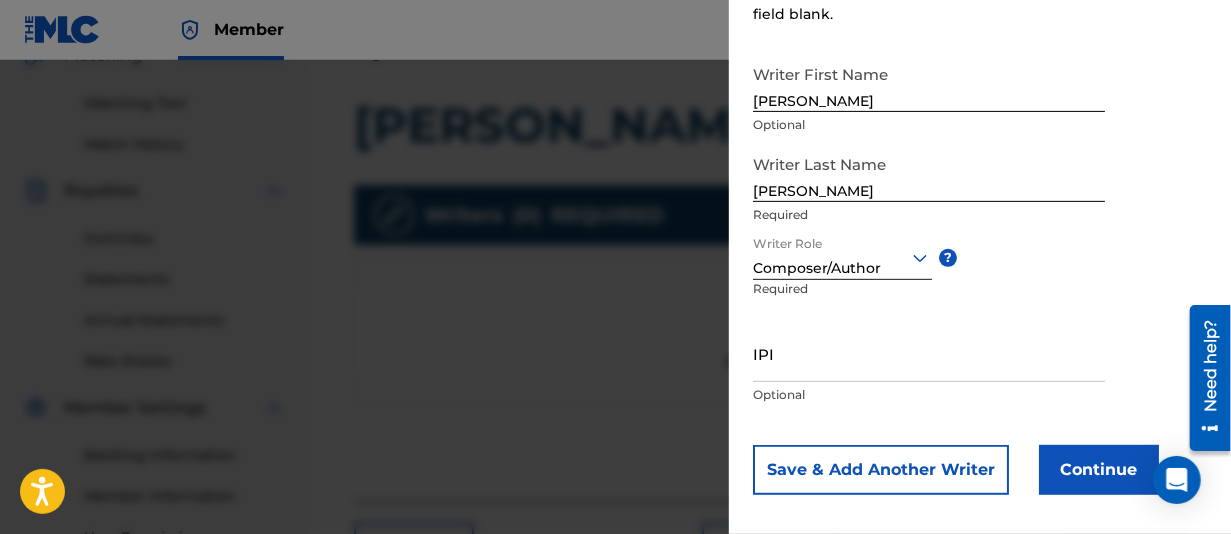 scroll, scrollTop: 334, scrollLeft: 0, axis: vertical 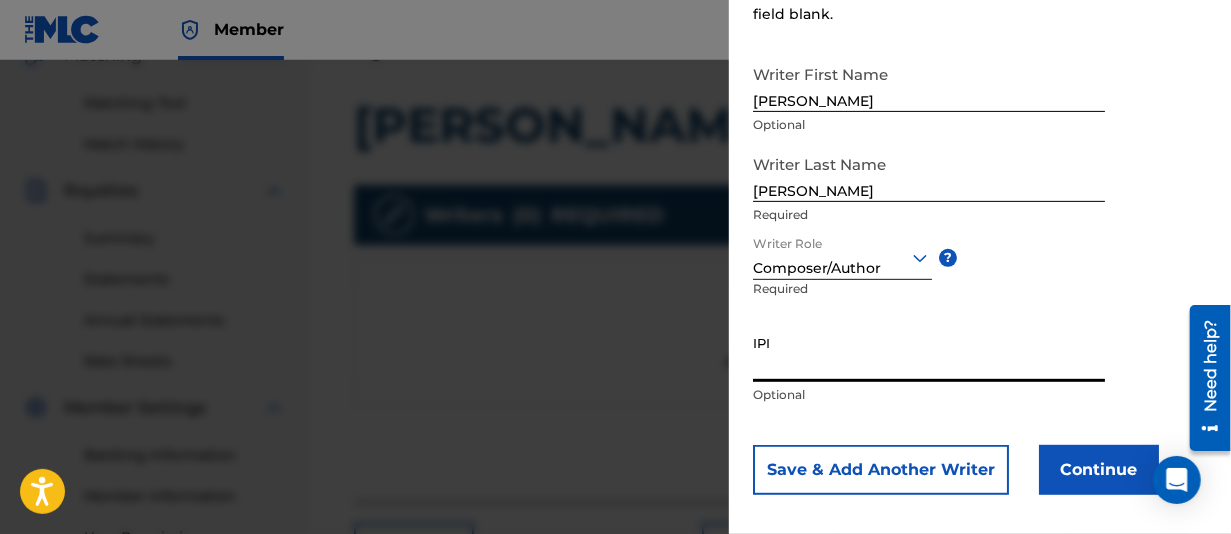 paste on "00381146371" 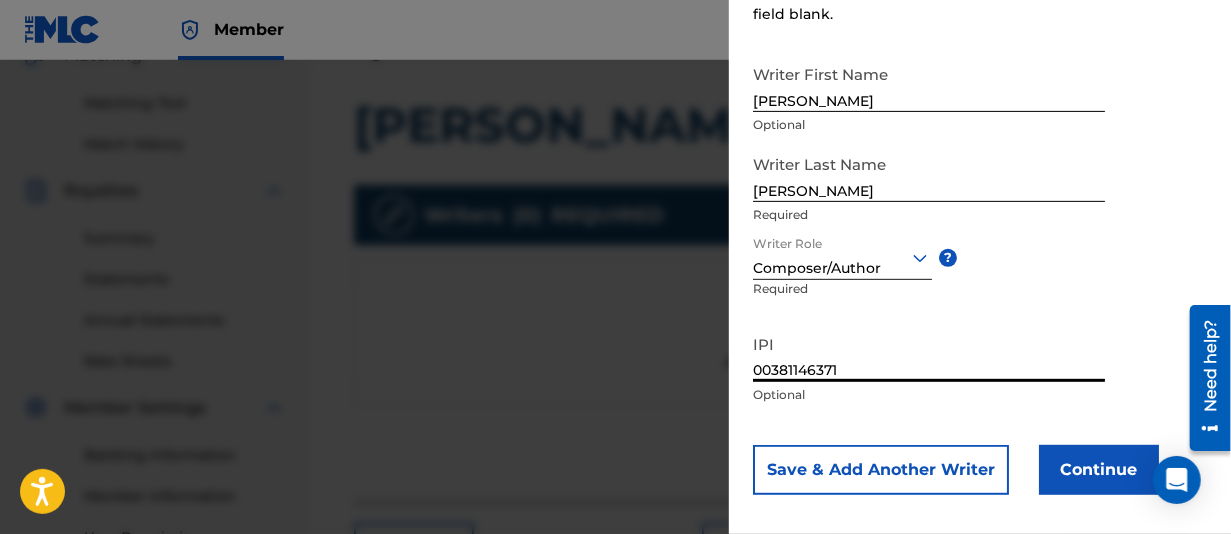 type on "00381146371" 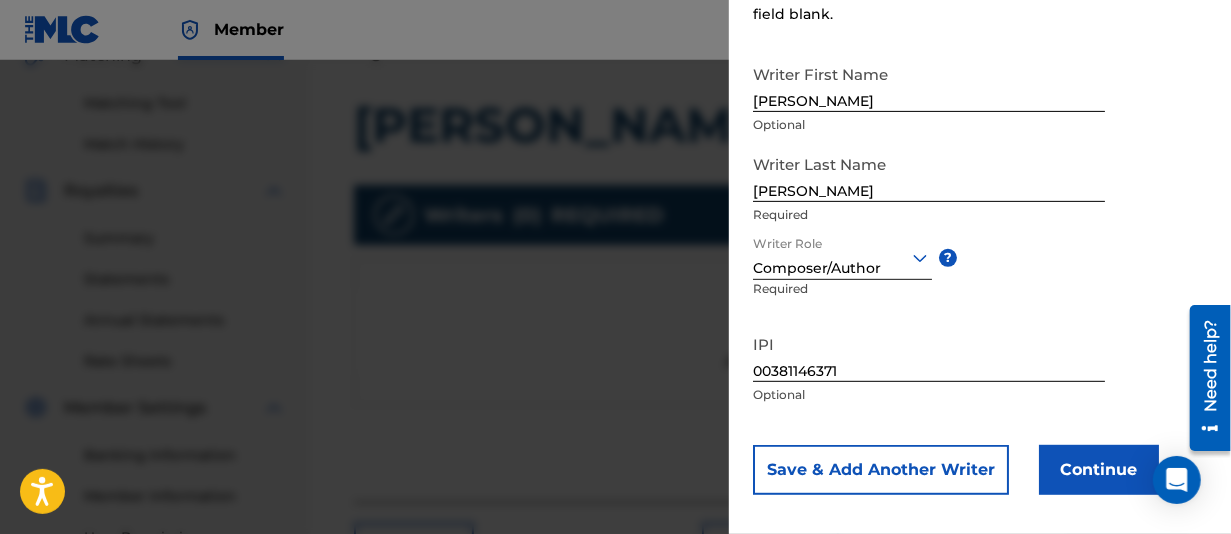 click on "Save & Add Another Writer" at bounding box center (881, 470) 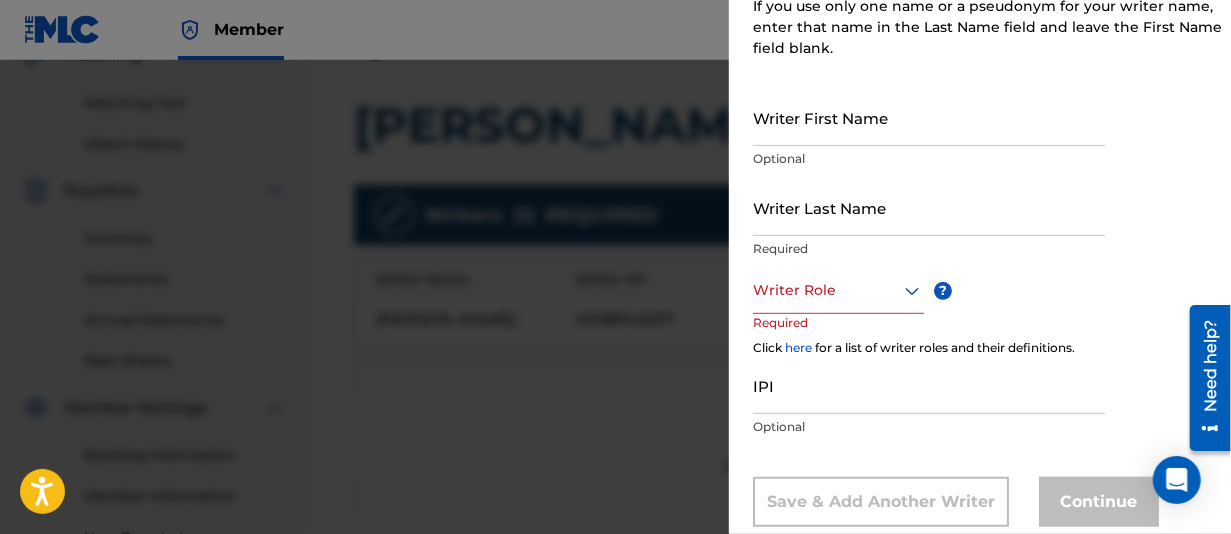 scroll, scrollTop: 380, scrollLeft: 0, axis: vertical 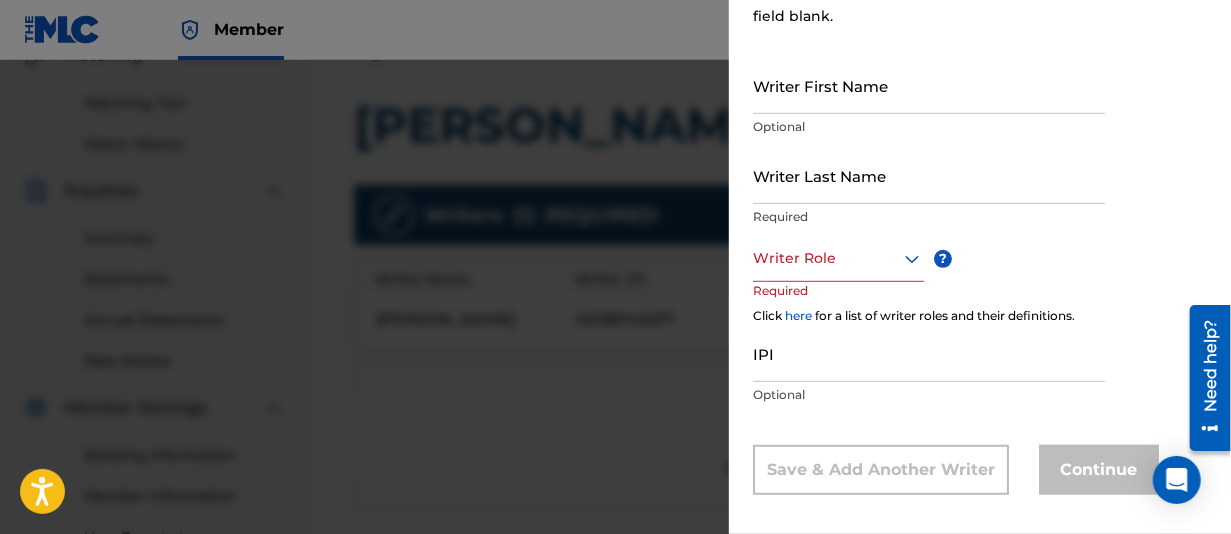 click at bounding box center [838, 258] 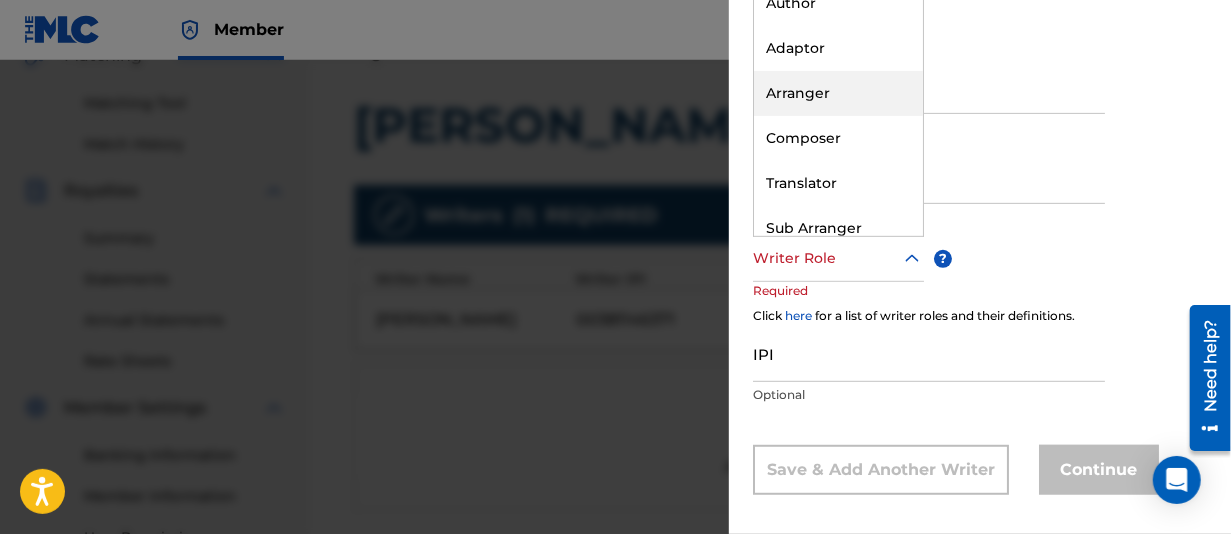 scroll, scrollTop: 280, scrollLeft: 0, axis: vertical 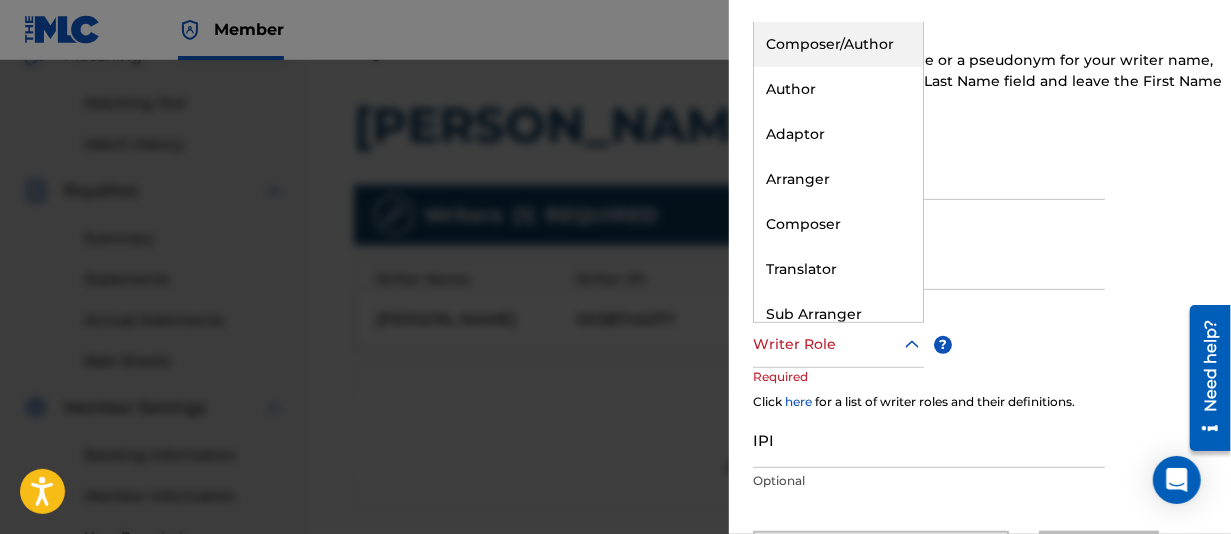 click on "Composer/Author" at bounding box center (838, 44) 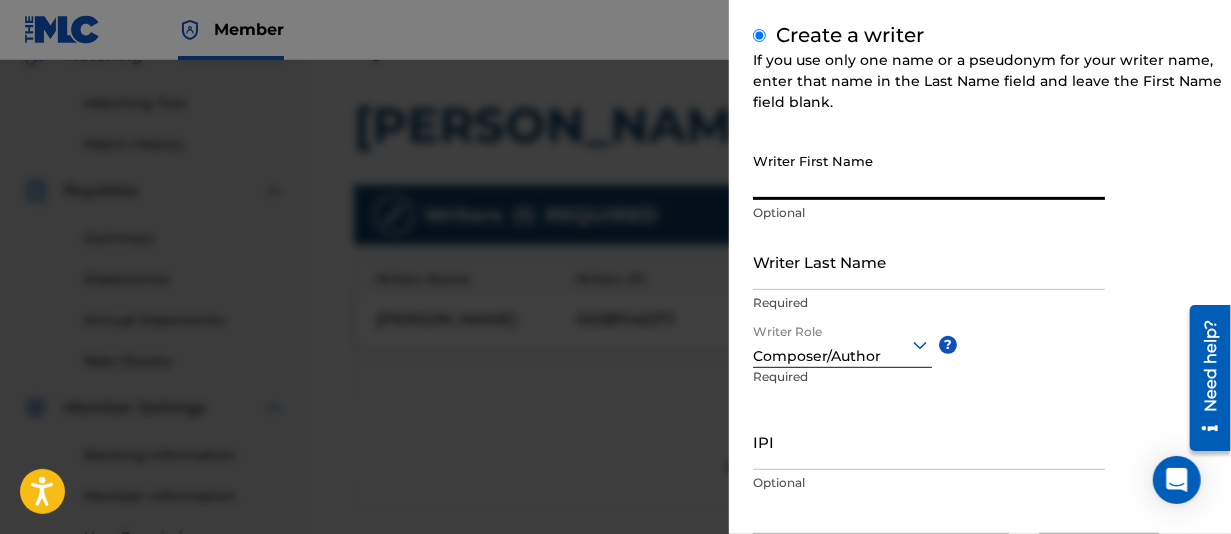 click on "Writer First Name" at bounding box center [929, 171] 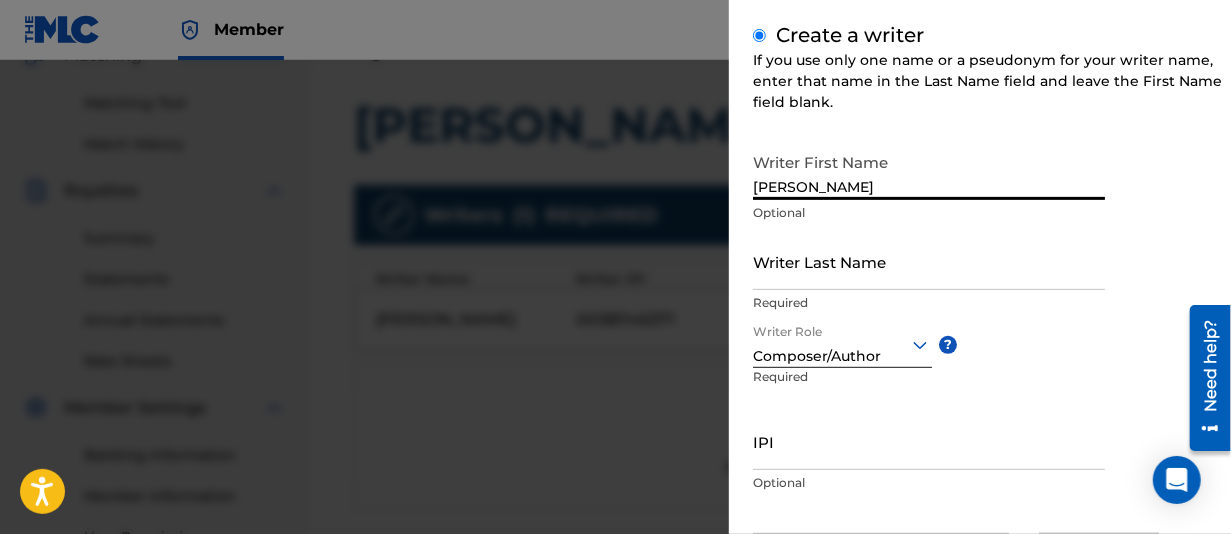 type on "Craig Richard" 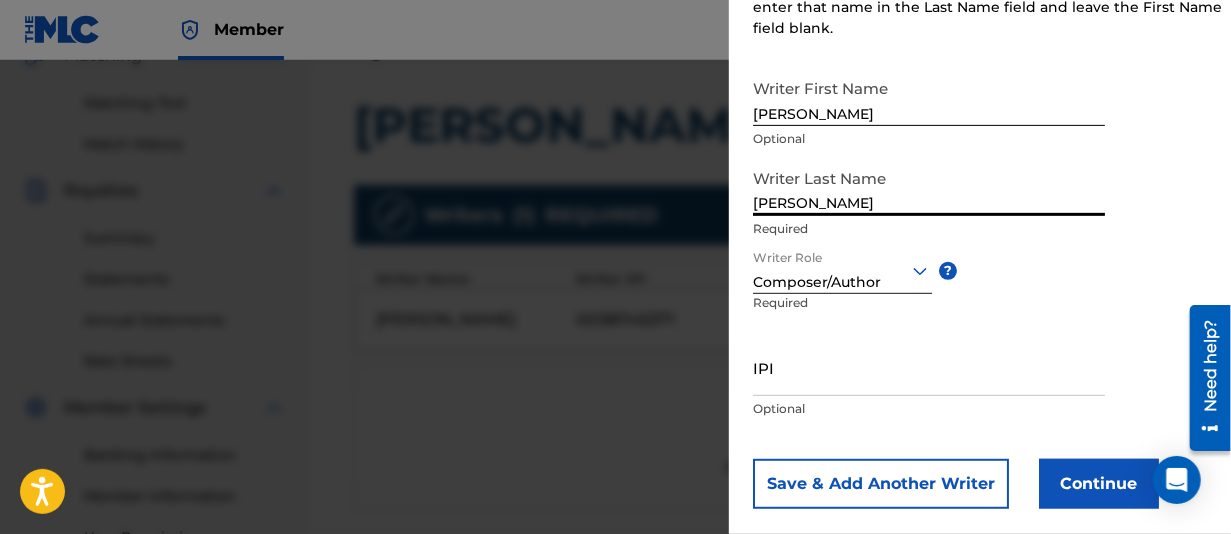 scroll, scrollTop: 380, scrollLeft: 0, axis: vertical 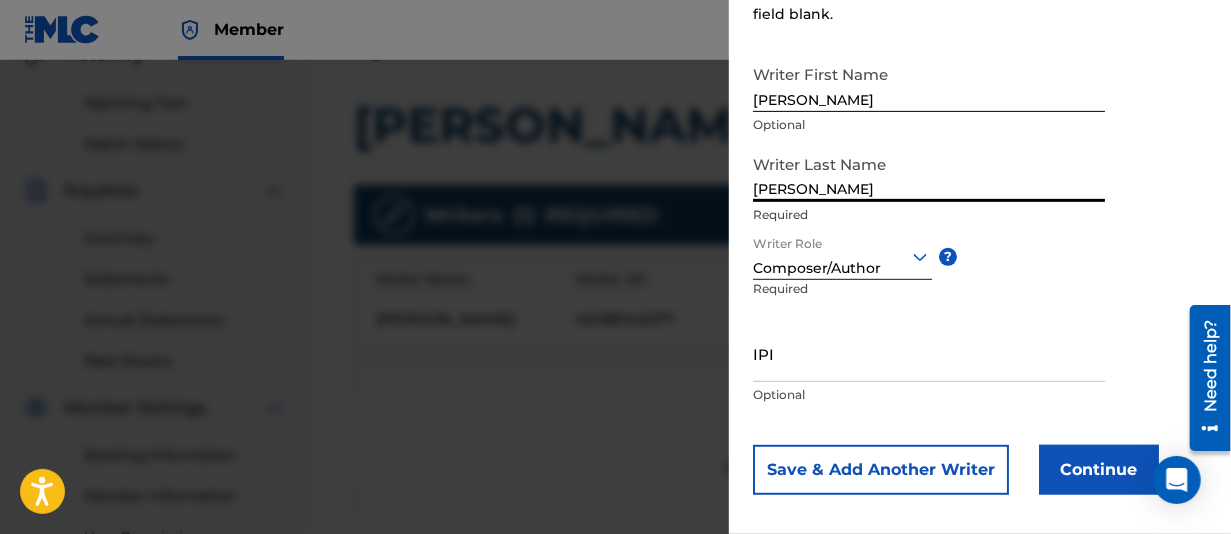 type on "Anderson" 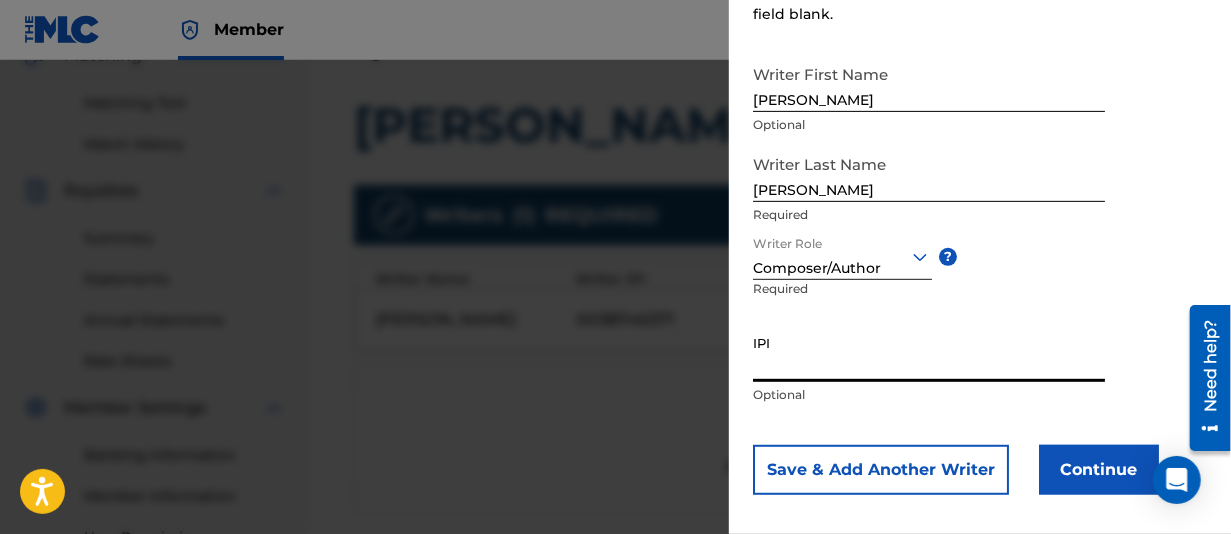 paste on "00865337704" 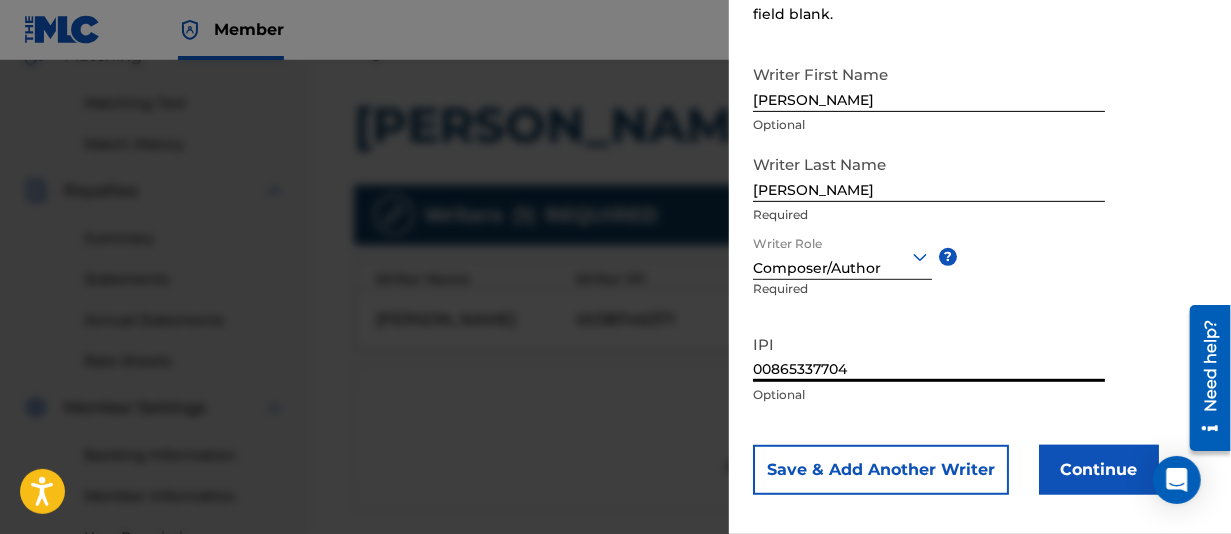 scroll, scrollTop: 382, scrollLeft: 0, axis: vertical 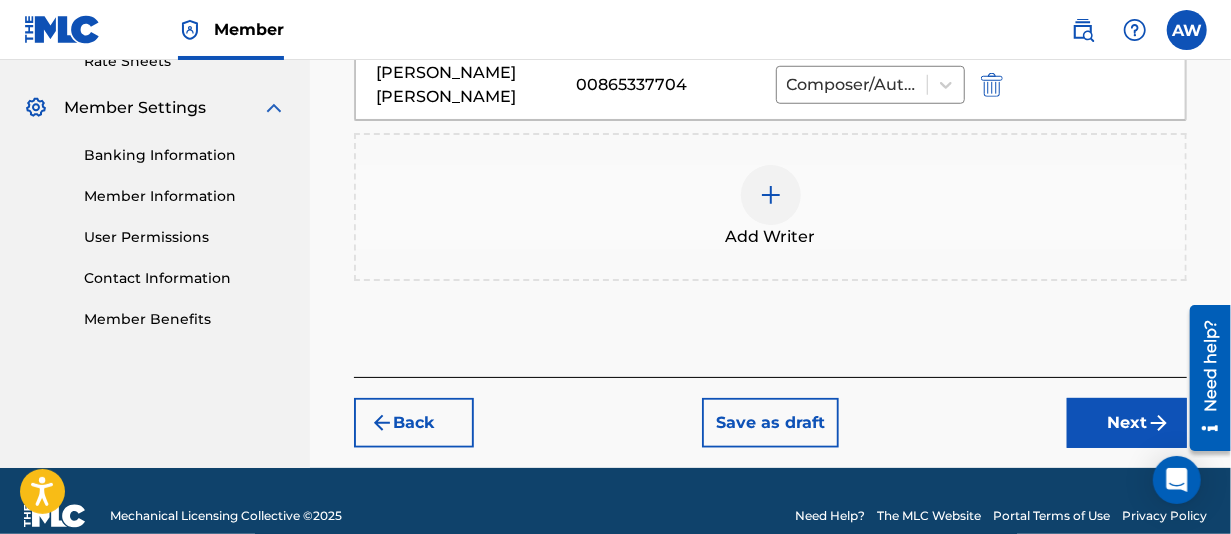 click on "Next" at bounding box center [1127, 423] 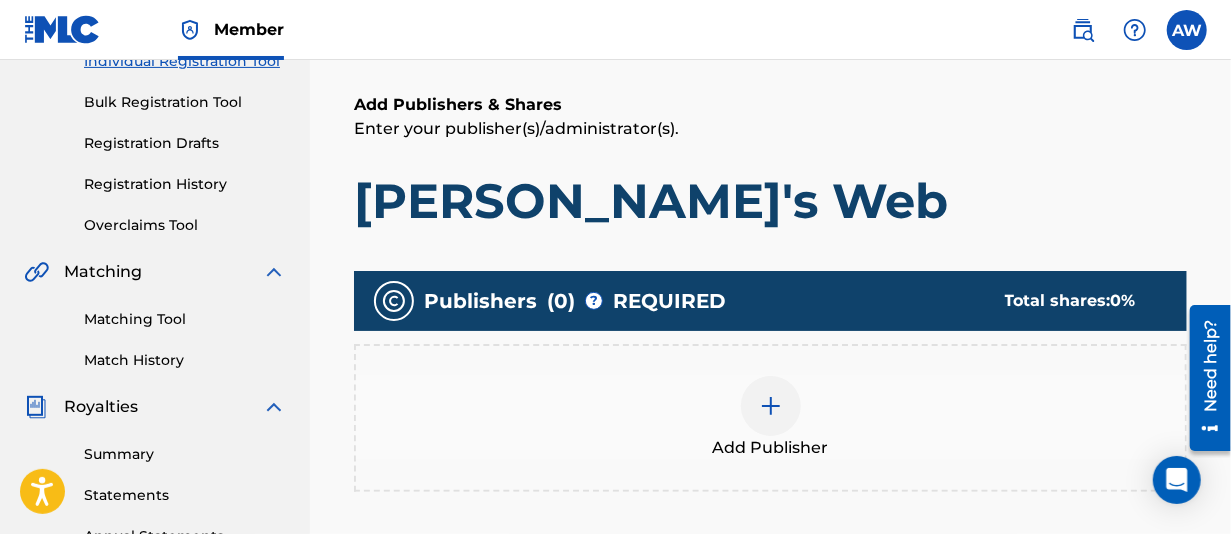 scroll, scrollTop: 290, scrollLeft: 0, axis: vertical 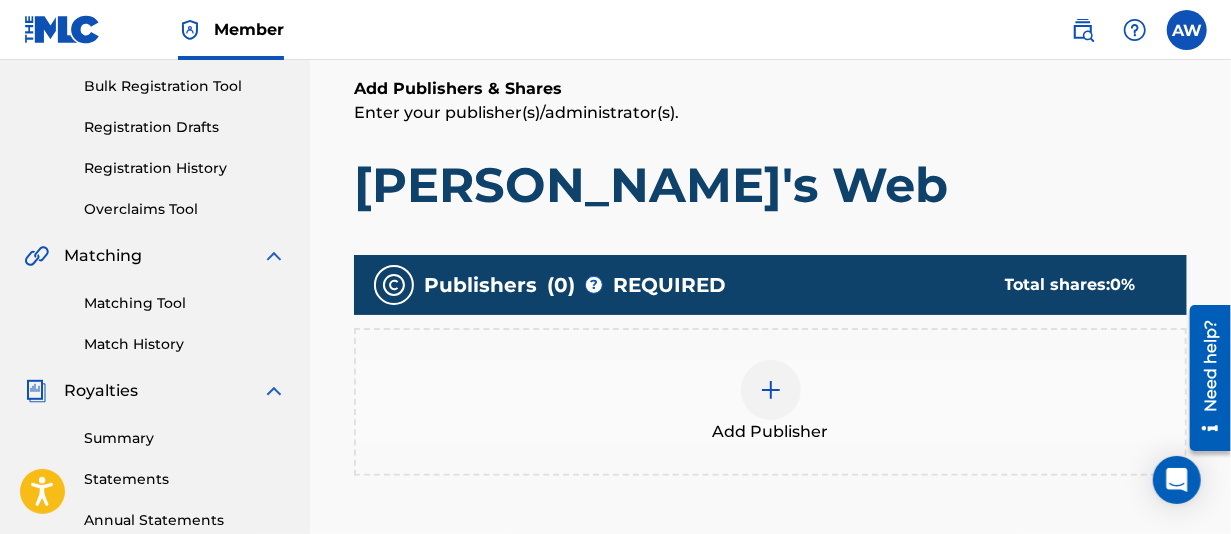 click at bounding box center (771, 390) 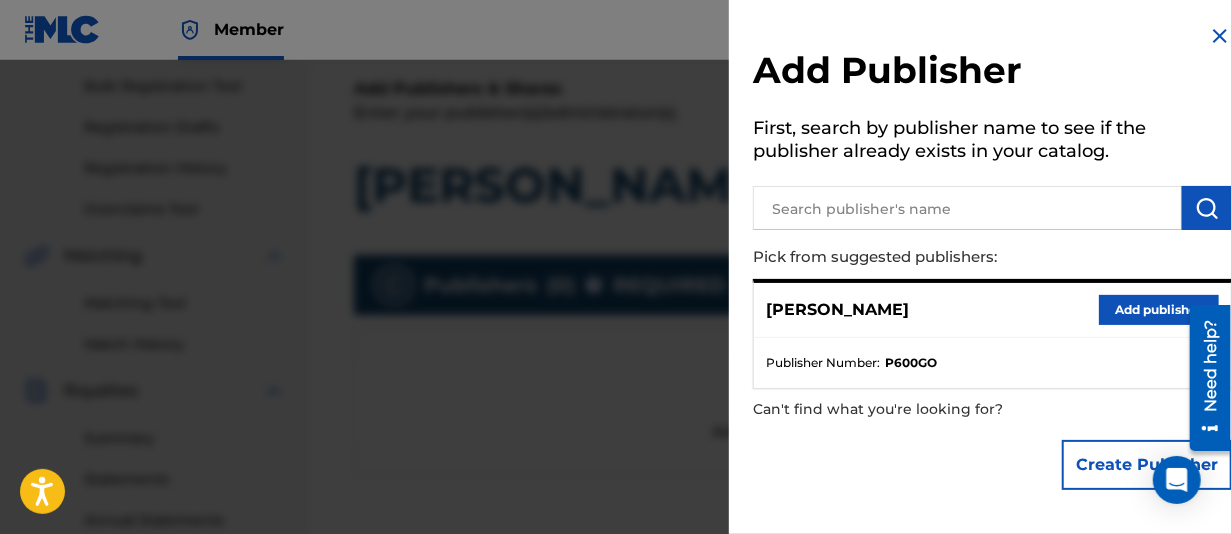 click on "Add publisher" at bounding box center [1159, 310] 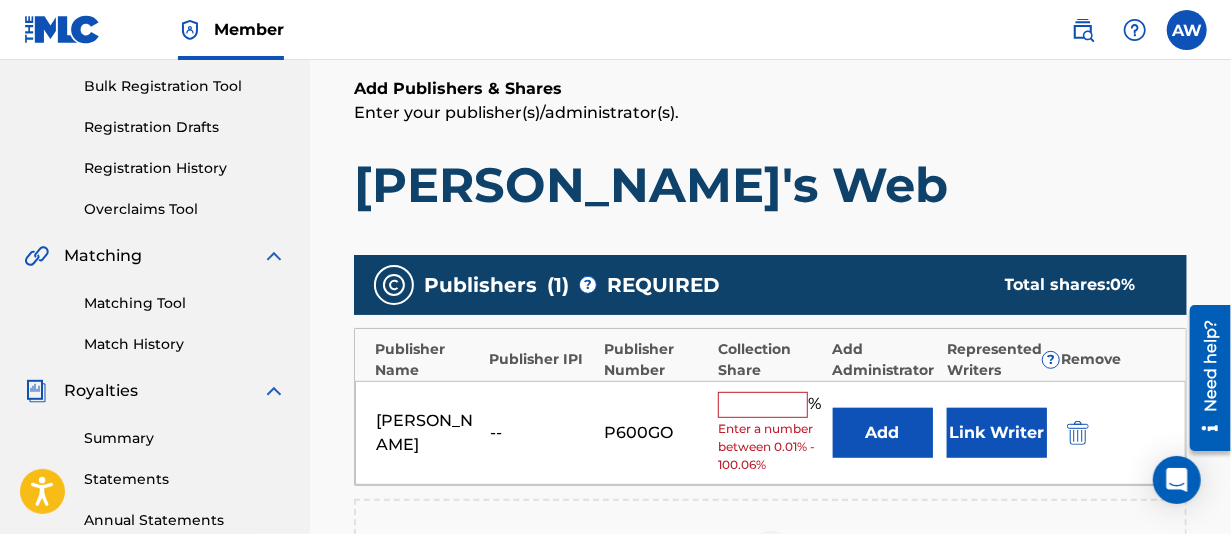 click at bounding box center [763, 405] 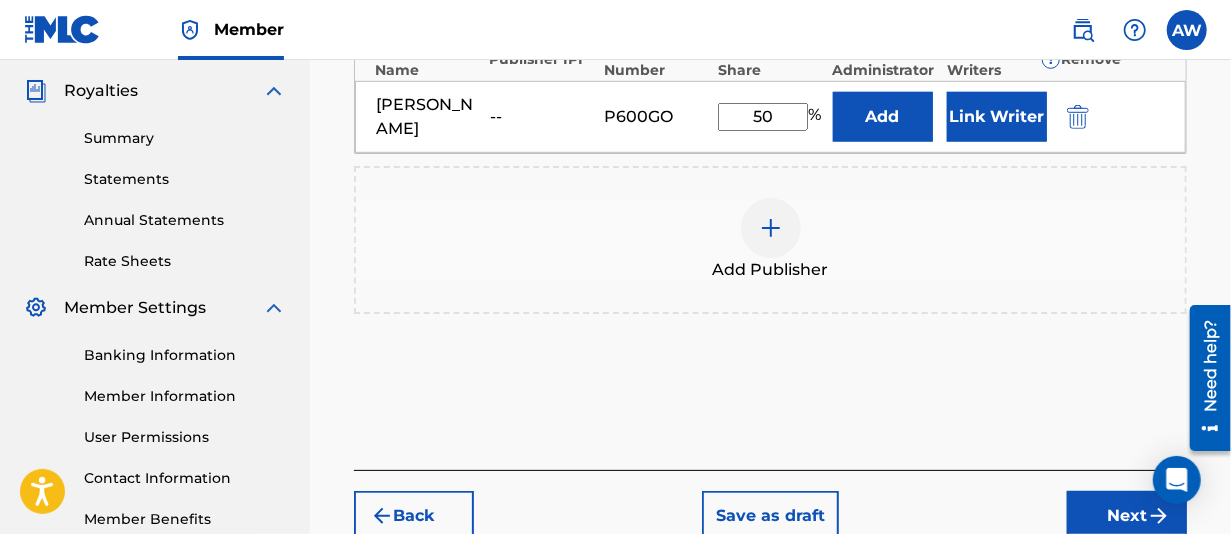 type on "50" 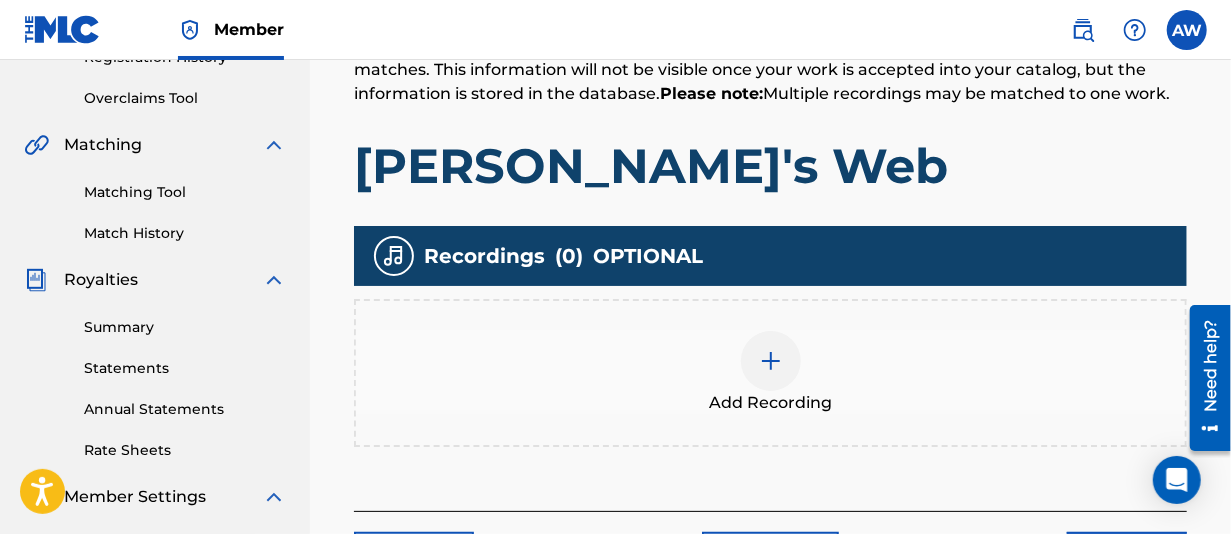 scroll, scrollTop: 490, scrollLeft: 0, axis: vertical 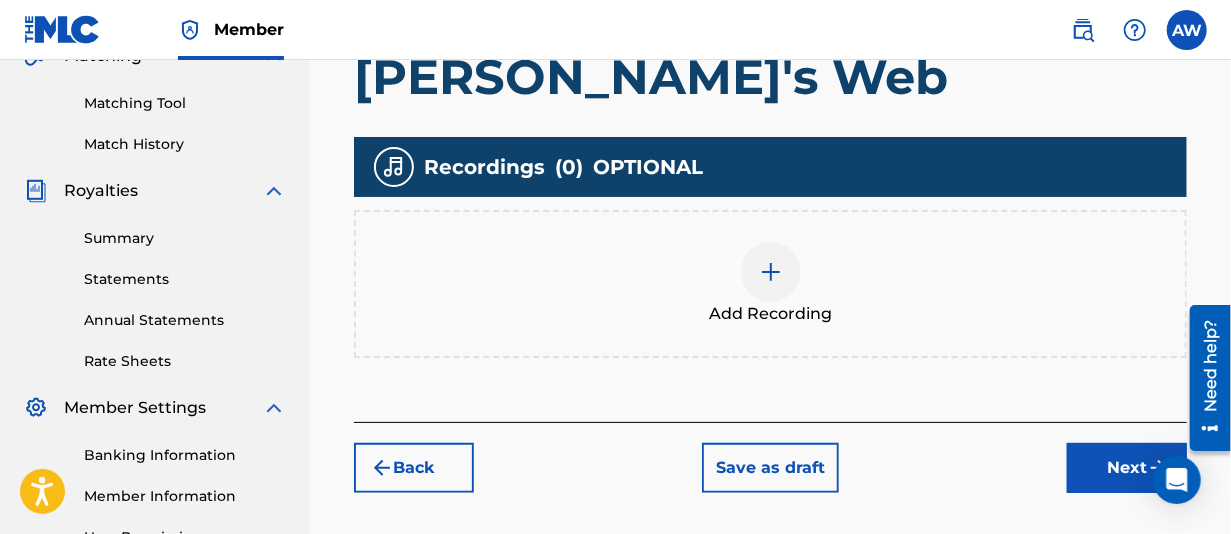 click at bounding box center [771, 272] 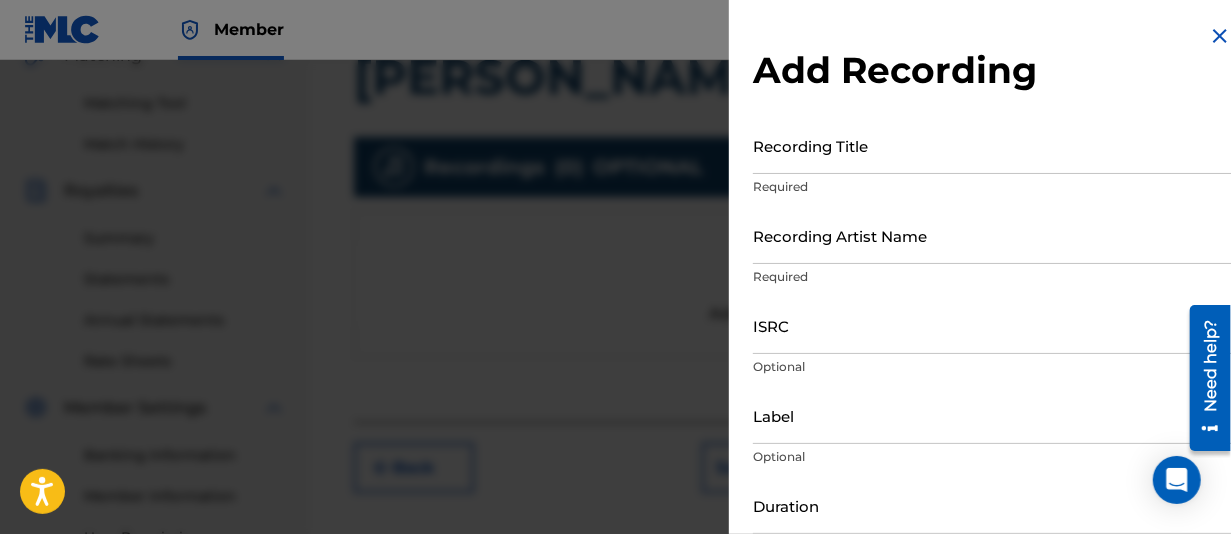 click on "Recording Title" at bounding box center [992, 145] 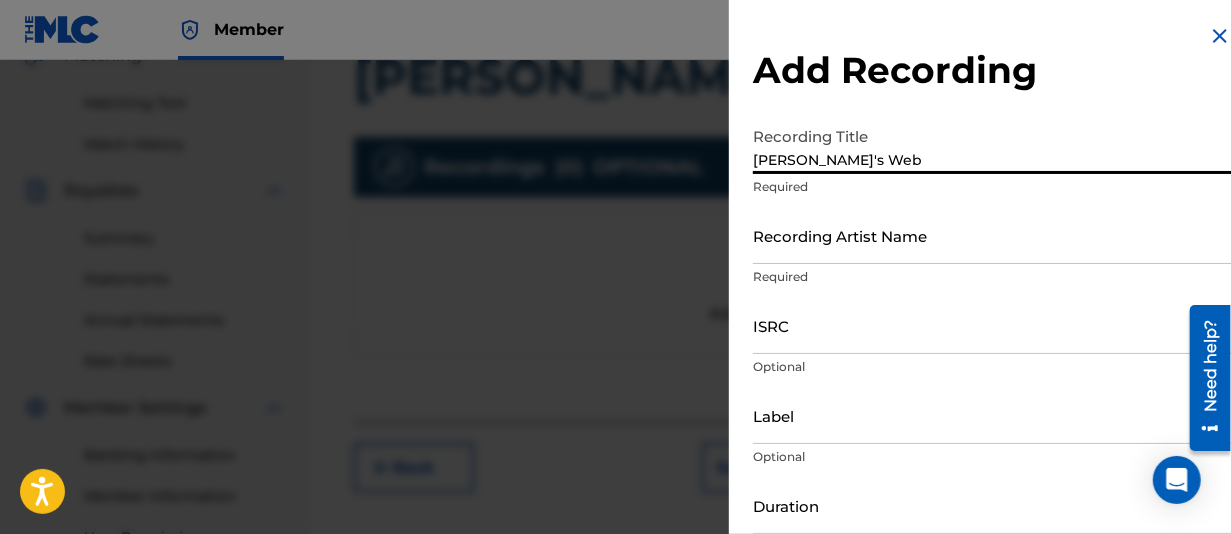 type on "Charlotte's Web" 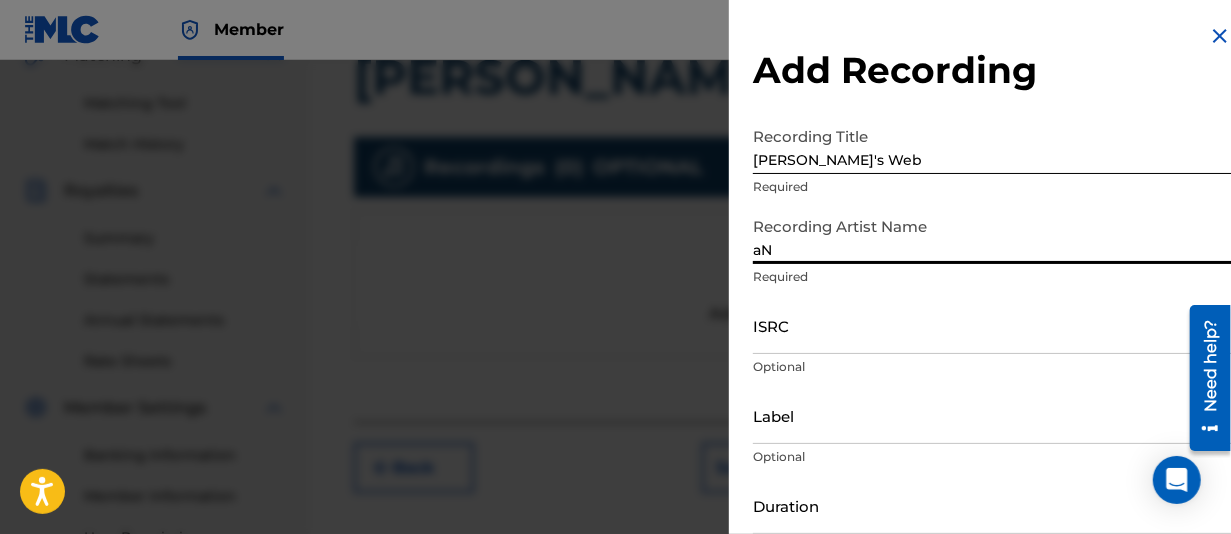 type on "a" 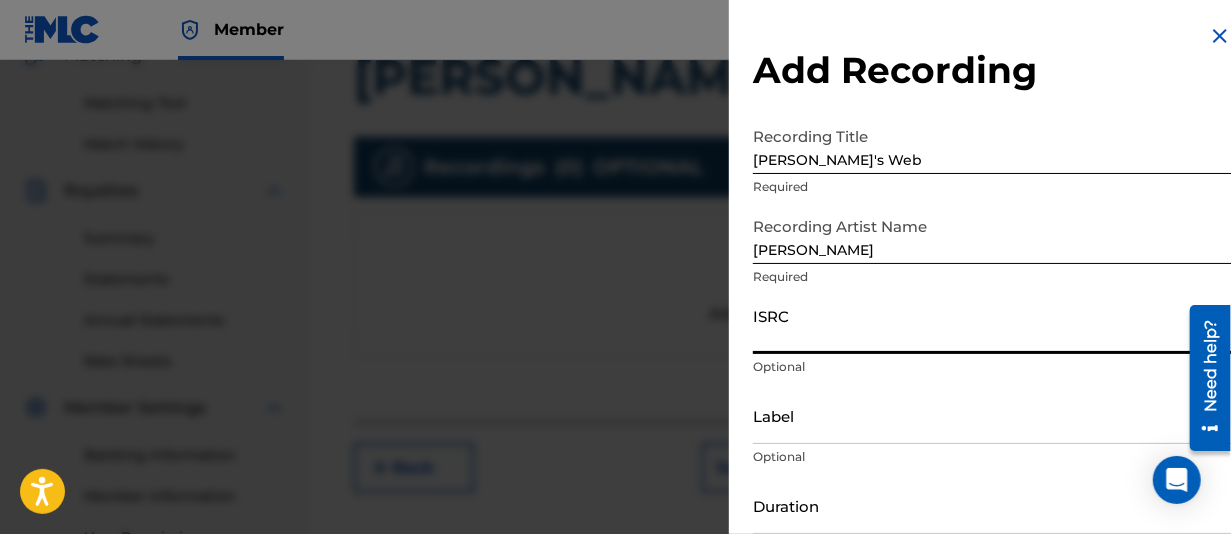 paste on "QZWFH2485016" 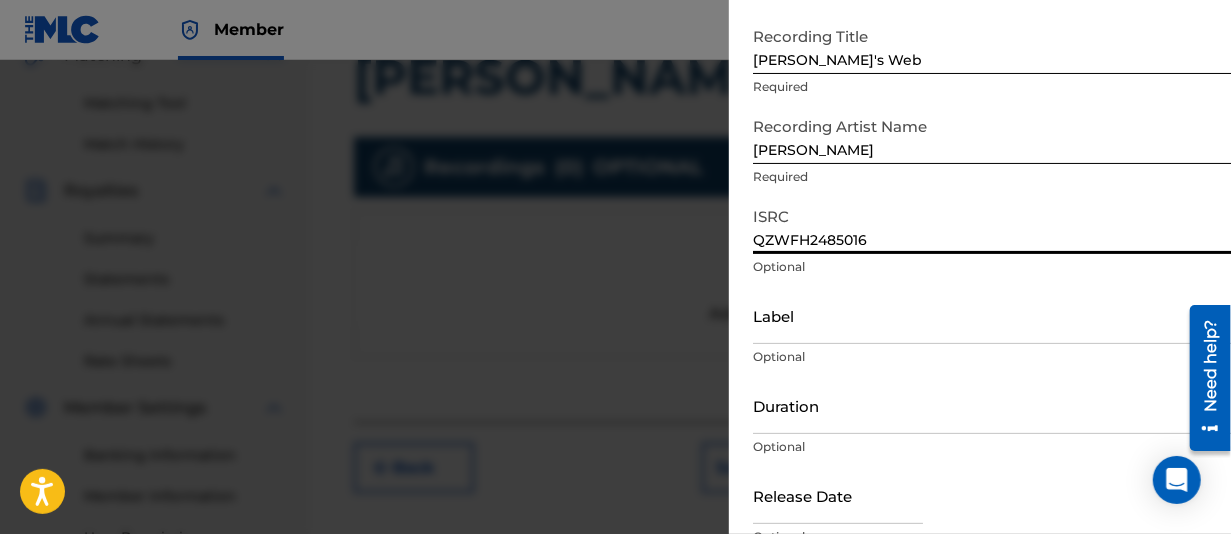 scroll, scrollTop: 197, scrollLeft: 0, axis: vertical 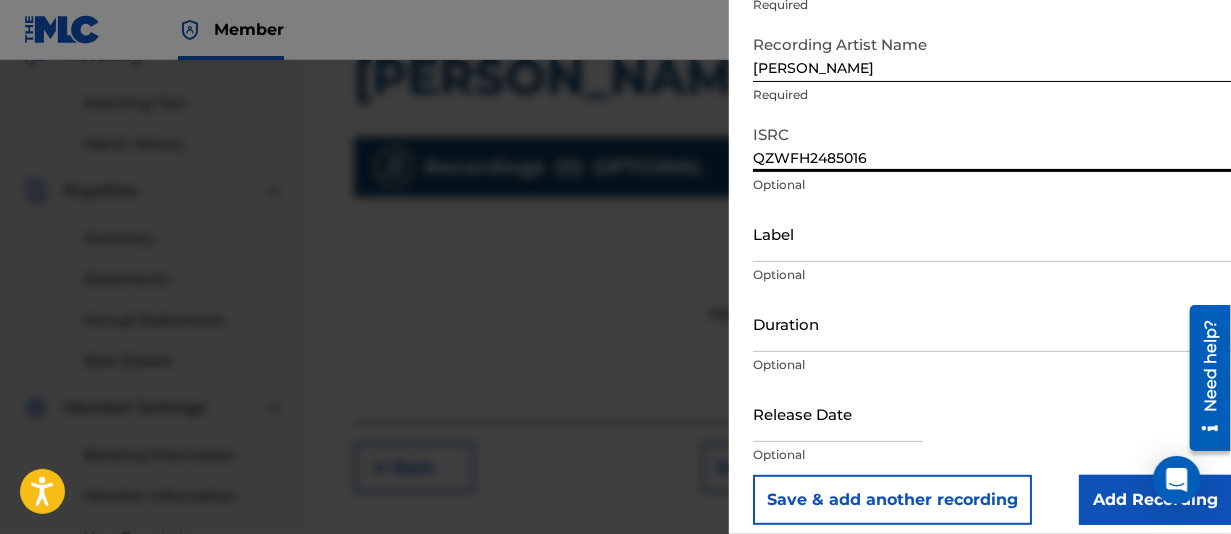 type on "QZWFH2485016" 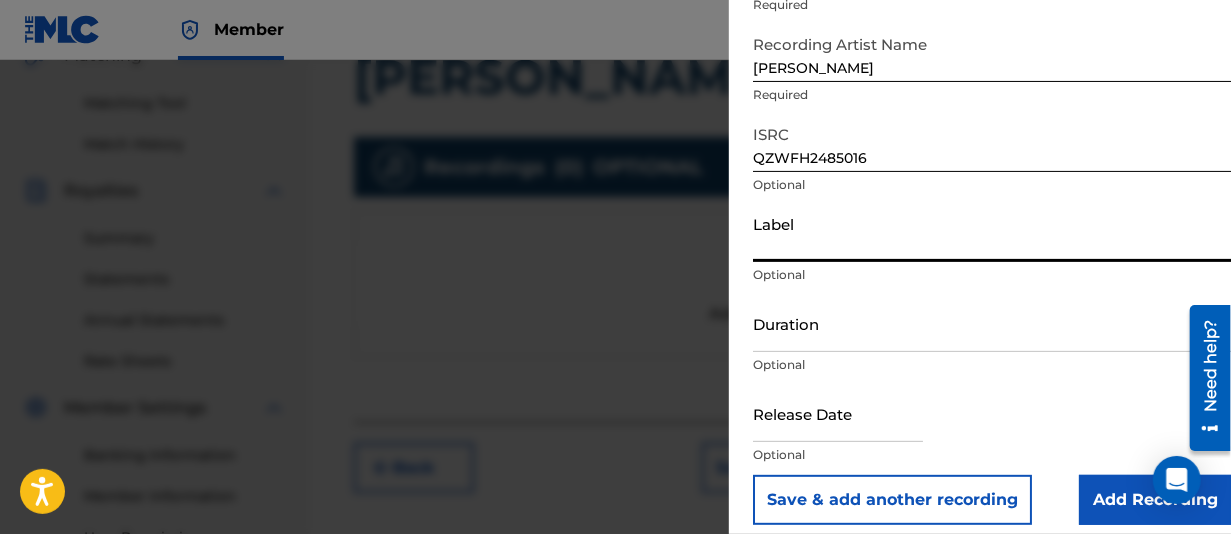 click on "Label" at bounding box center [992, 233] 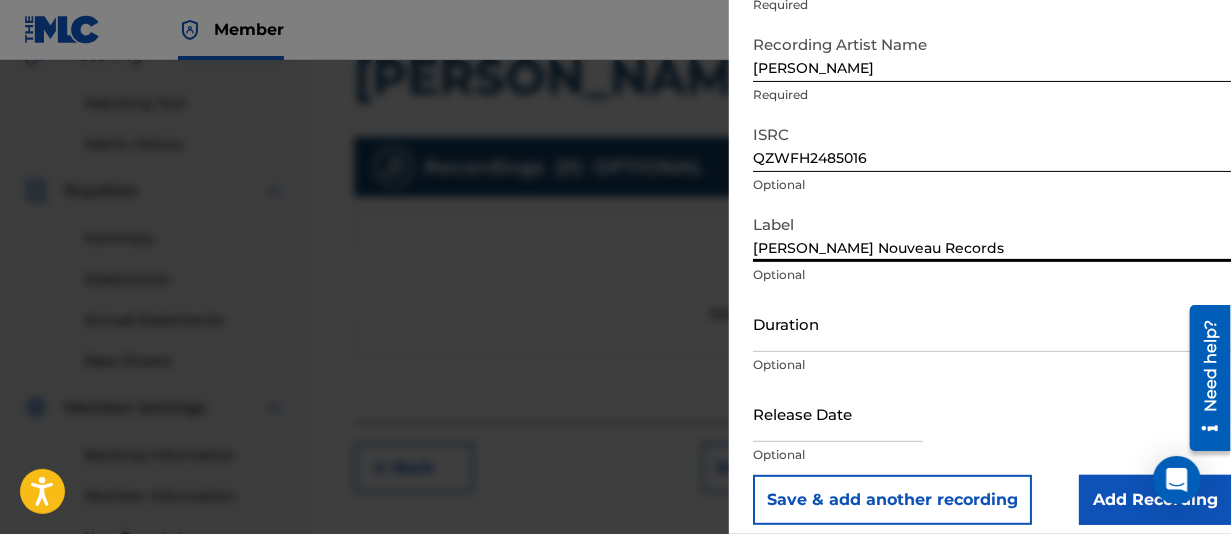 click on "Duration" at bounding box center (992, 323) 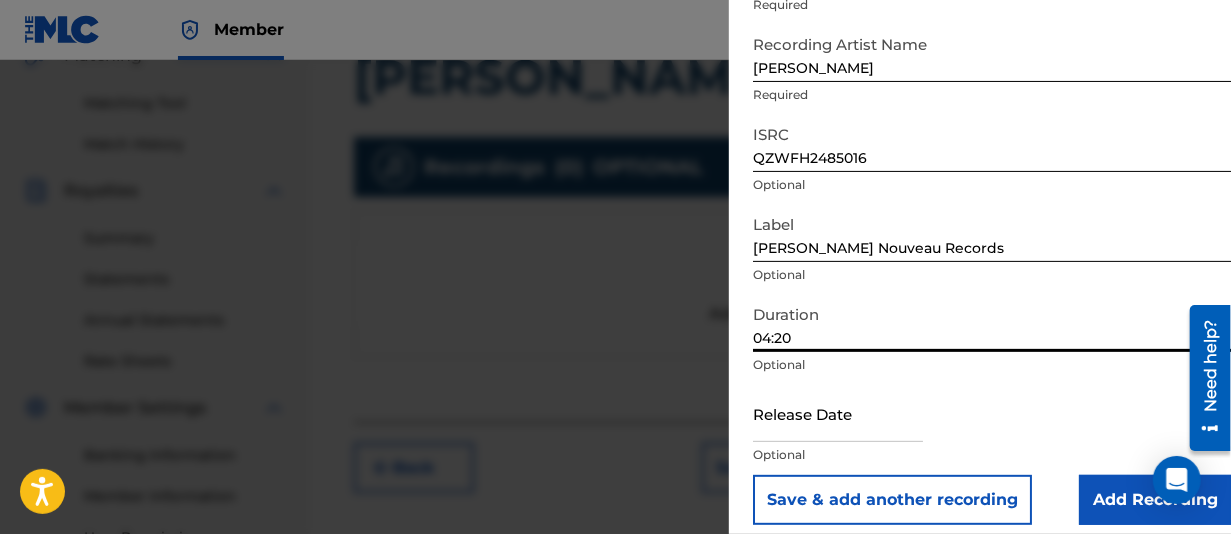 type on "04:20" 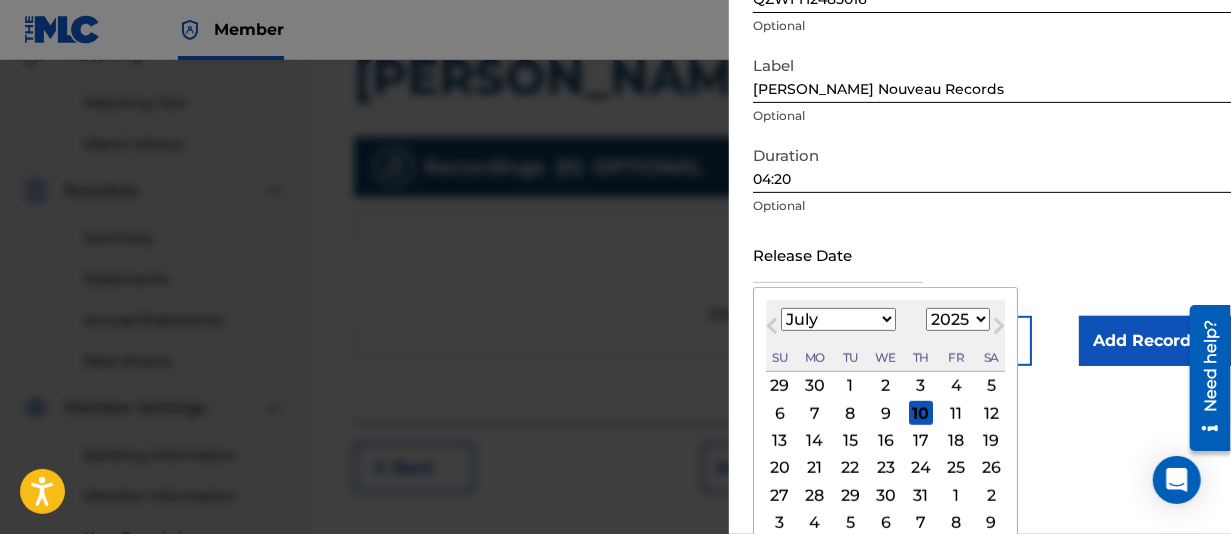 scroll, scrollTop: 355, scrollLeft: 0, axis: vertical 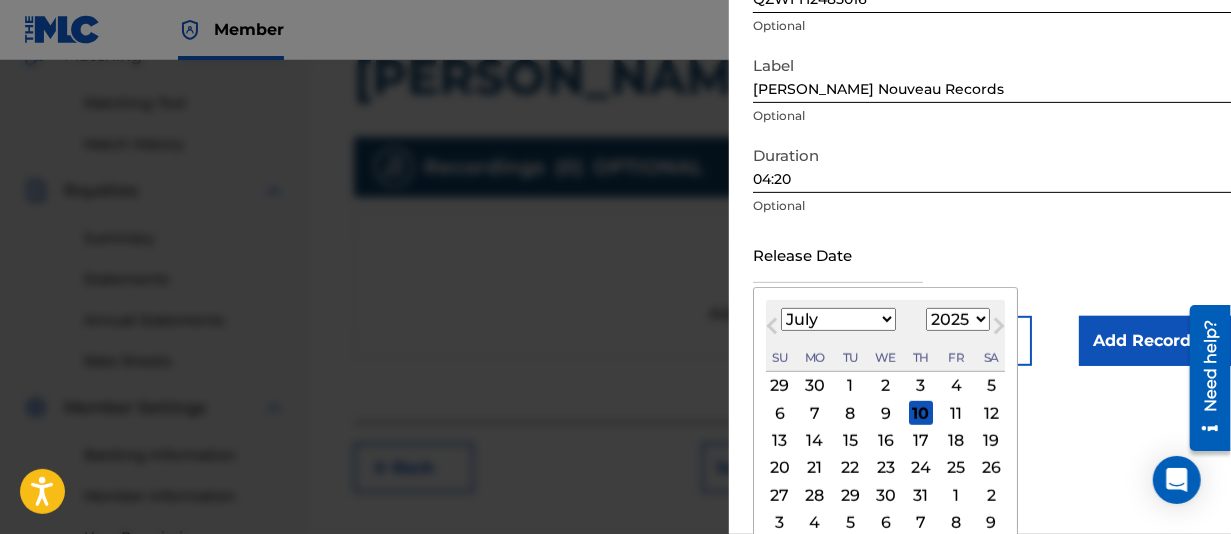 click on "Previous Month" at bounding box center [774, 329] 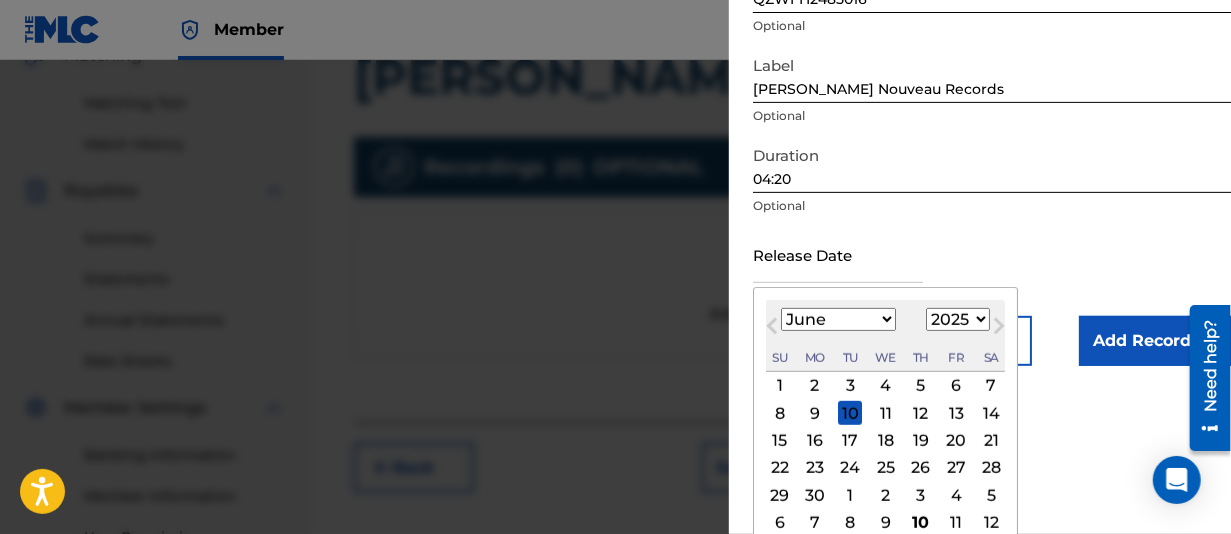 click on "Previous Month" at bounding box center (774, 329) 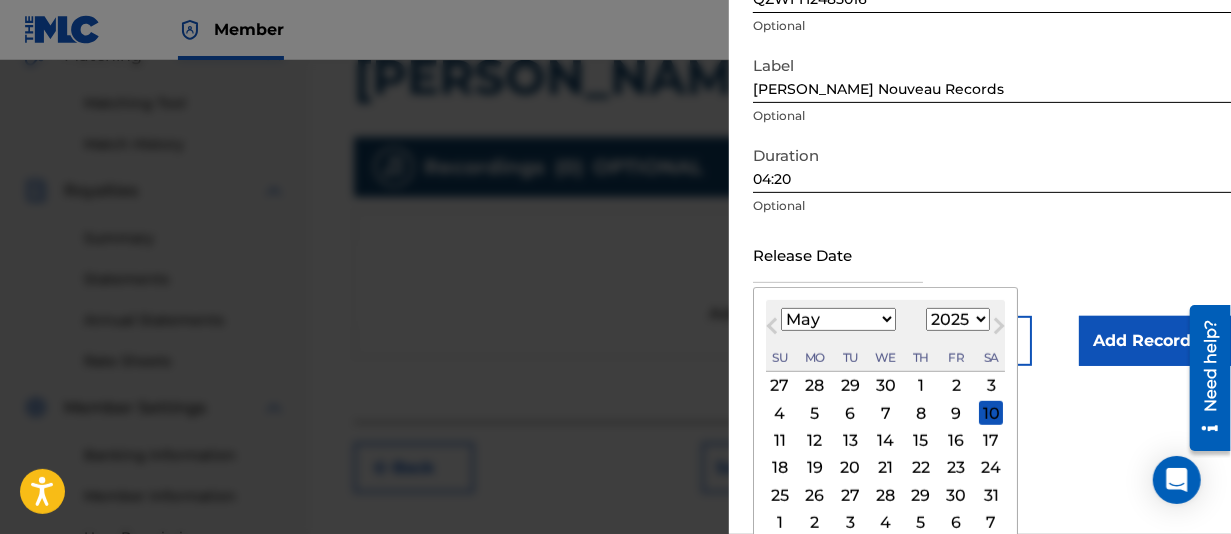 click on "Previous Month" at bounding box center (774, 329) 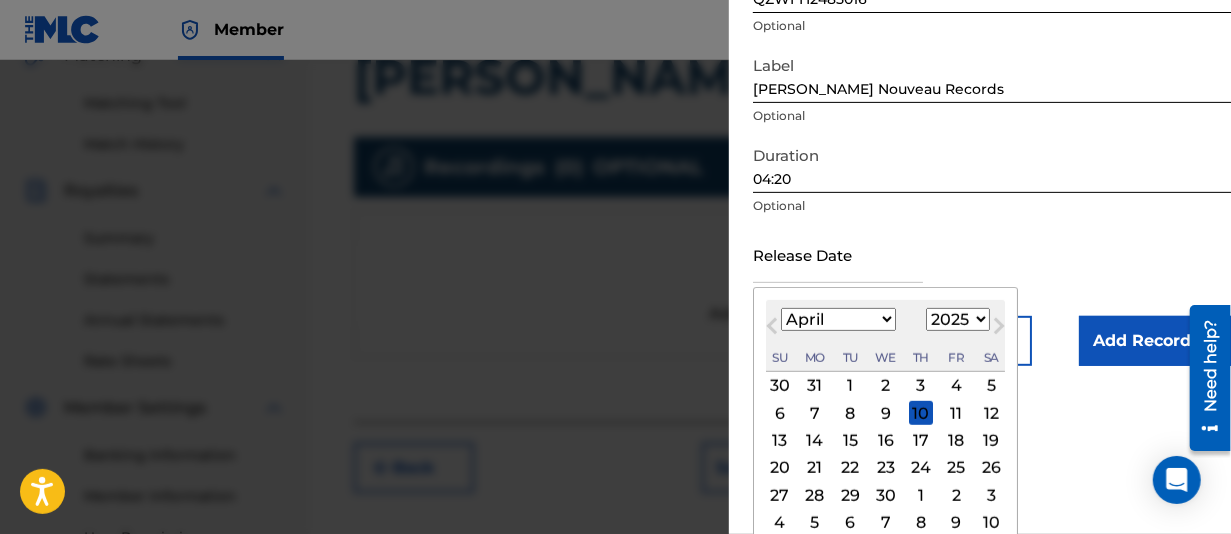 click on "Previous Month" at bounding box center [774, 329] 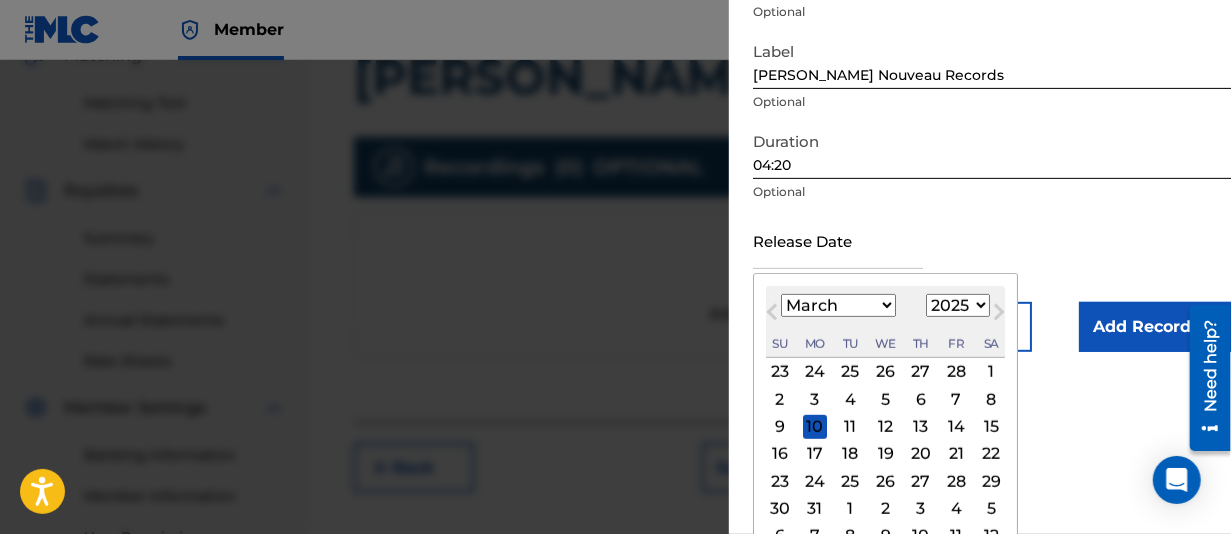 click on "Previous Month" at bounding box center [774, 315] 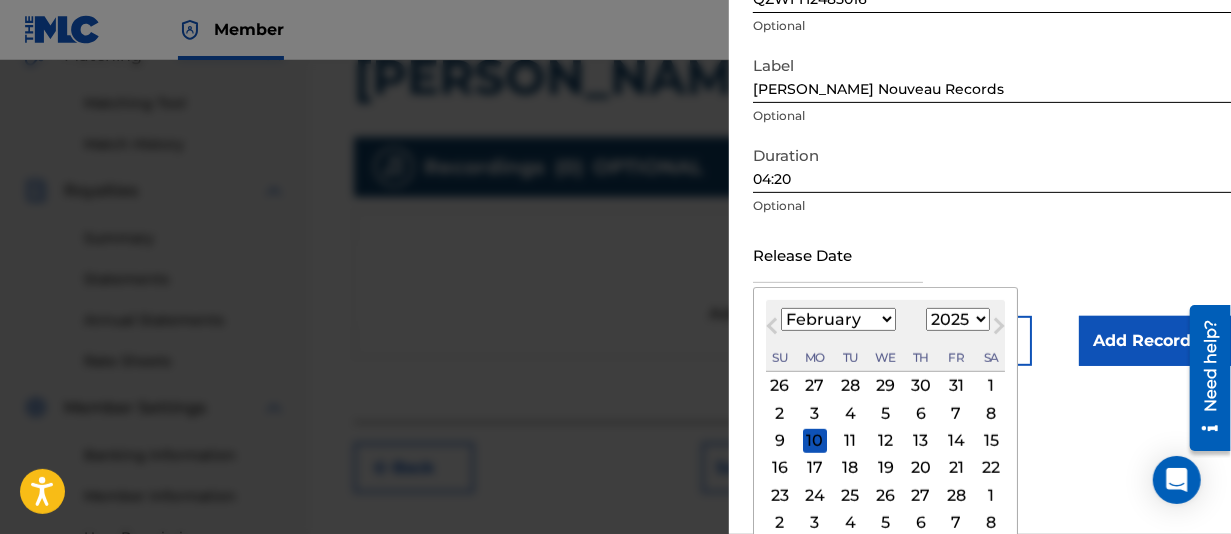 click on "Previous Month" at bounding box center [774, 329] 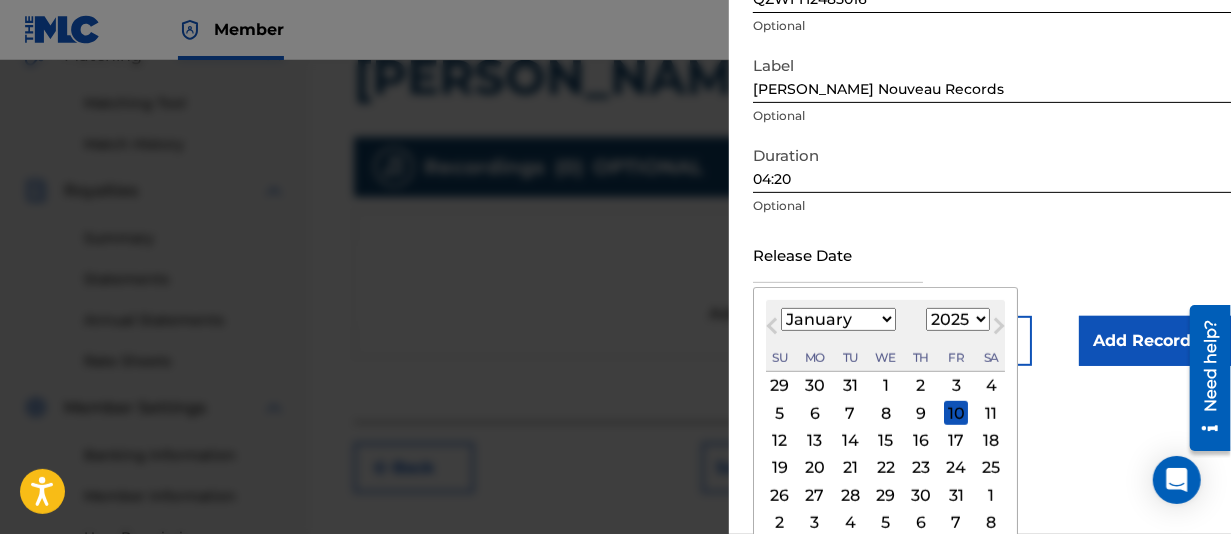 click on "Previous Month" at bounding box center (774, 329) 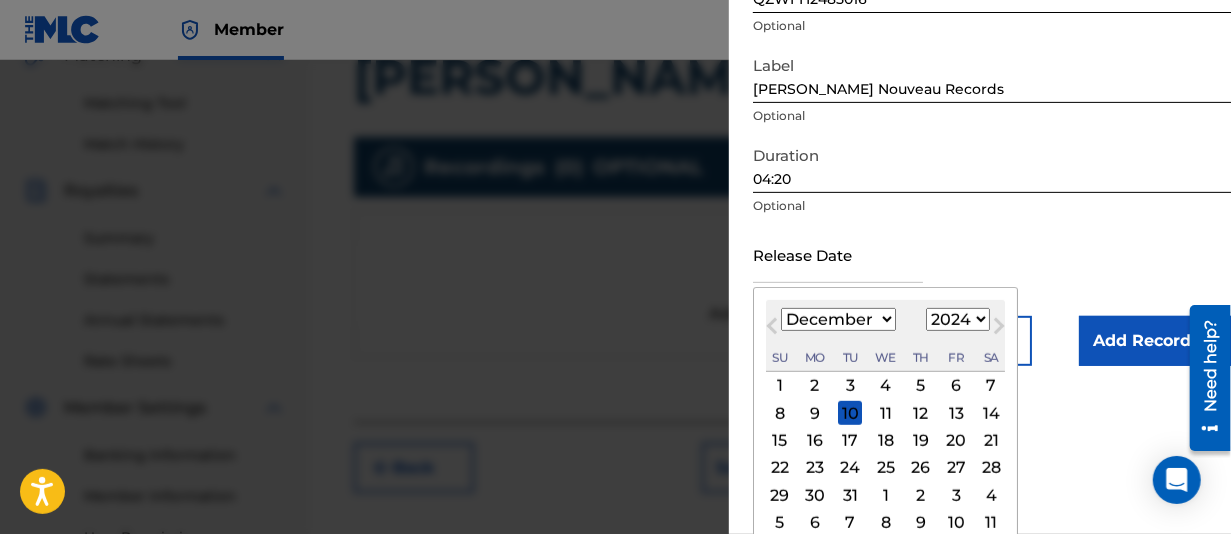 click on "Previous Month" at bounding box center [774, 329] 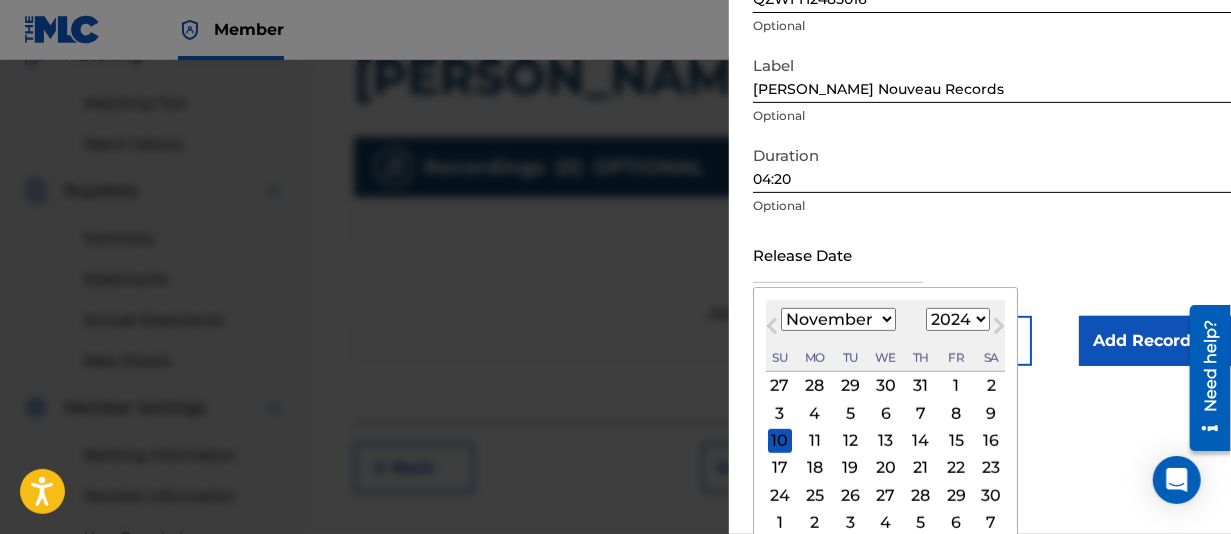click on "Previous Month" at bounding box center (774, 329) 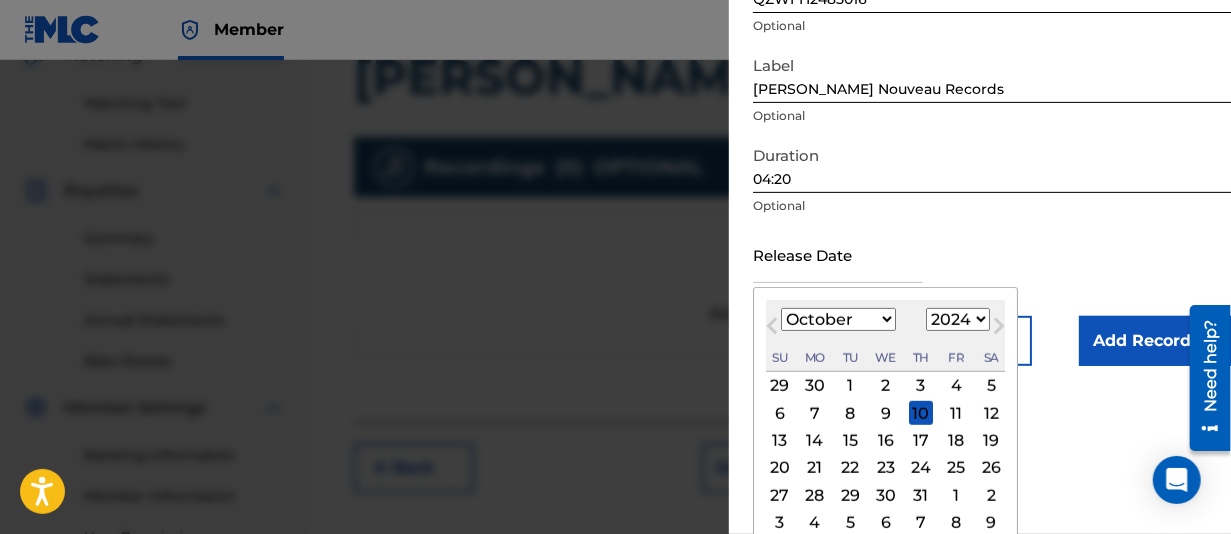 click on "11" at bounding box center [956, 413] 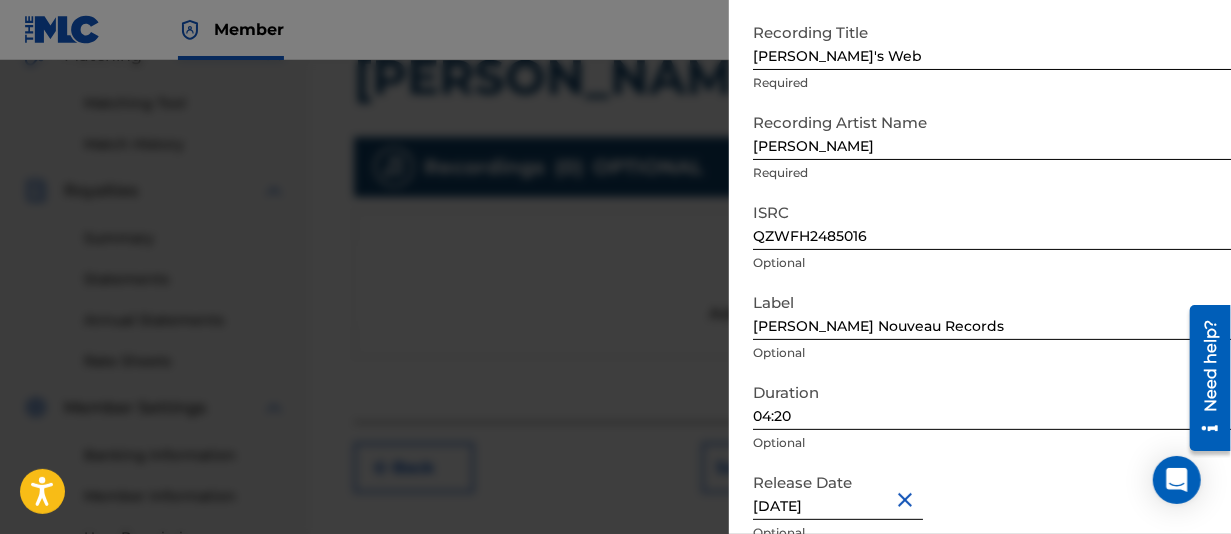 scroll, scrollTop: 197, scrollLeft: 0, axis: vertical 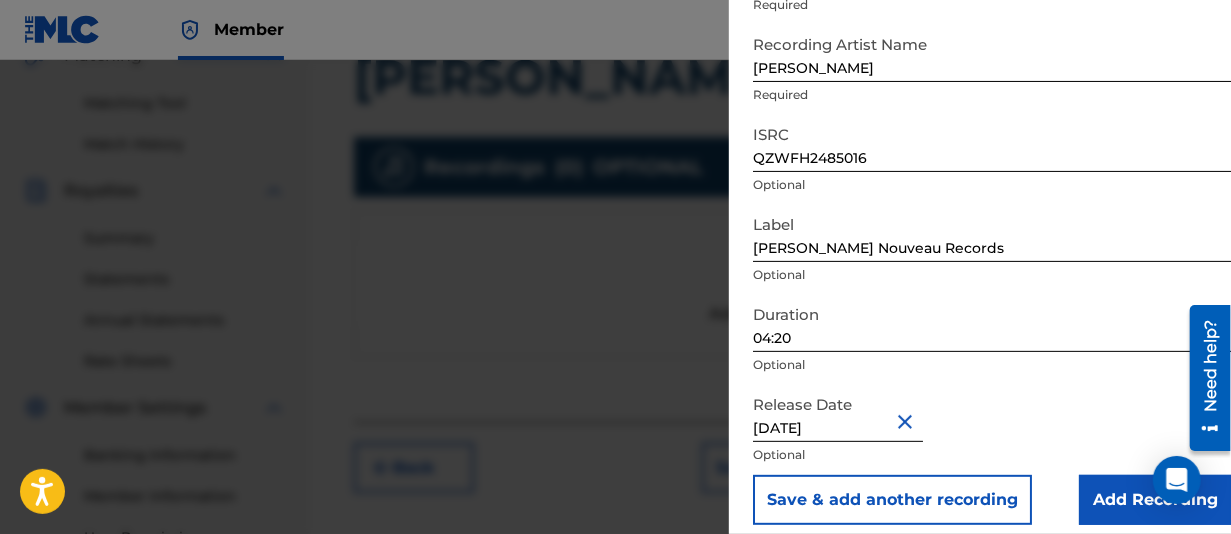 click on "Add Recording" at bounding box center [1155, 500] 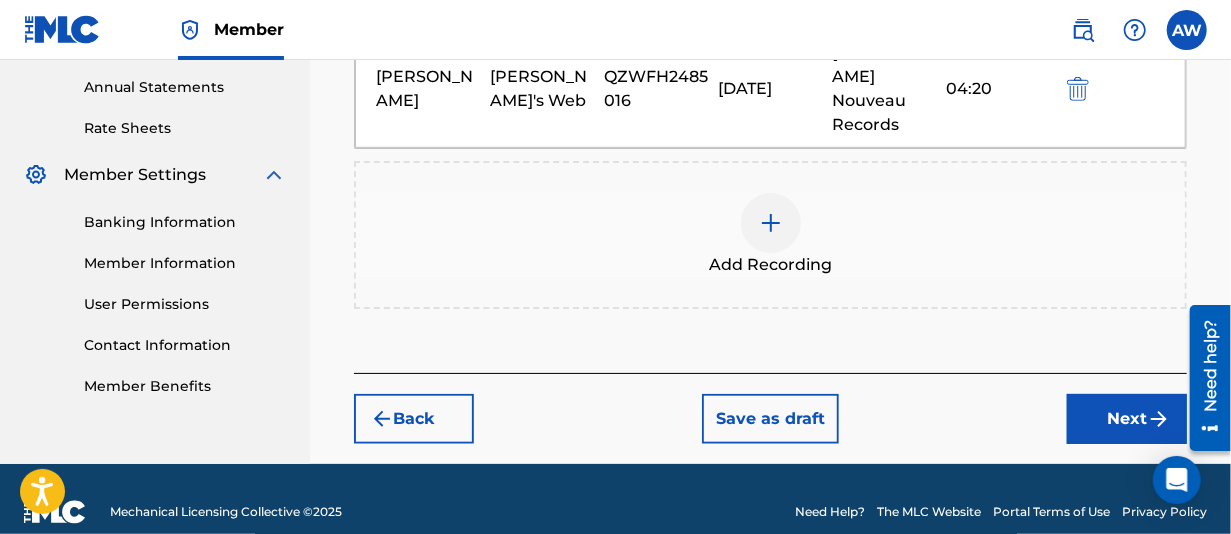 click on "Next" at bounding box center [1127, 419] 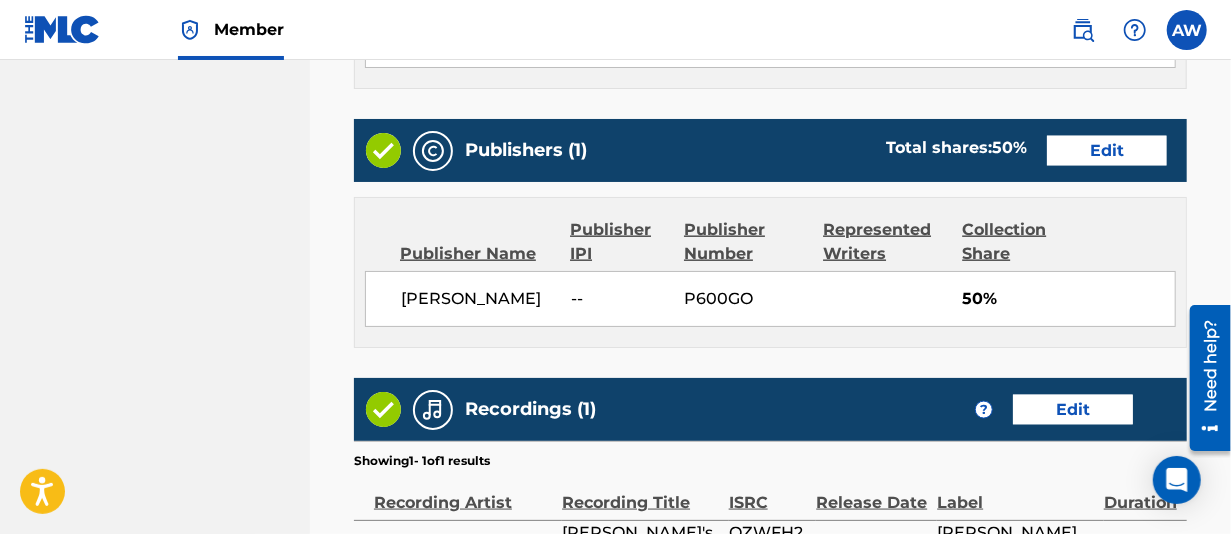scroll, scrollTop: 1341, scrollLeft: 0, axis: vertical 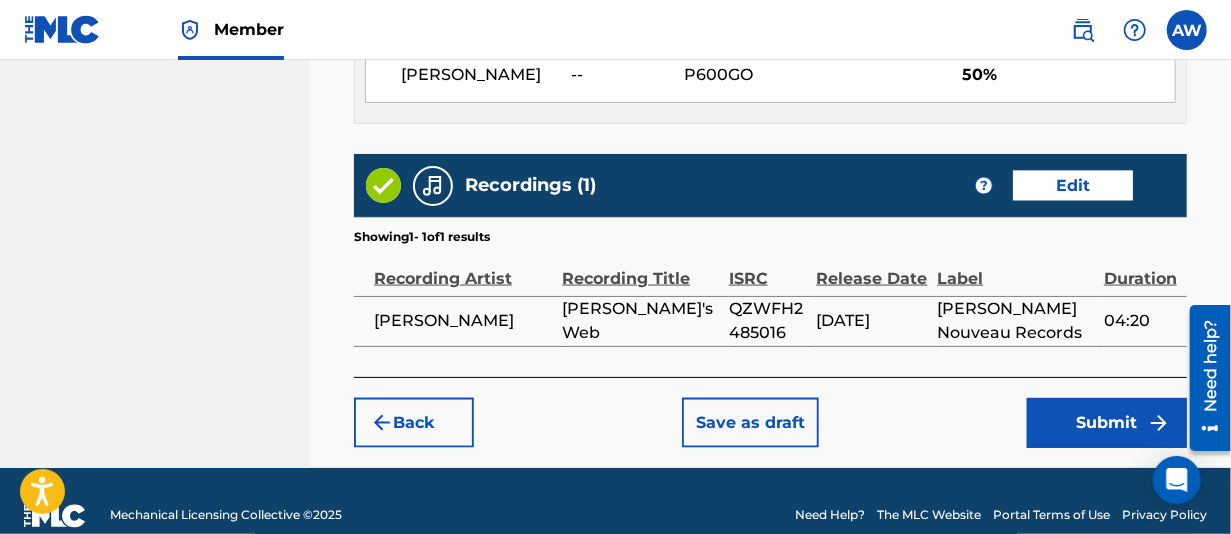 click on "Submit" at bounding box center (1107, 423) 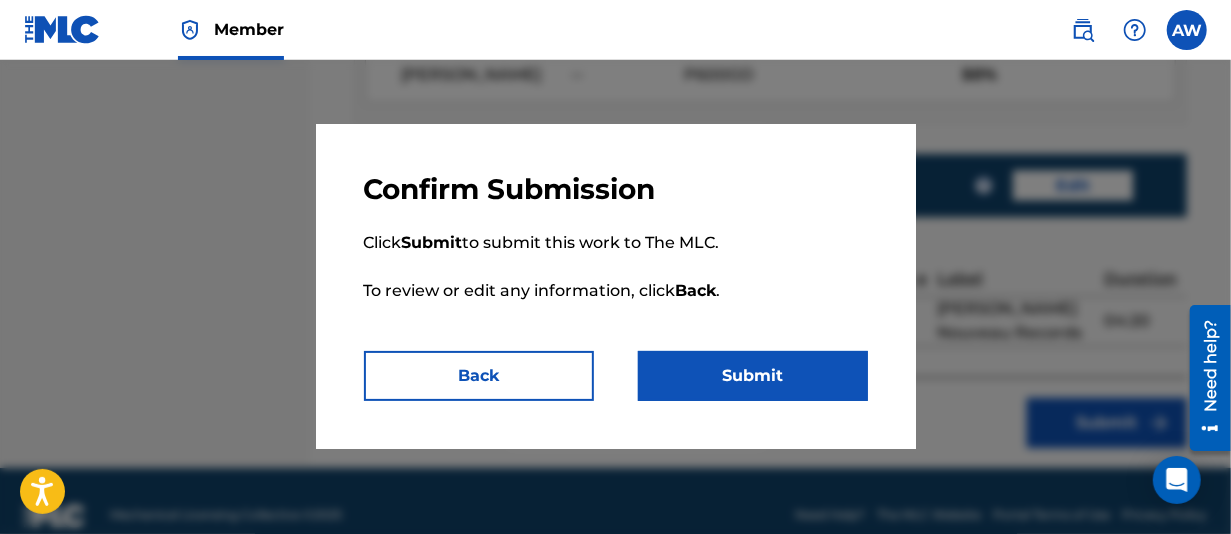 click on "Submit" at bounding box center [753, 376] 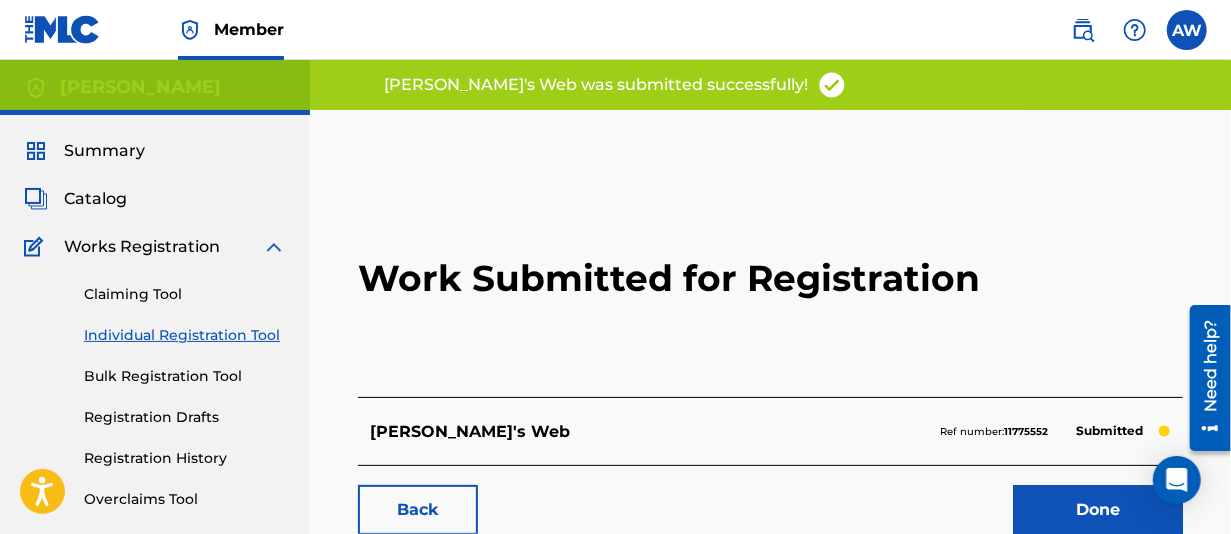 scroll, scrollTop: 200, scrollLeft: 0, axis: vertical 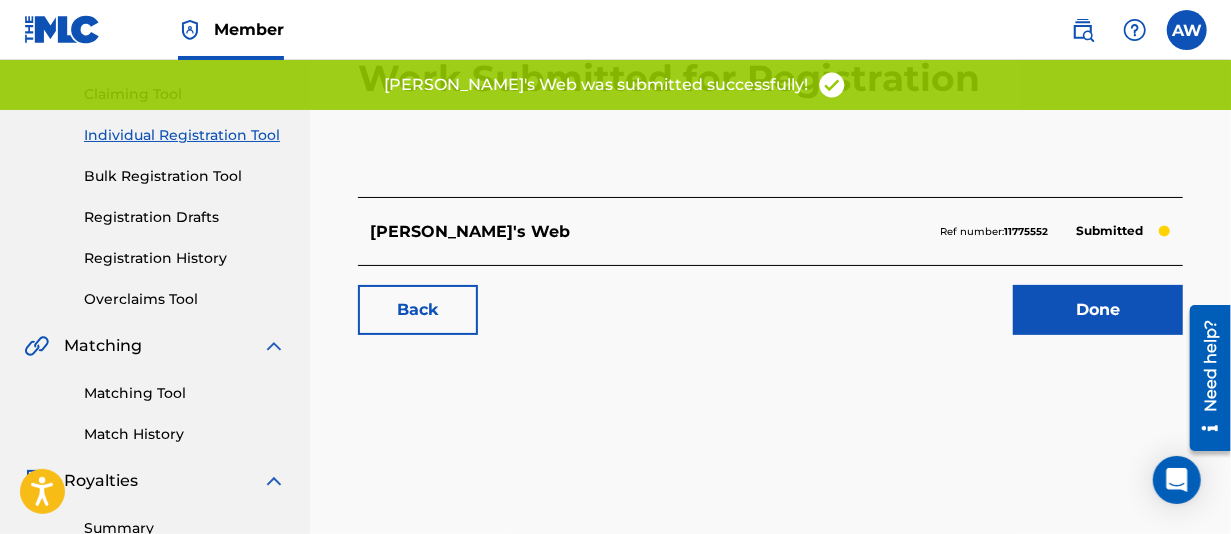 click on "Done" at bounding box center (1098, 310) 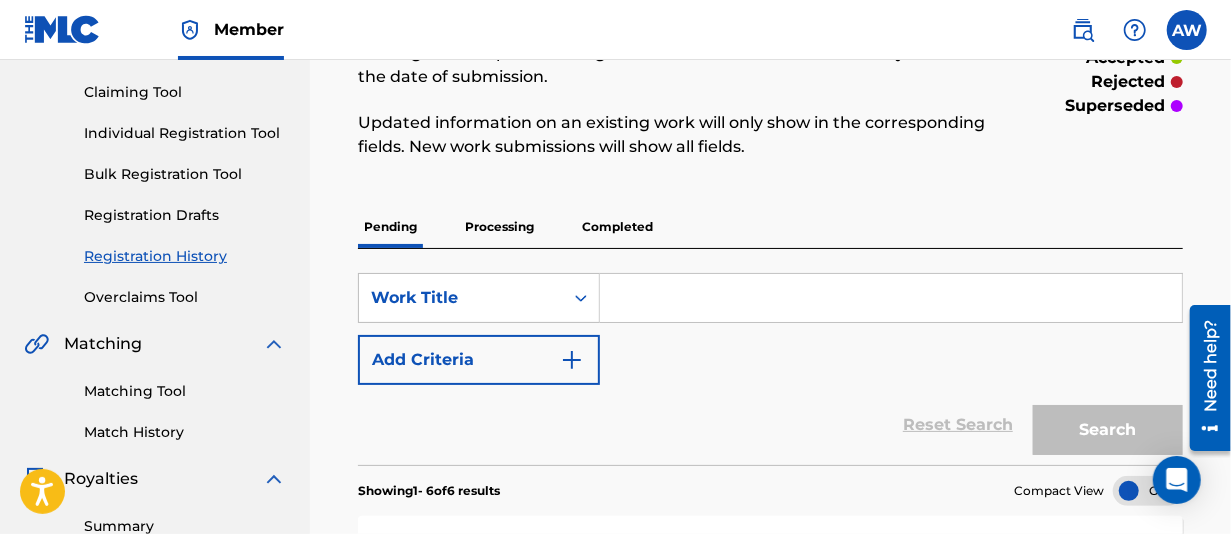 scroll, scrollTop: 200, scrollLeft: 0, axis: vertical 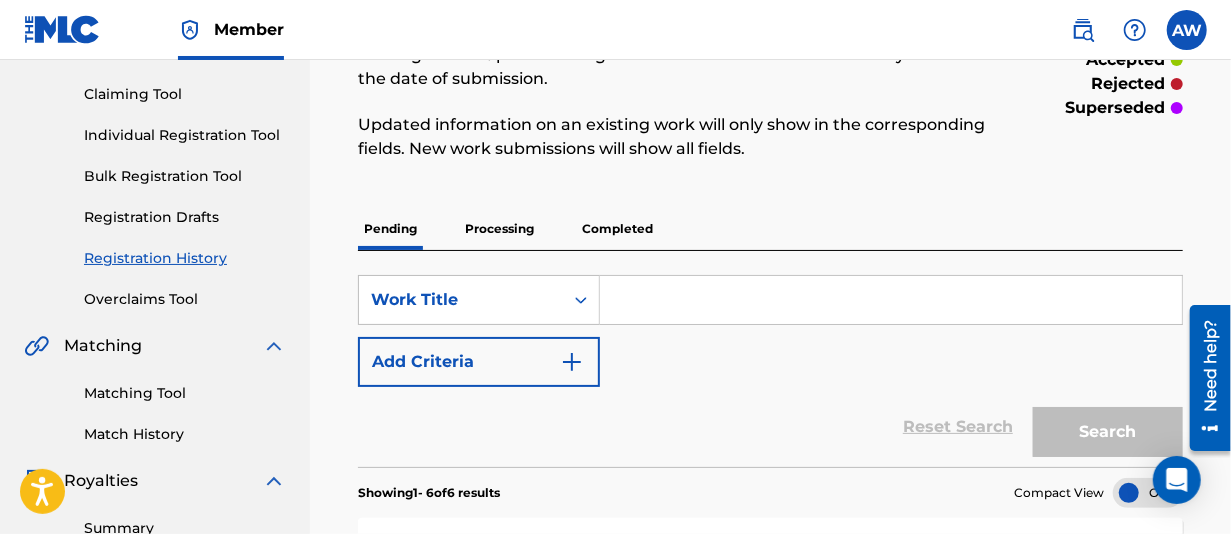 click on "Registration History" at bounding box center (185, 258) 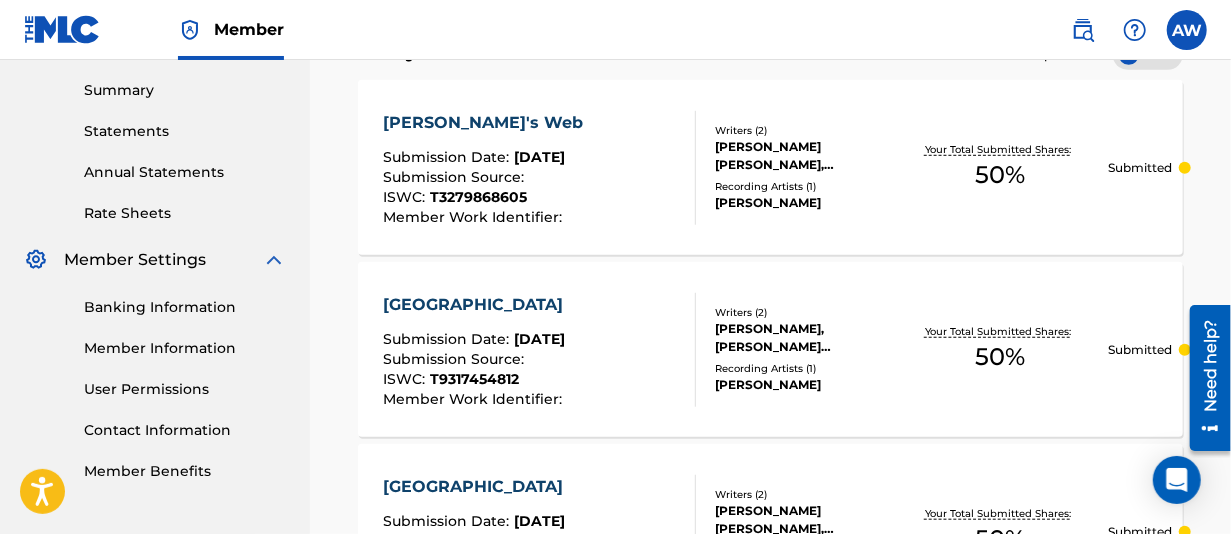 scroll, scrollTop: 390, scrollLeft: 0, axis: vertical 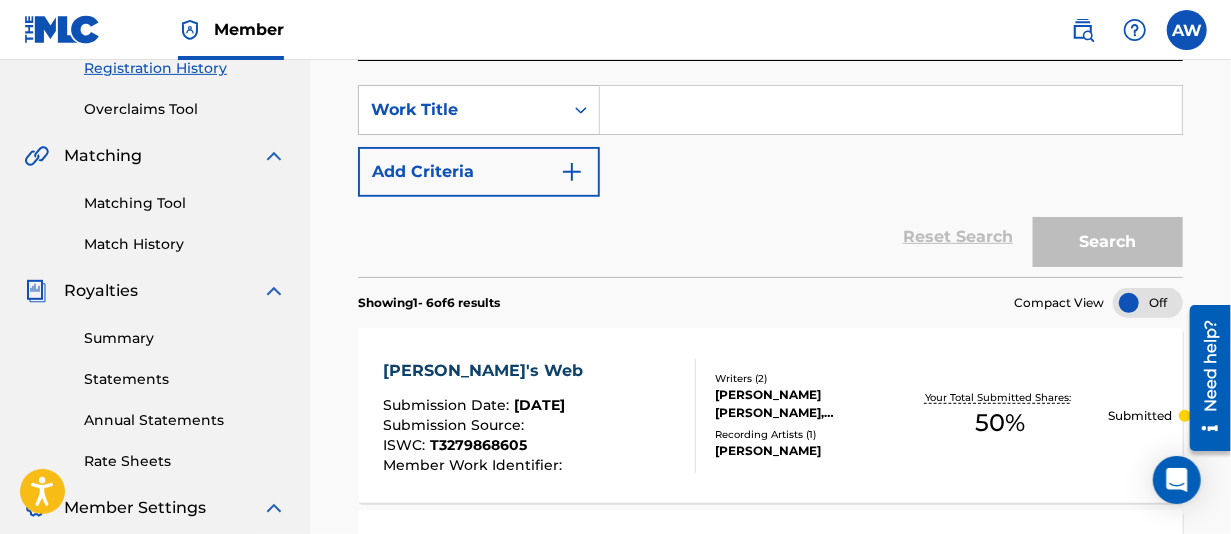 click on "Matching Tool" at bounding box center (185, 203) 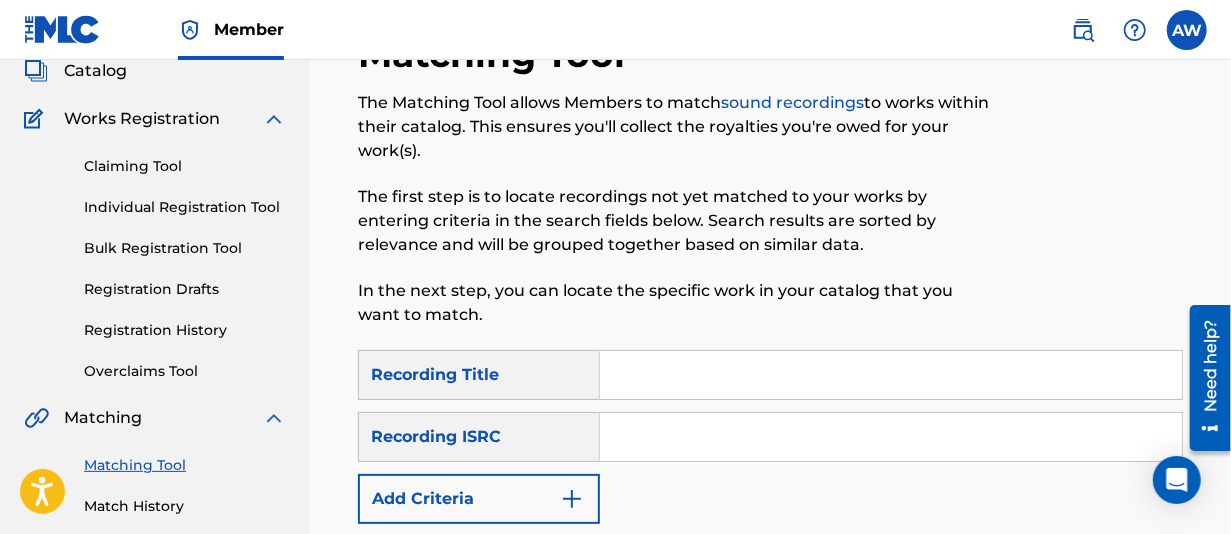scroll, scrollTop: 200, scrollLeft: 0, axis: vertical 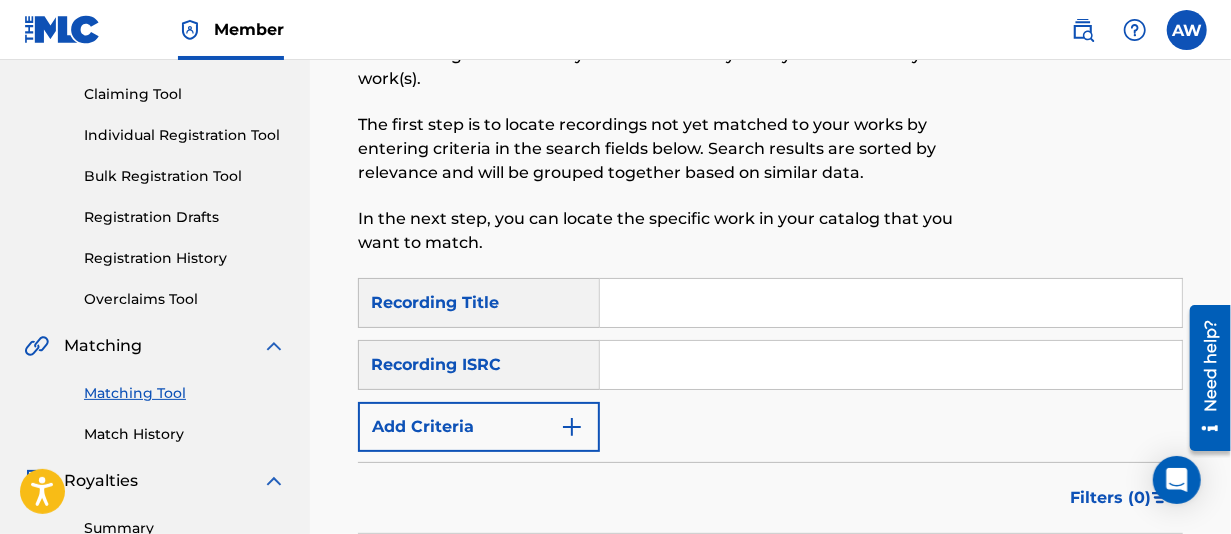 click at bounding box center (891, 303) 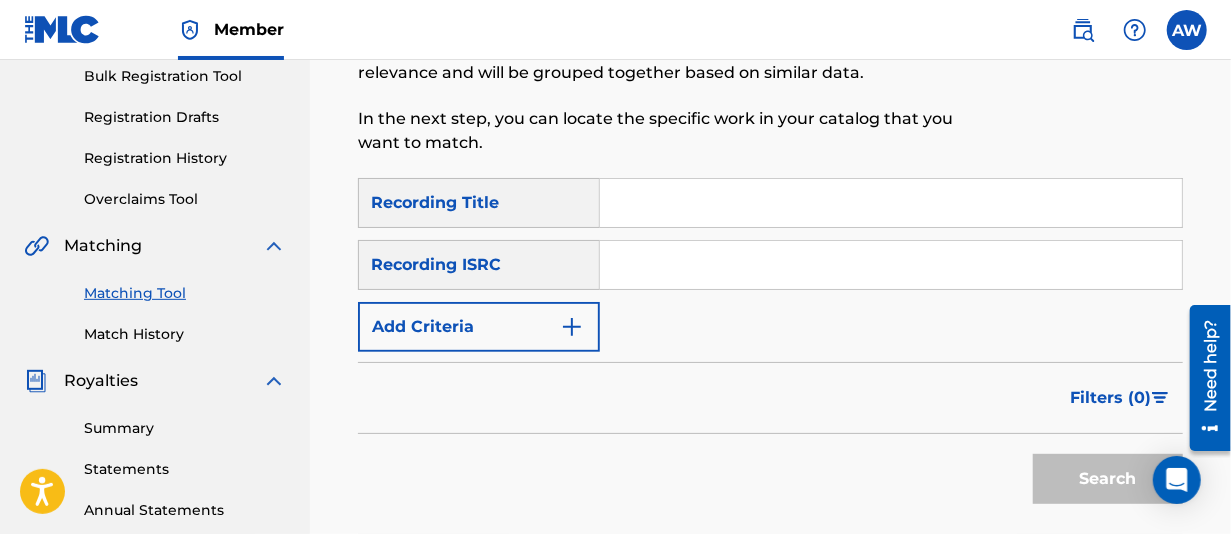 click on "Registration History" at bounding box center [185, 158] 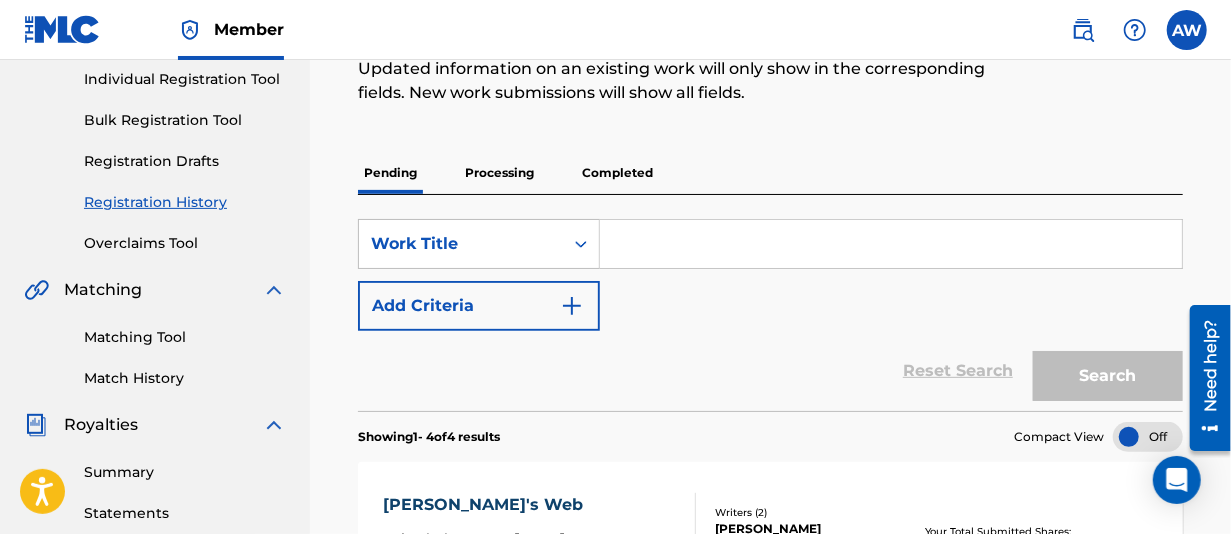 scroll, scrollTop: 0, scrollLeft: 0, axis: both 